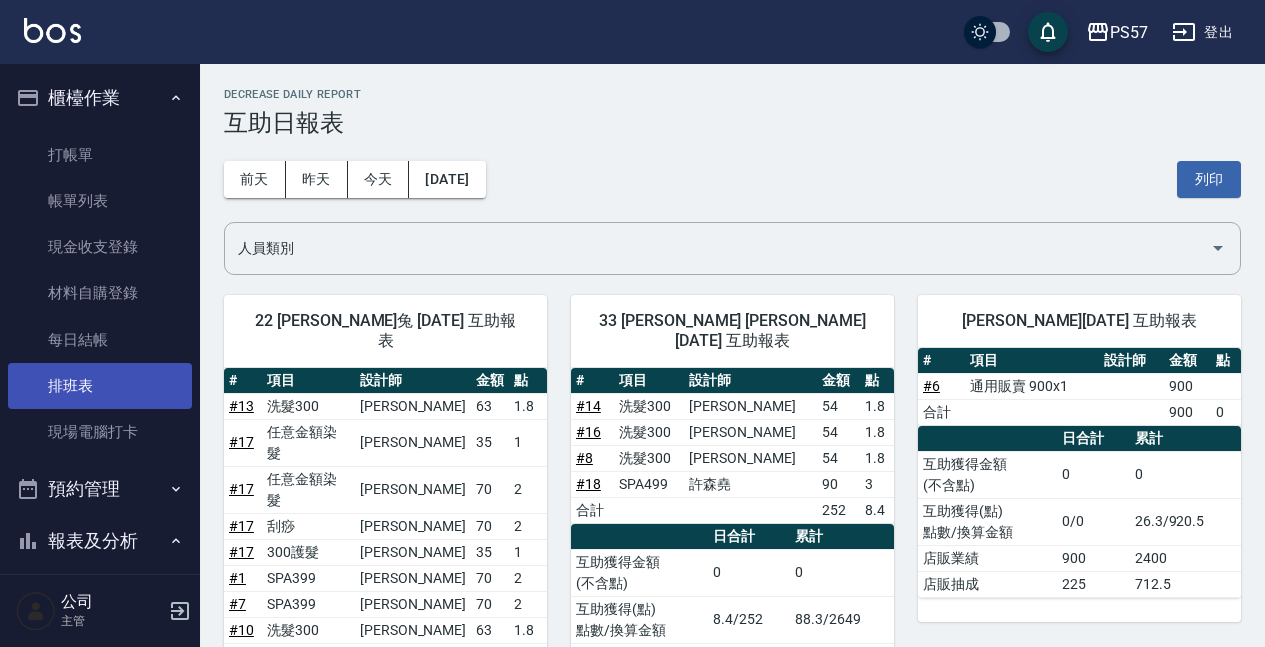 scroll, scrollTop: 0, scrollLeft: 0, axis: both 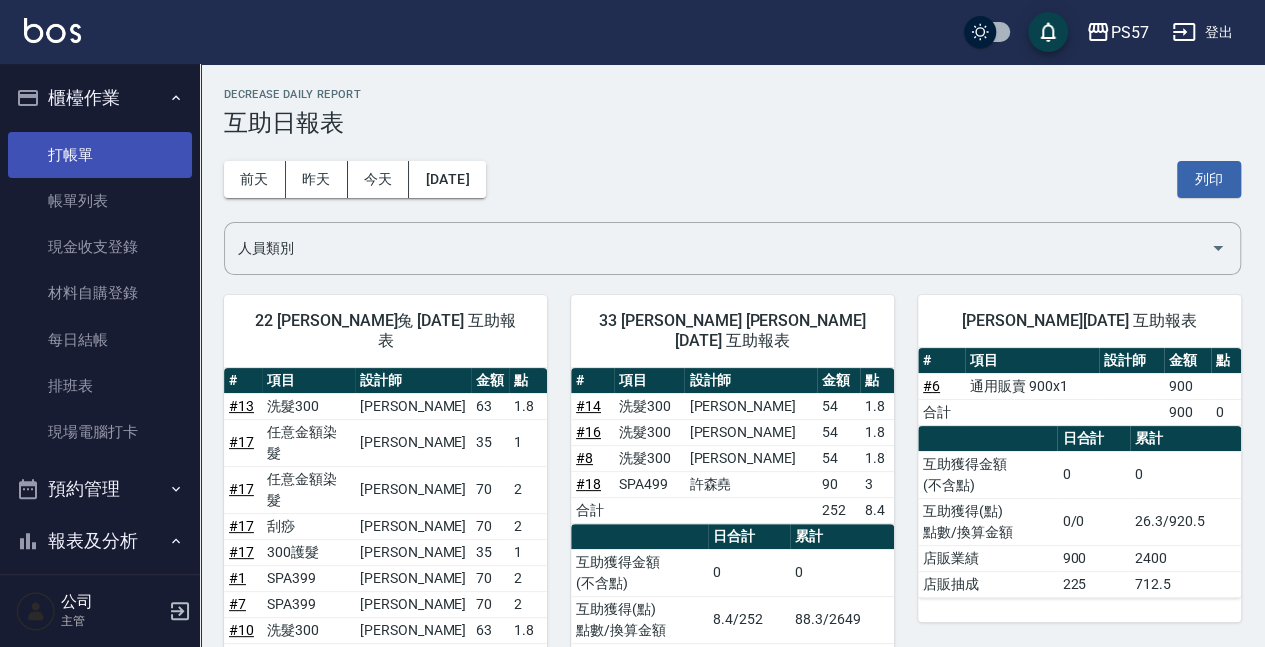 click on "打帳單" at bounding box center [100, 155] 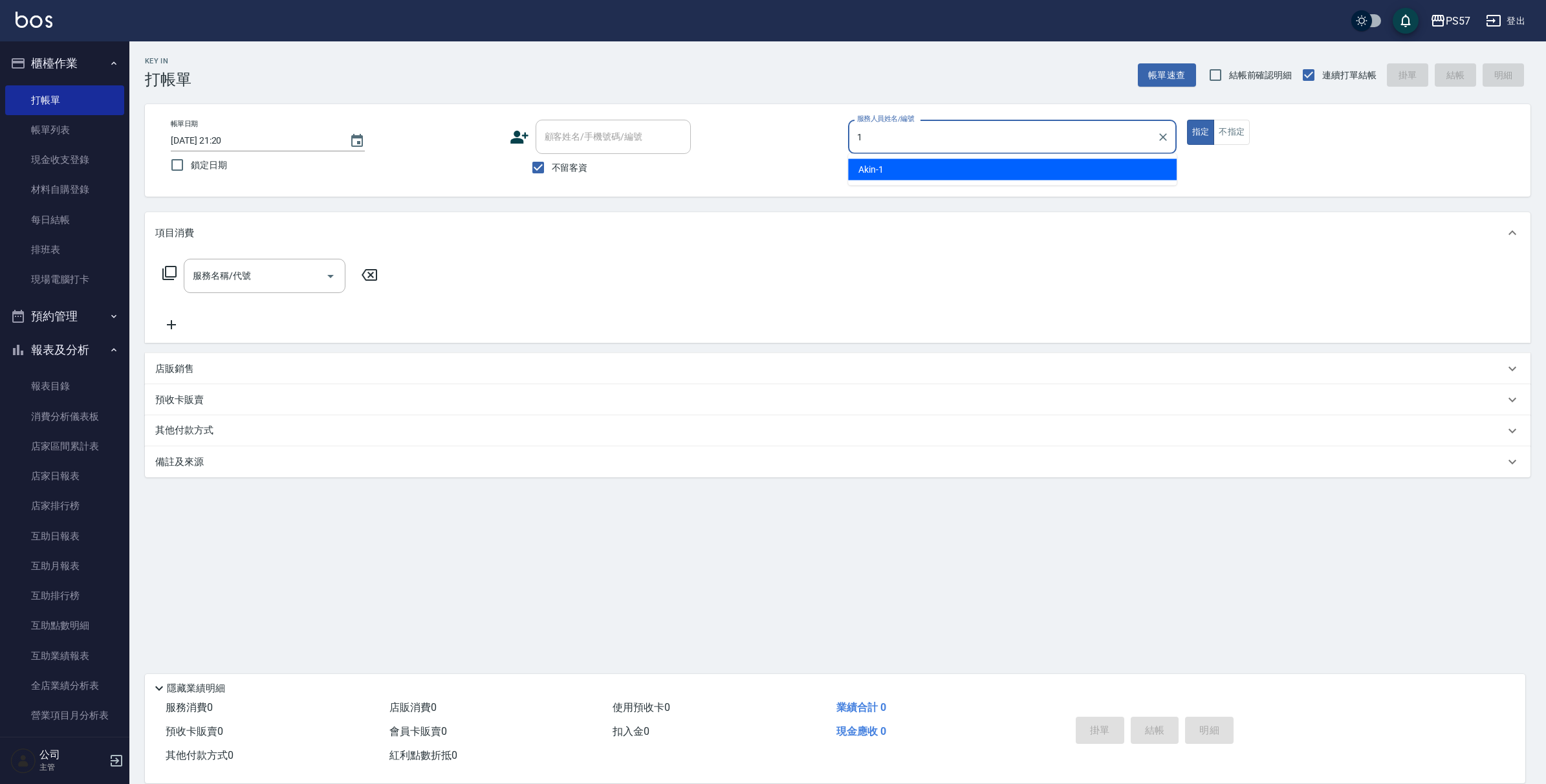 type on "Akin-1" 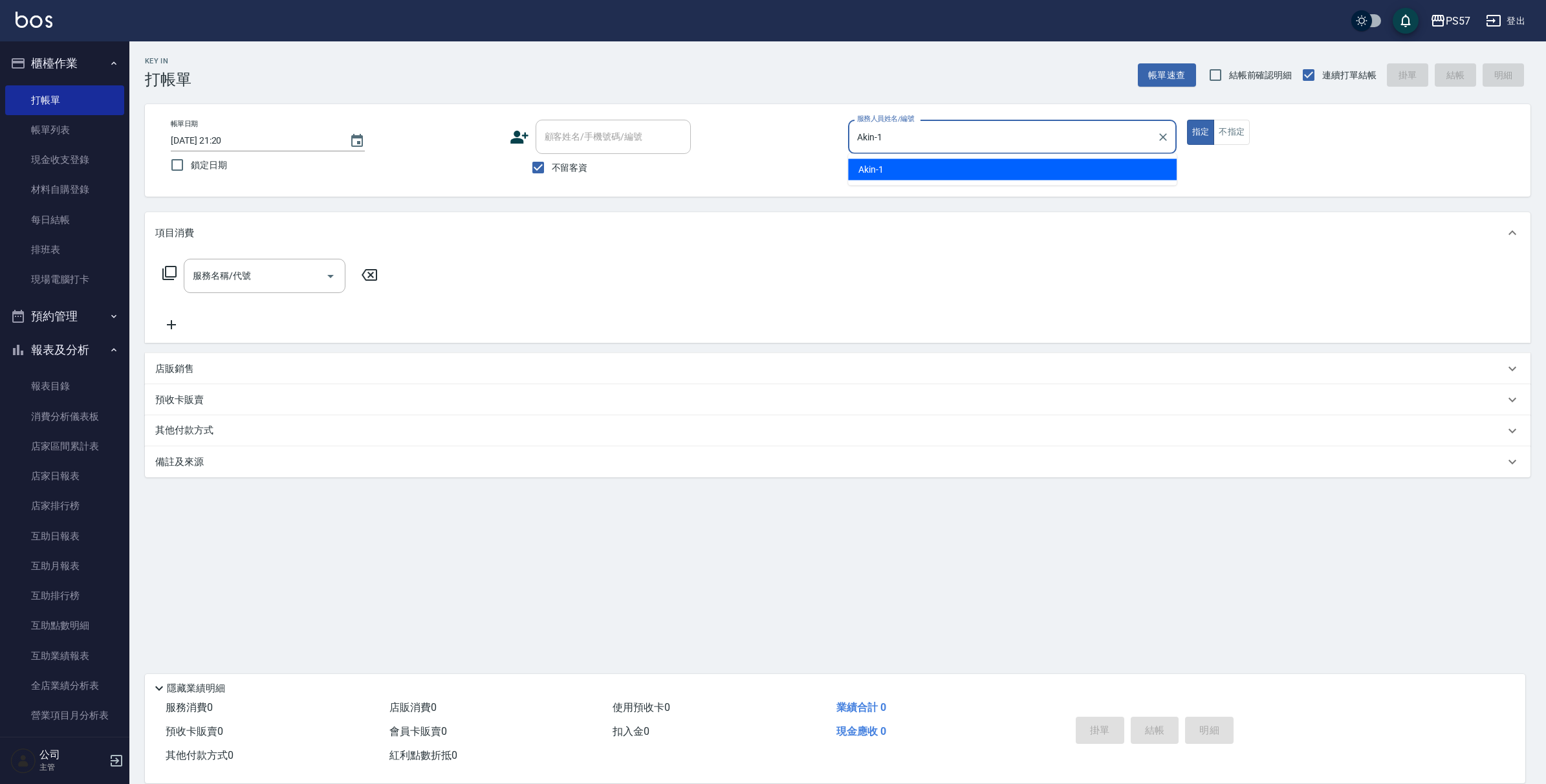 type on "true" 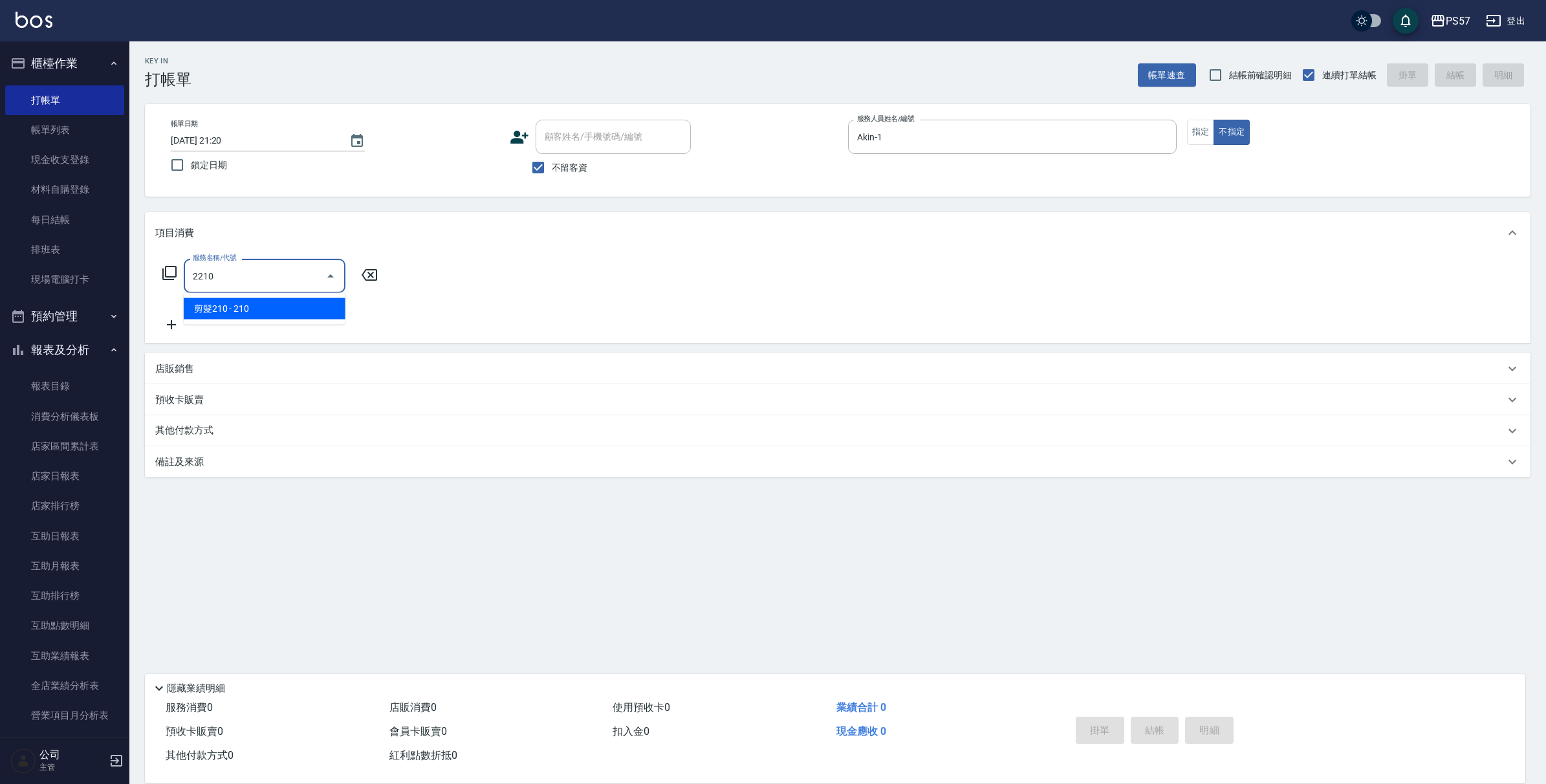 type on "剪髮210(2210)" 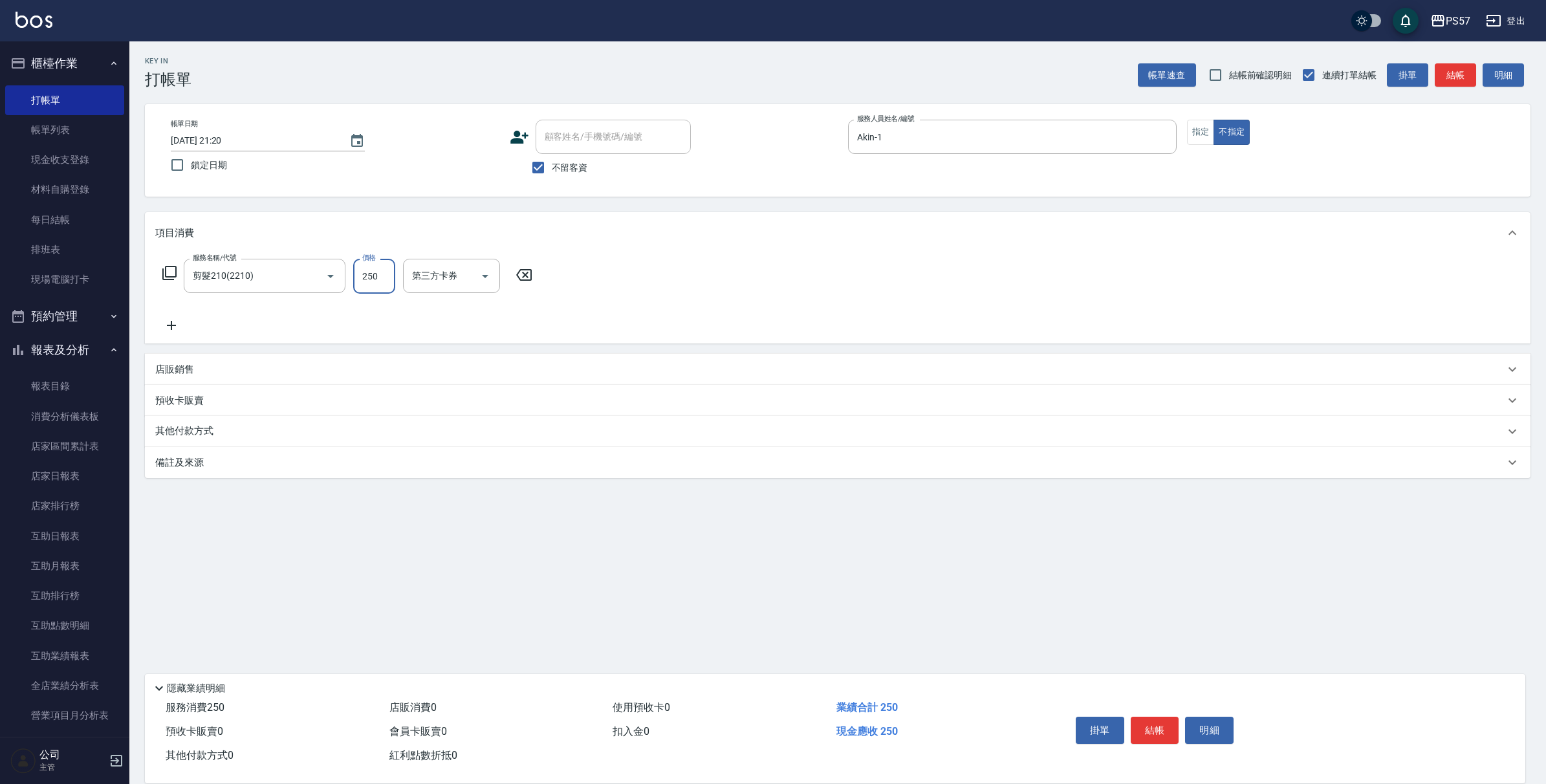 type on "250" 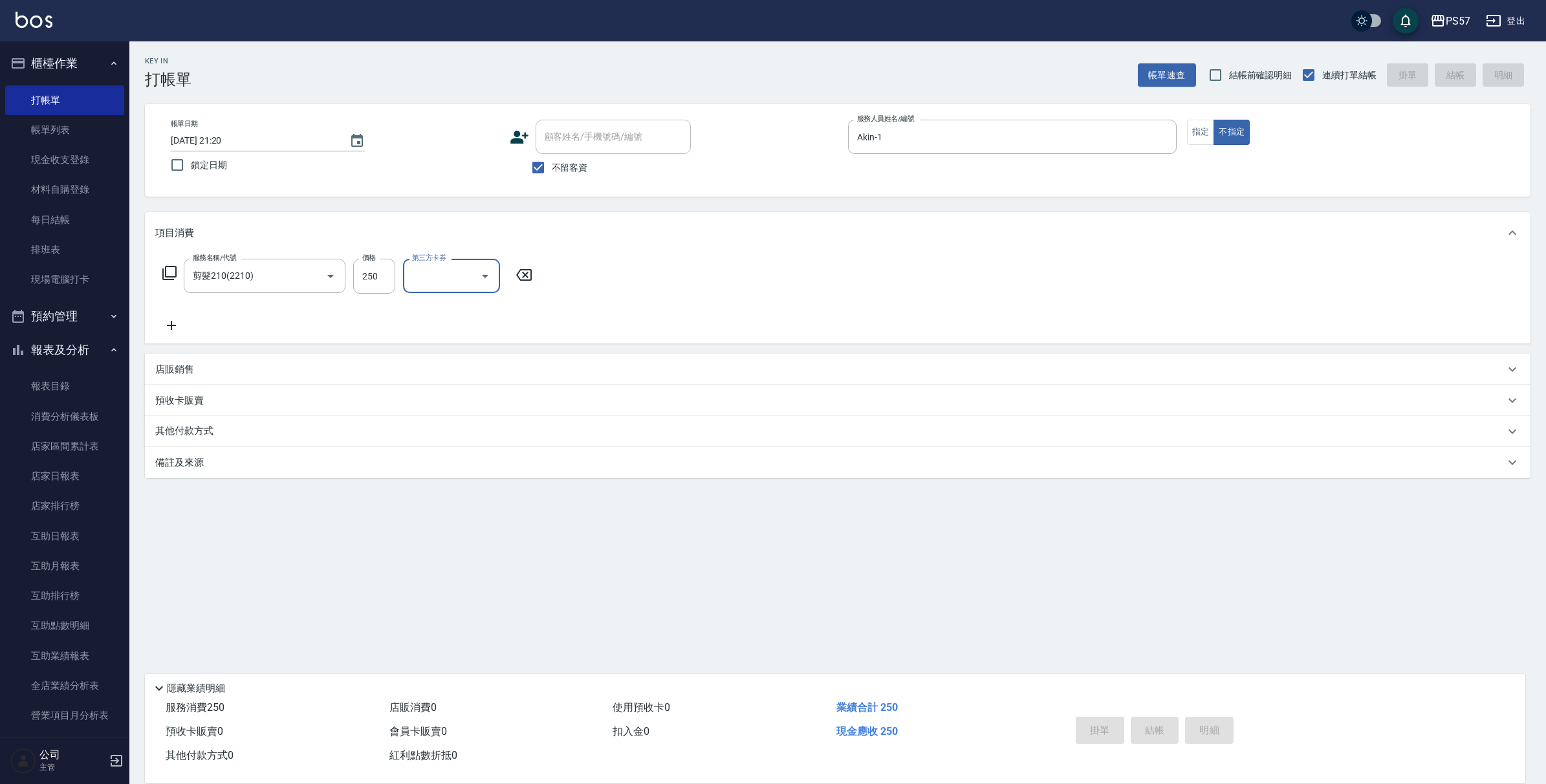 type 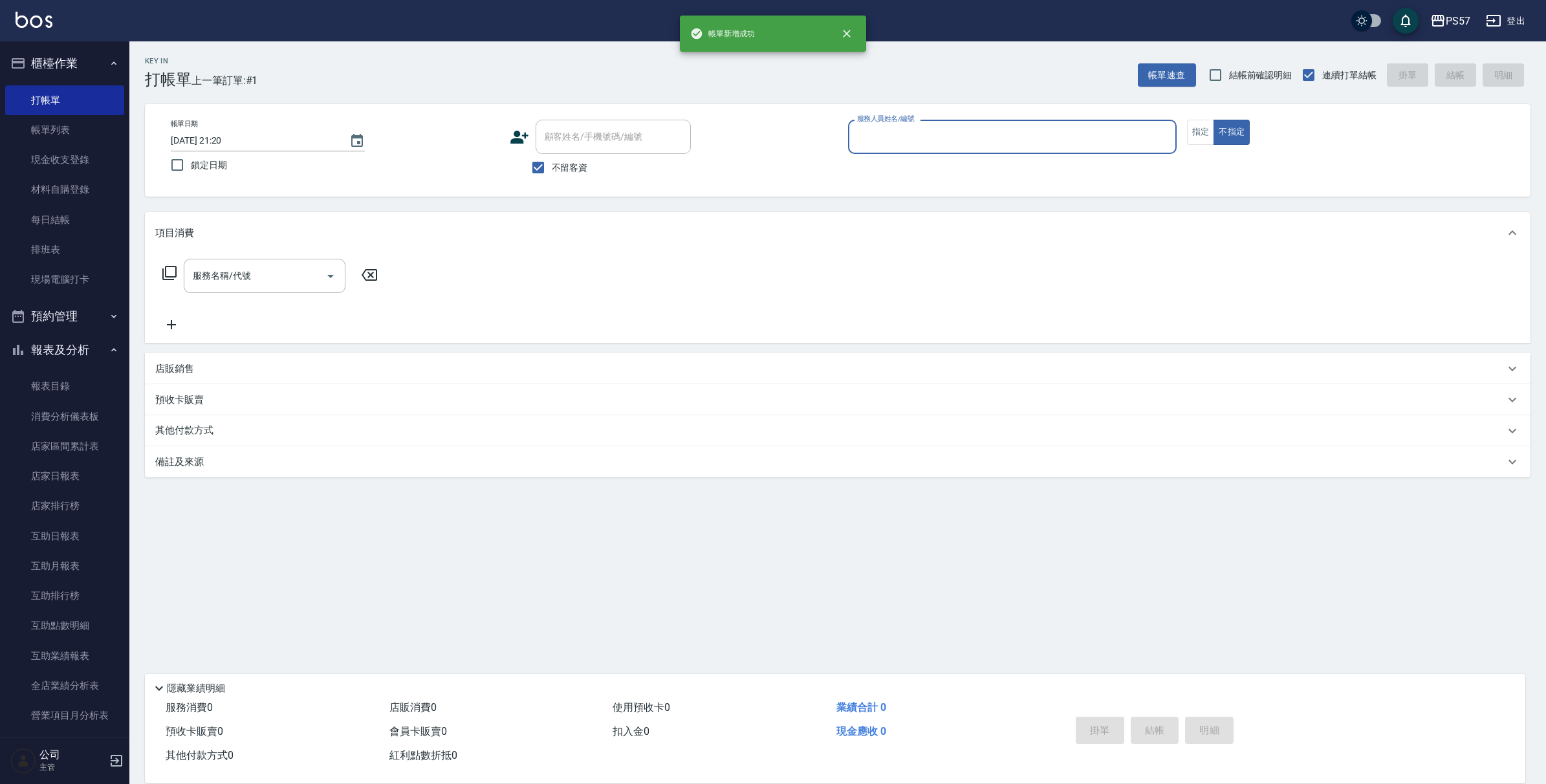 type on "ㄩ" 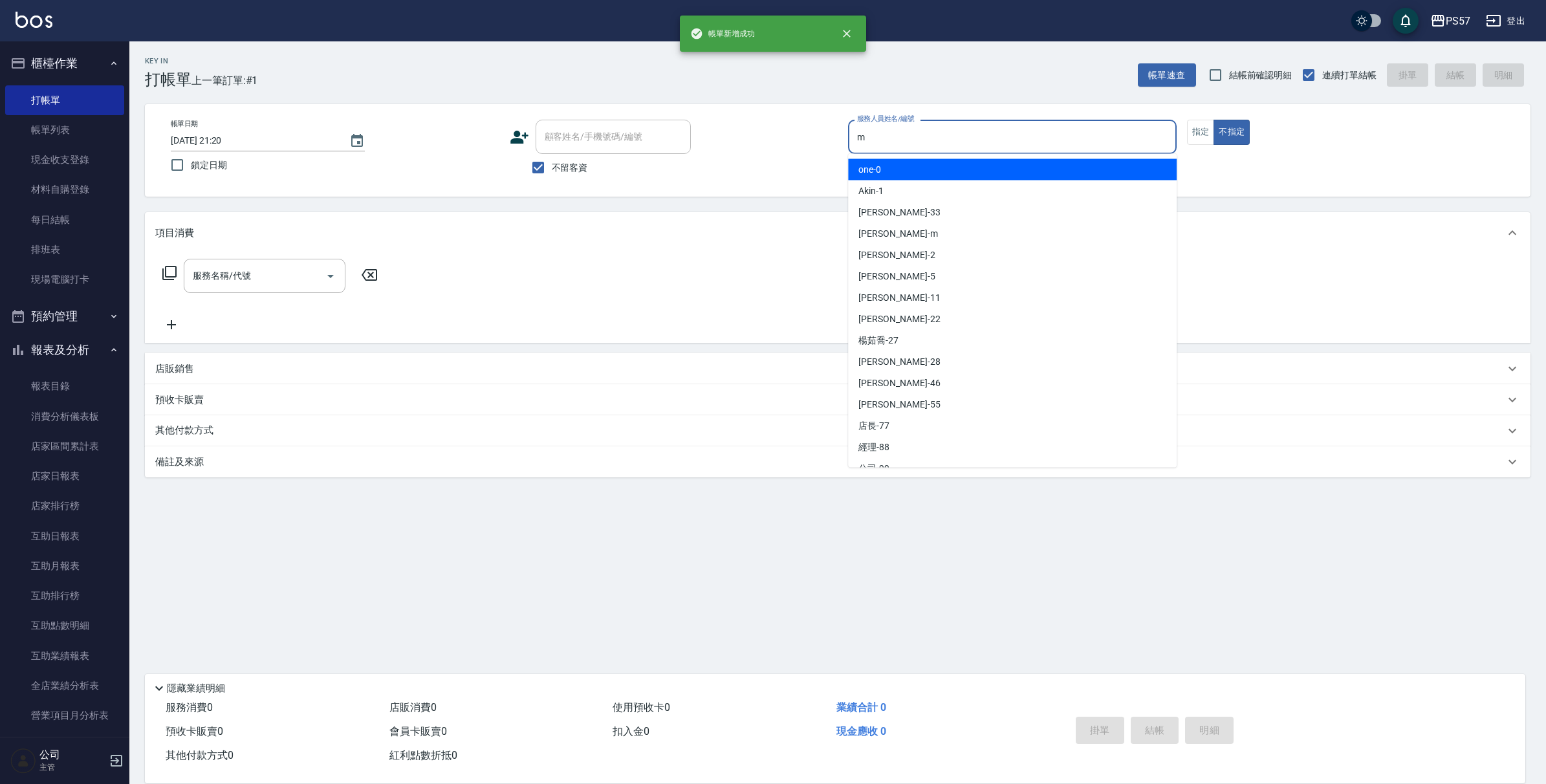 type on "[PERSON_NAME]-m" 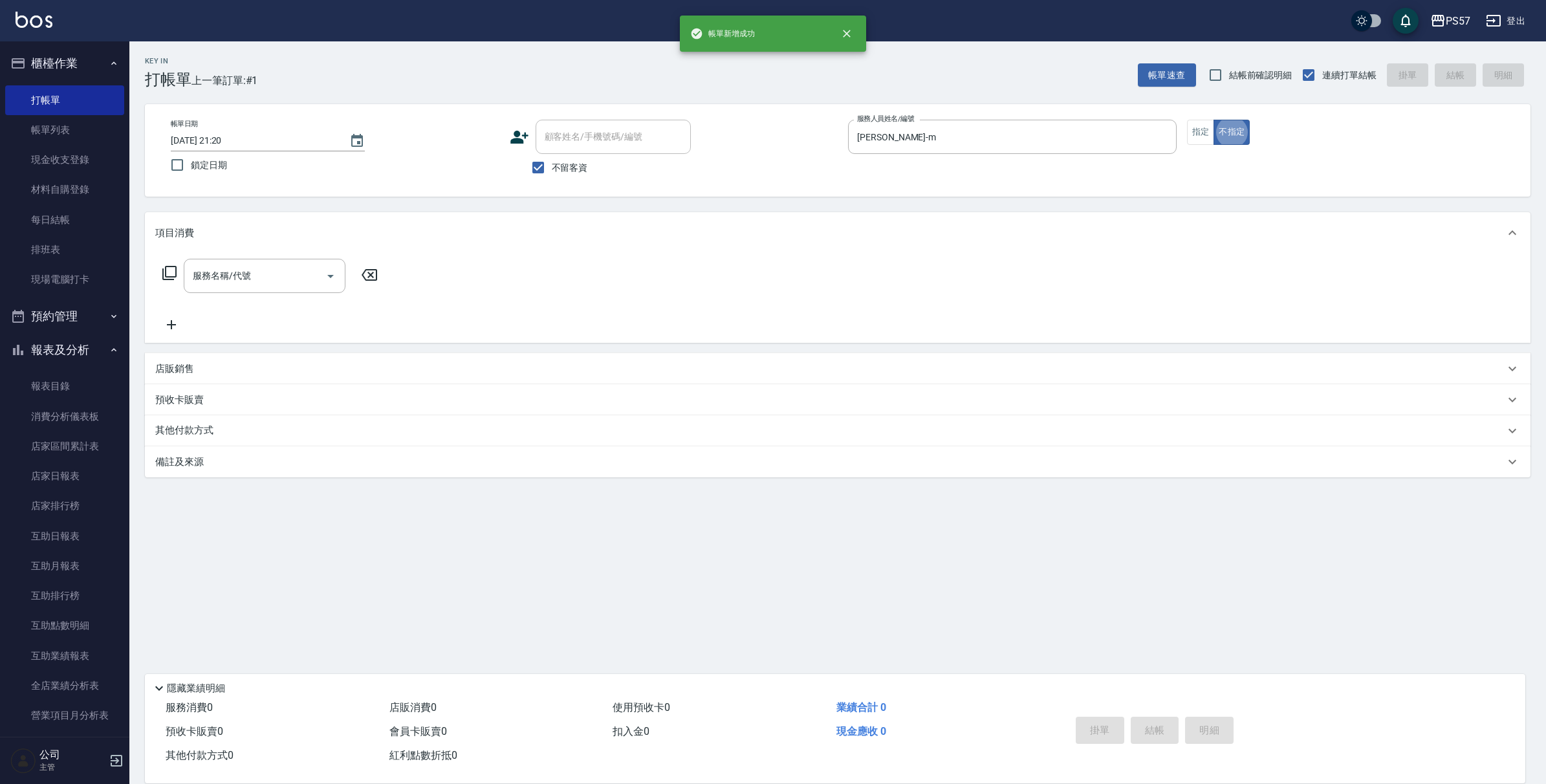 type on "false" 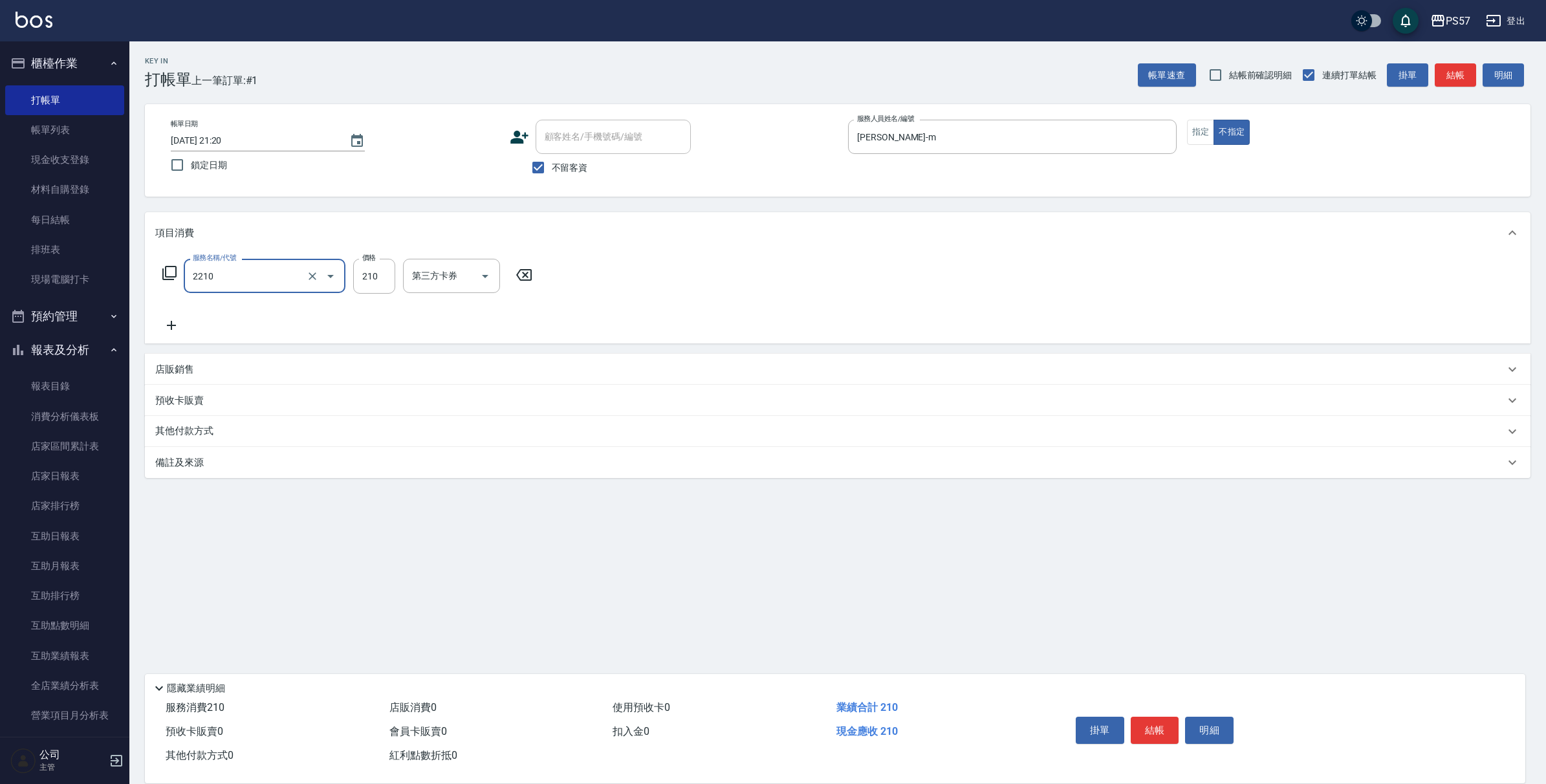 type on "剪髮210(2210)" 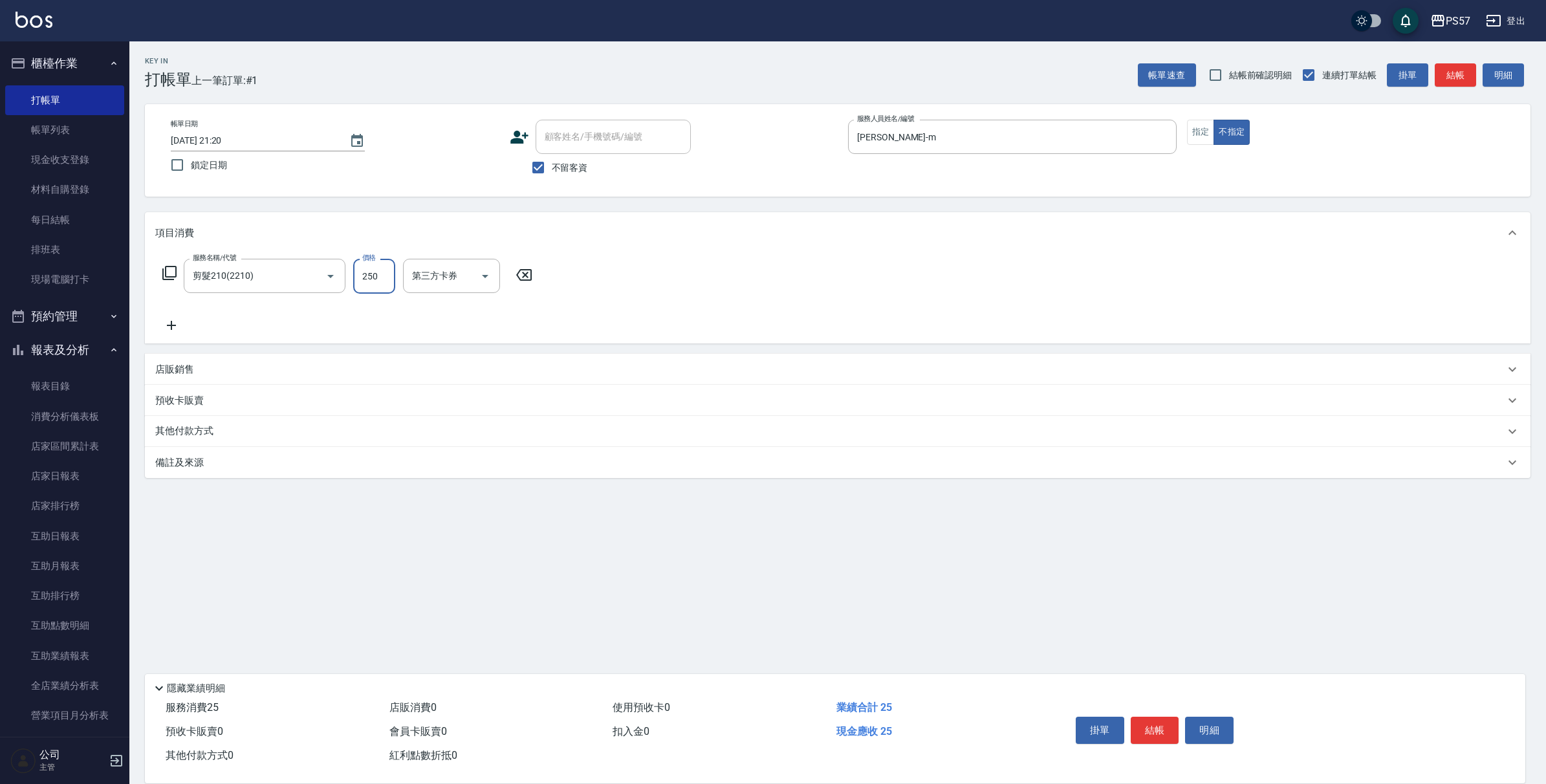 type on "250" 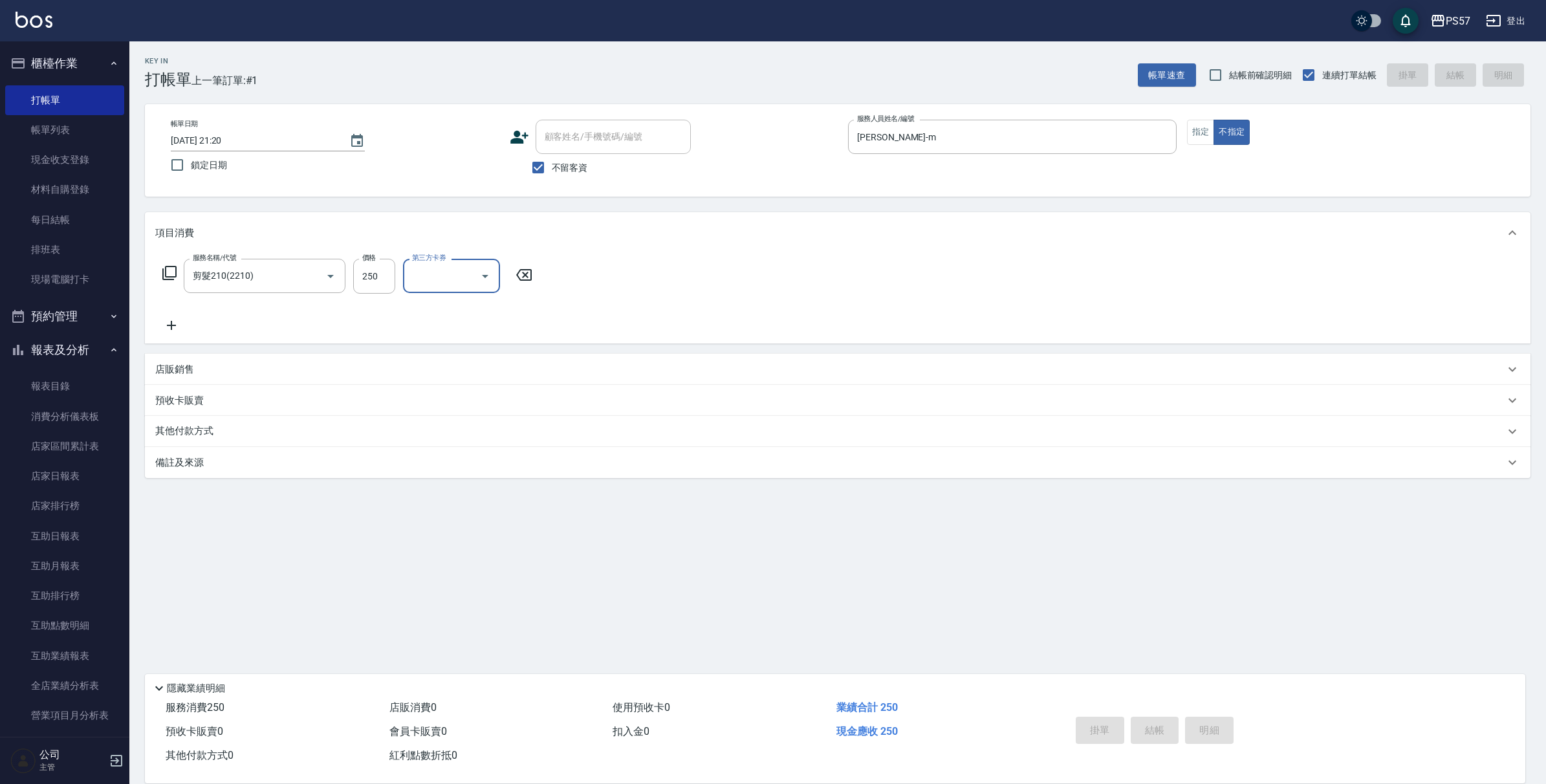 type 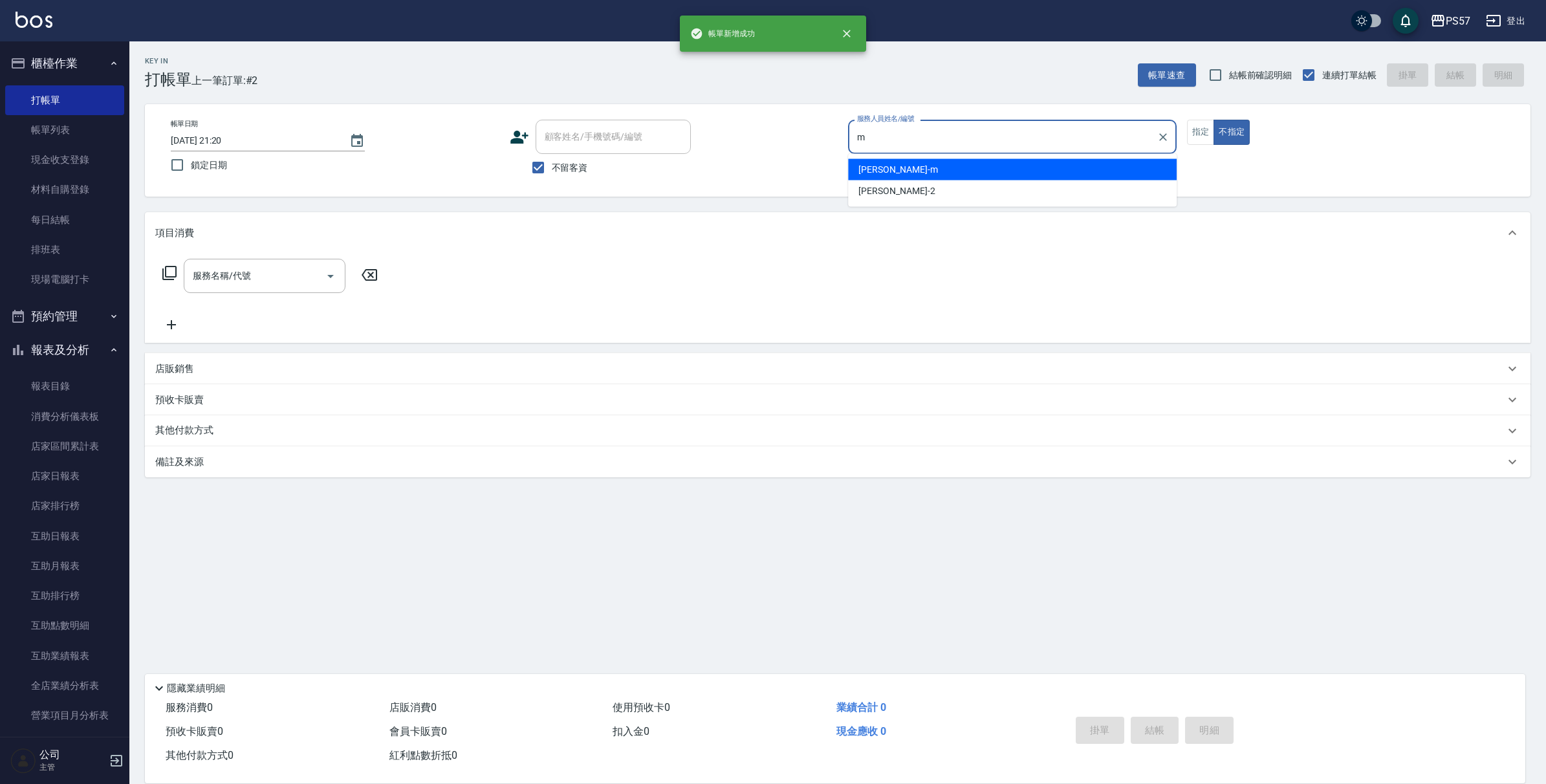type on "[PERSON_NAME]-m" 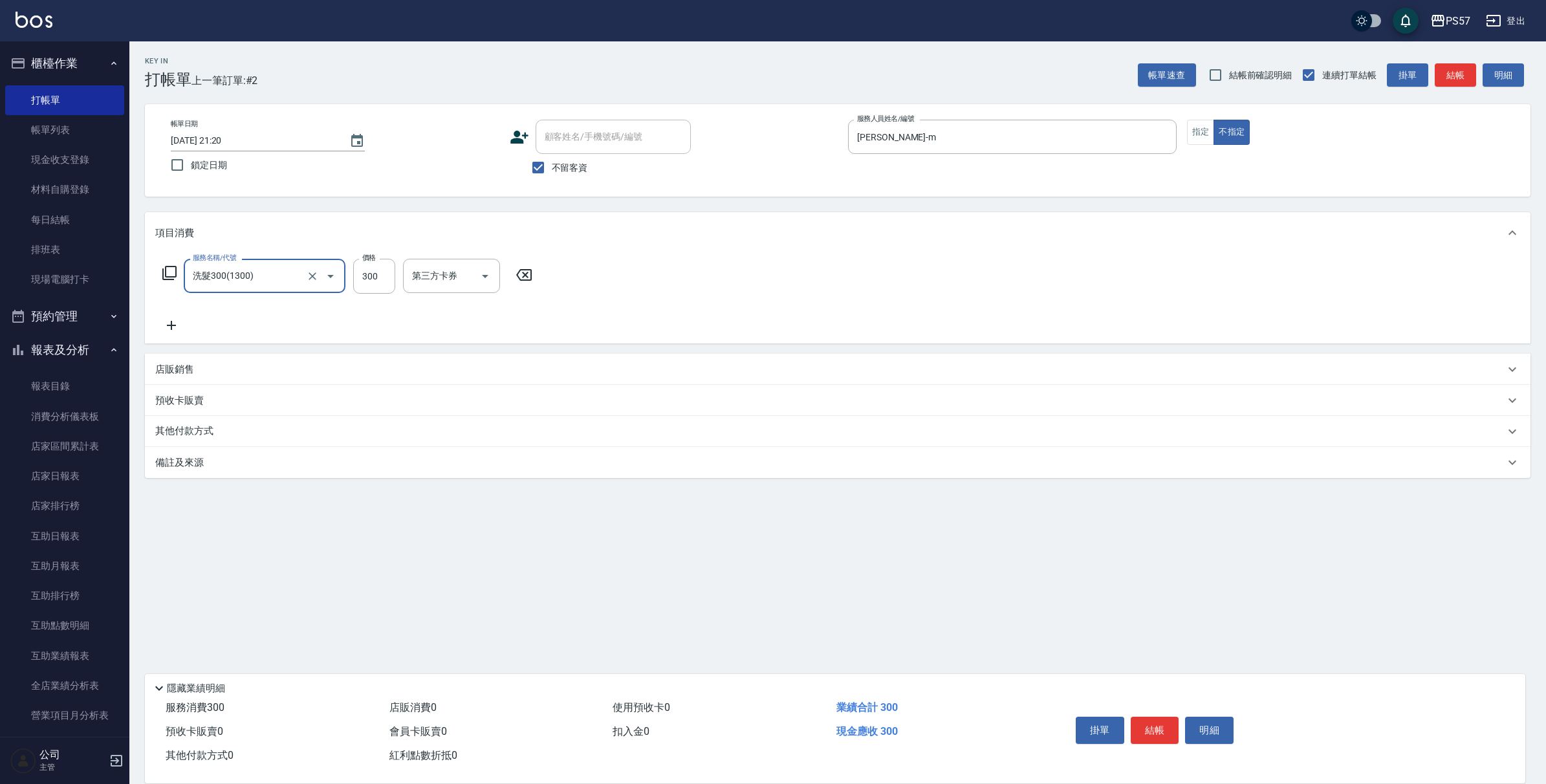 type on "洗髮300(1300)" 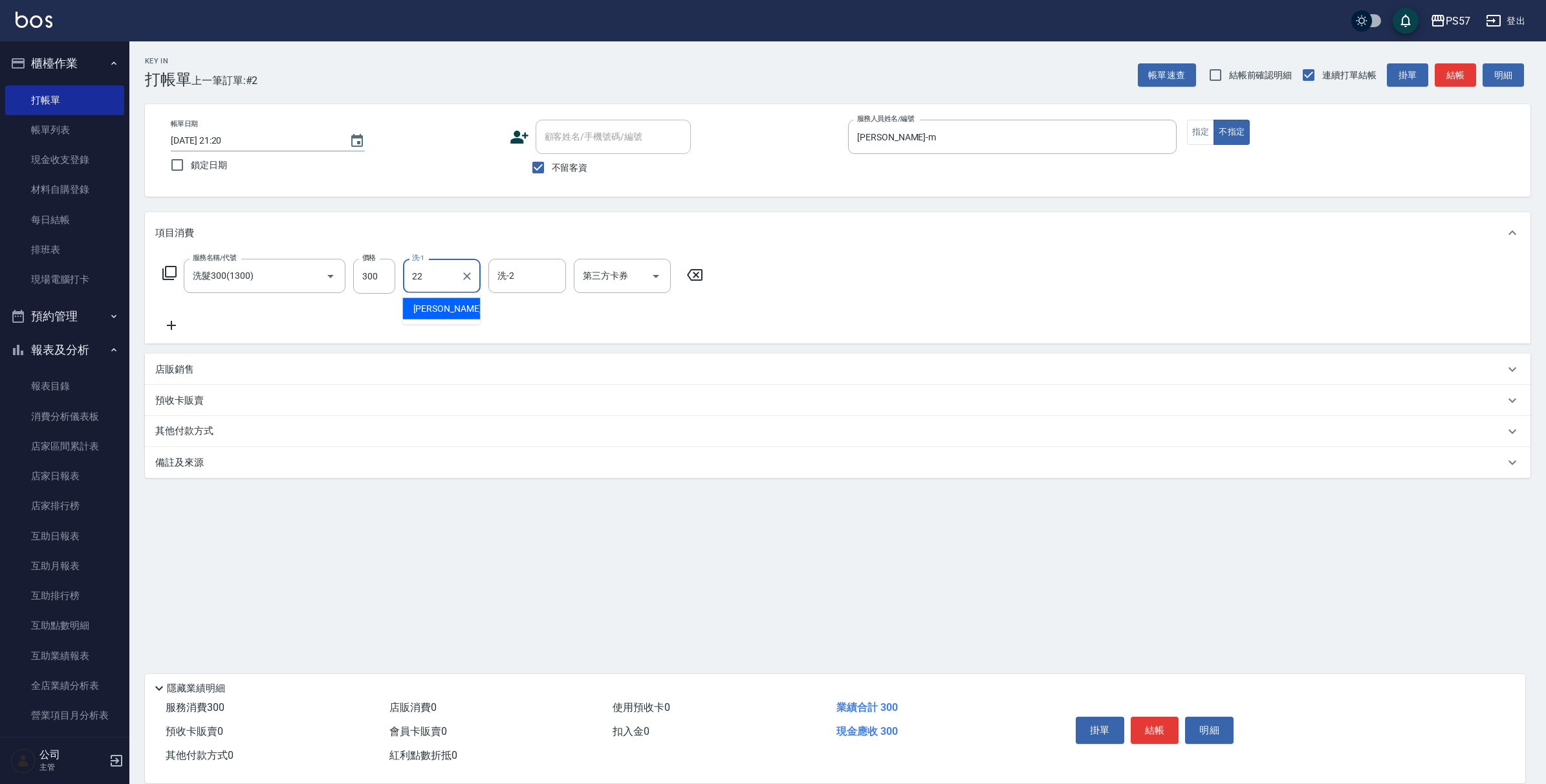 type on "[PERSON_NAME]-22" 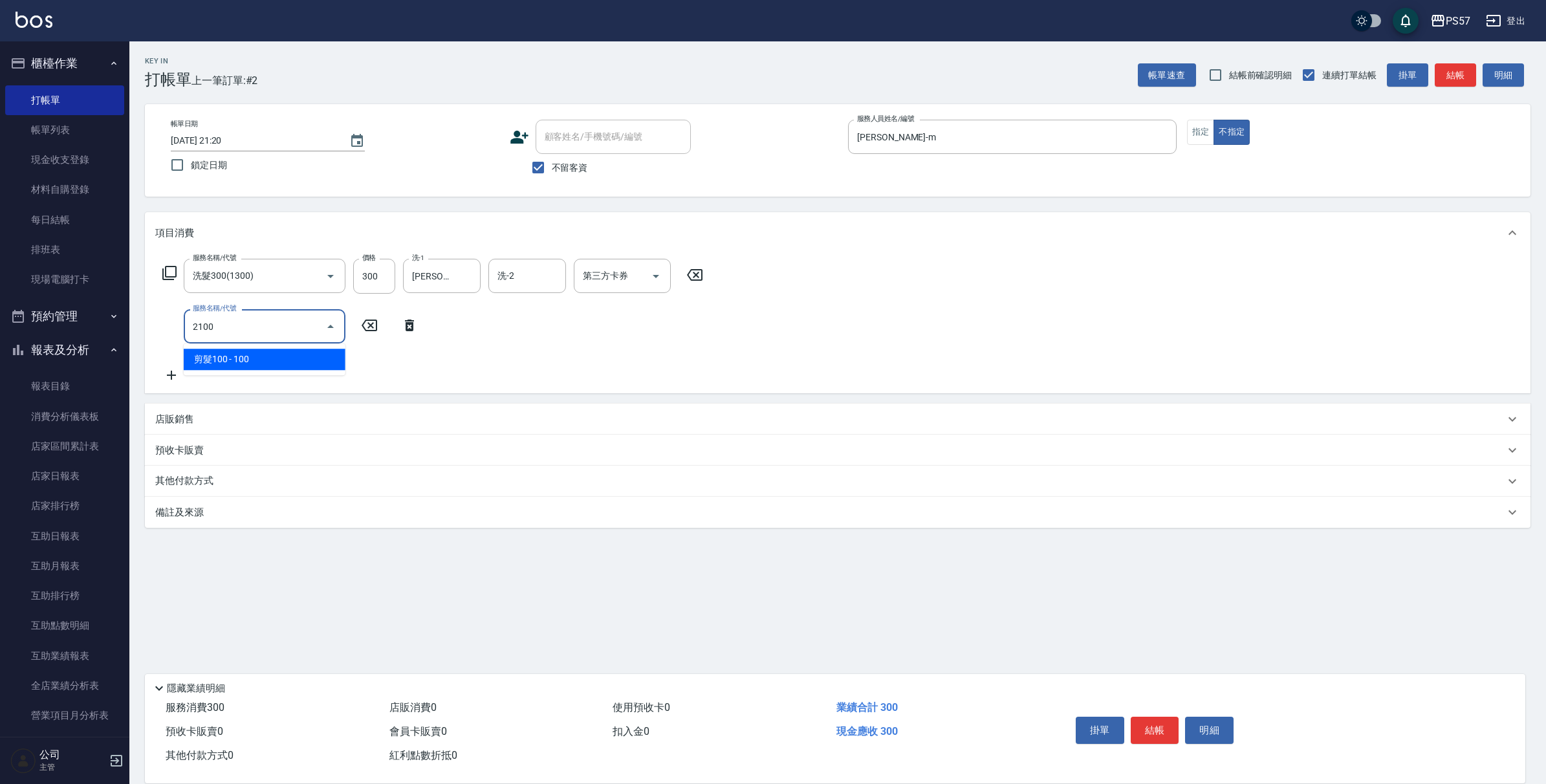 type on "剪髮100(2100)" 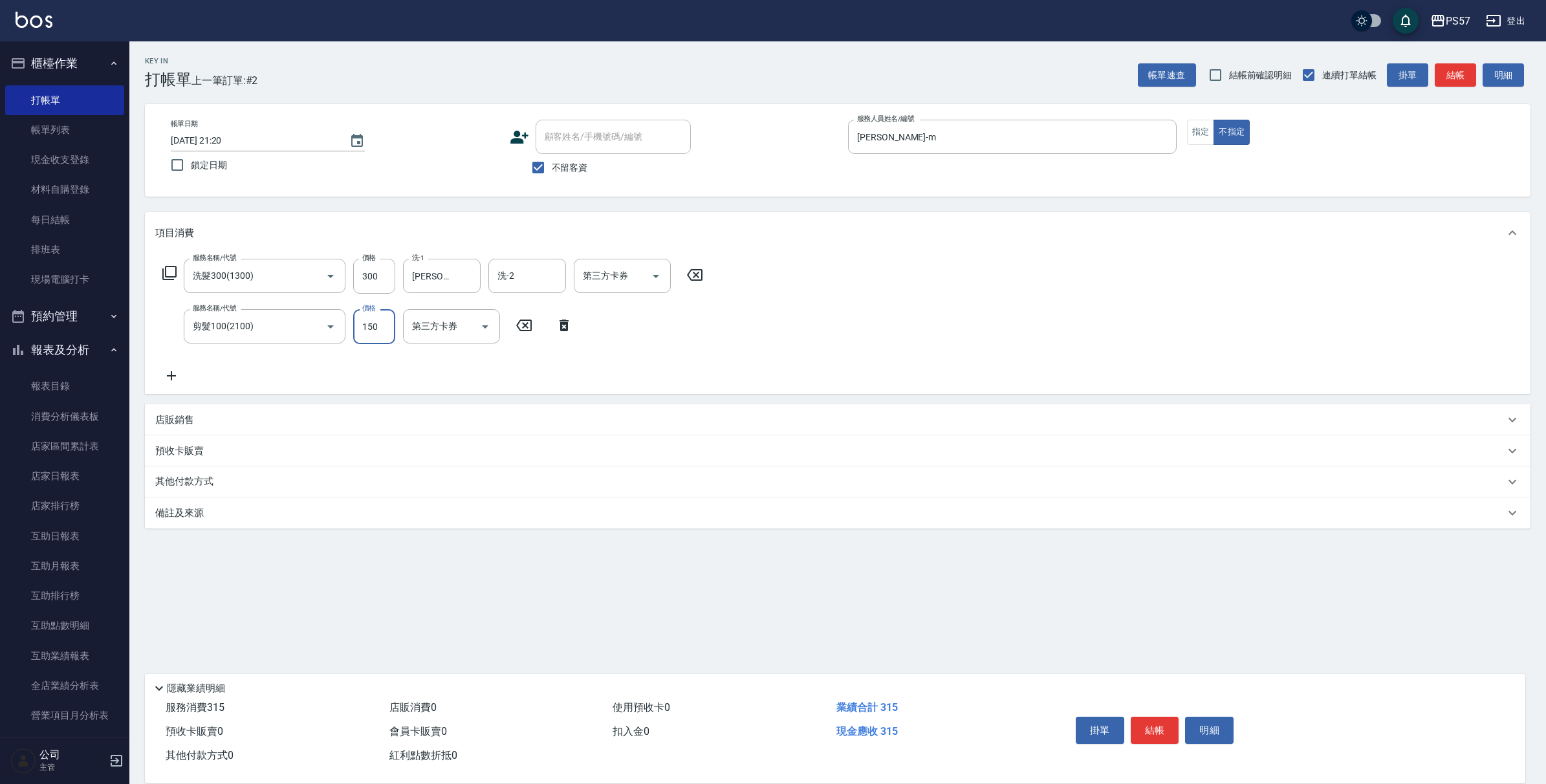 type on "150" 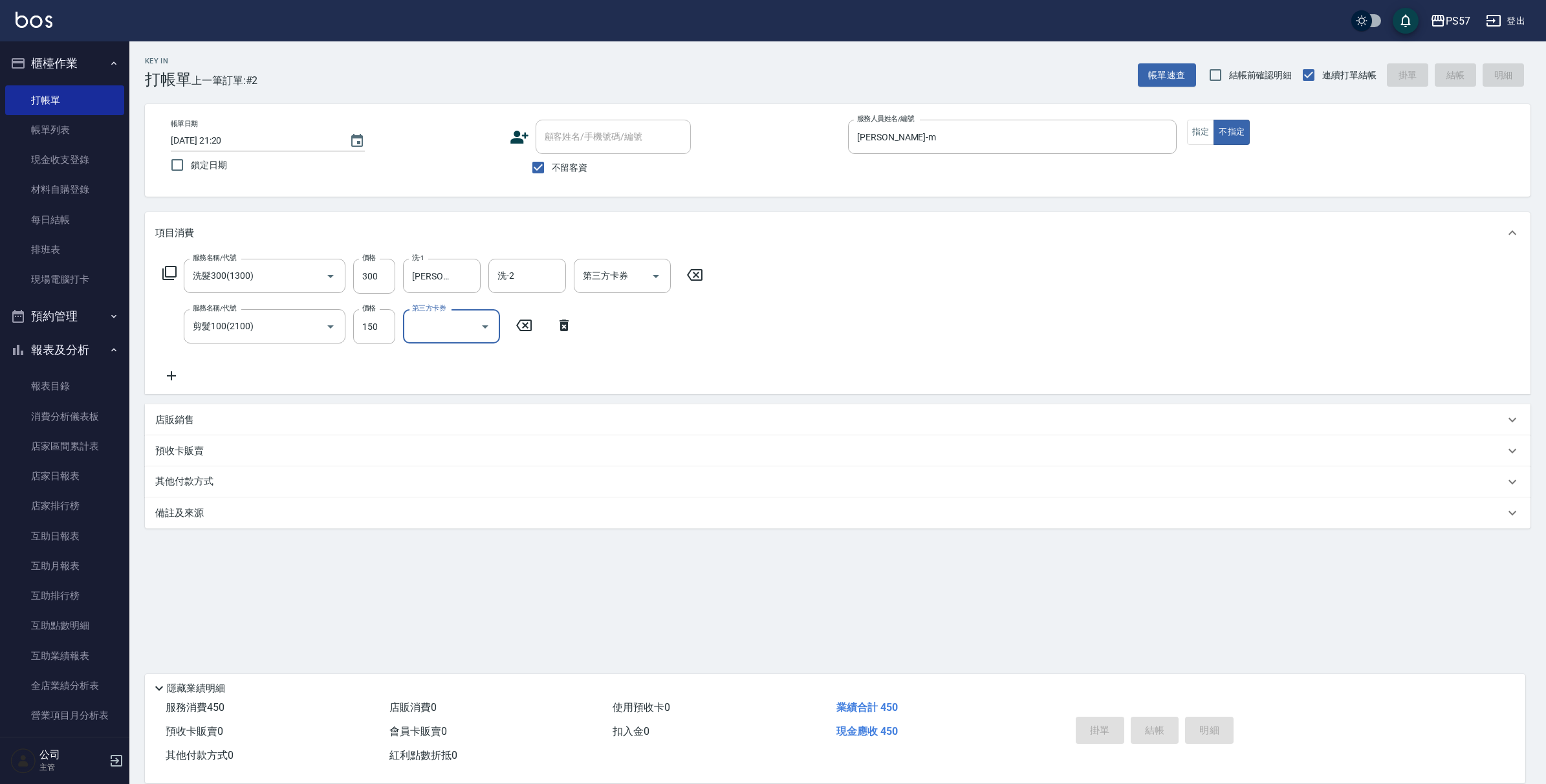 type 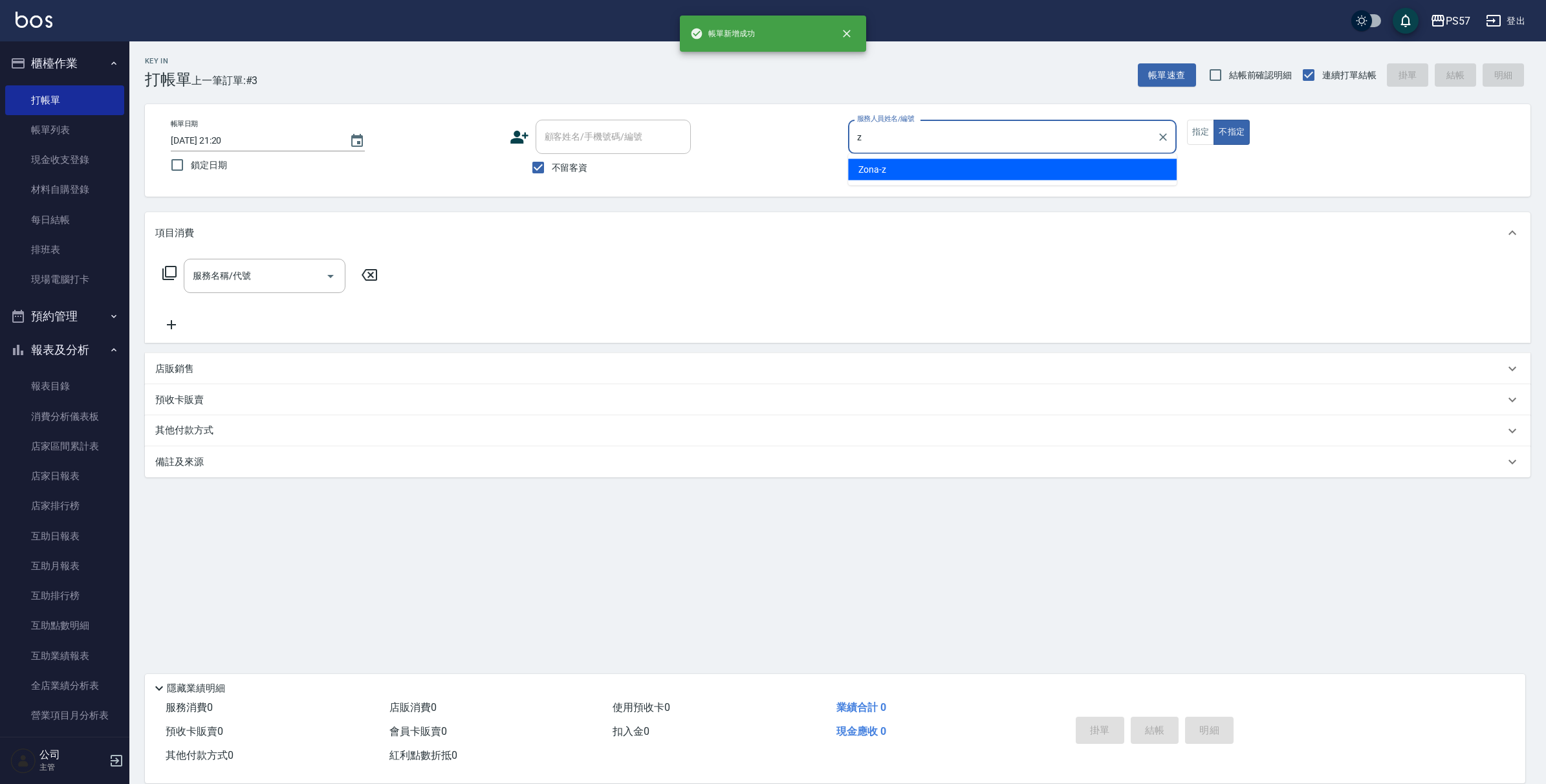 type on "Zona-z" 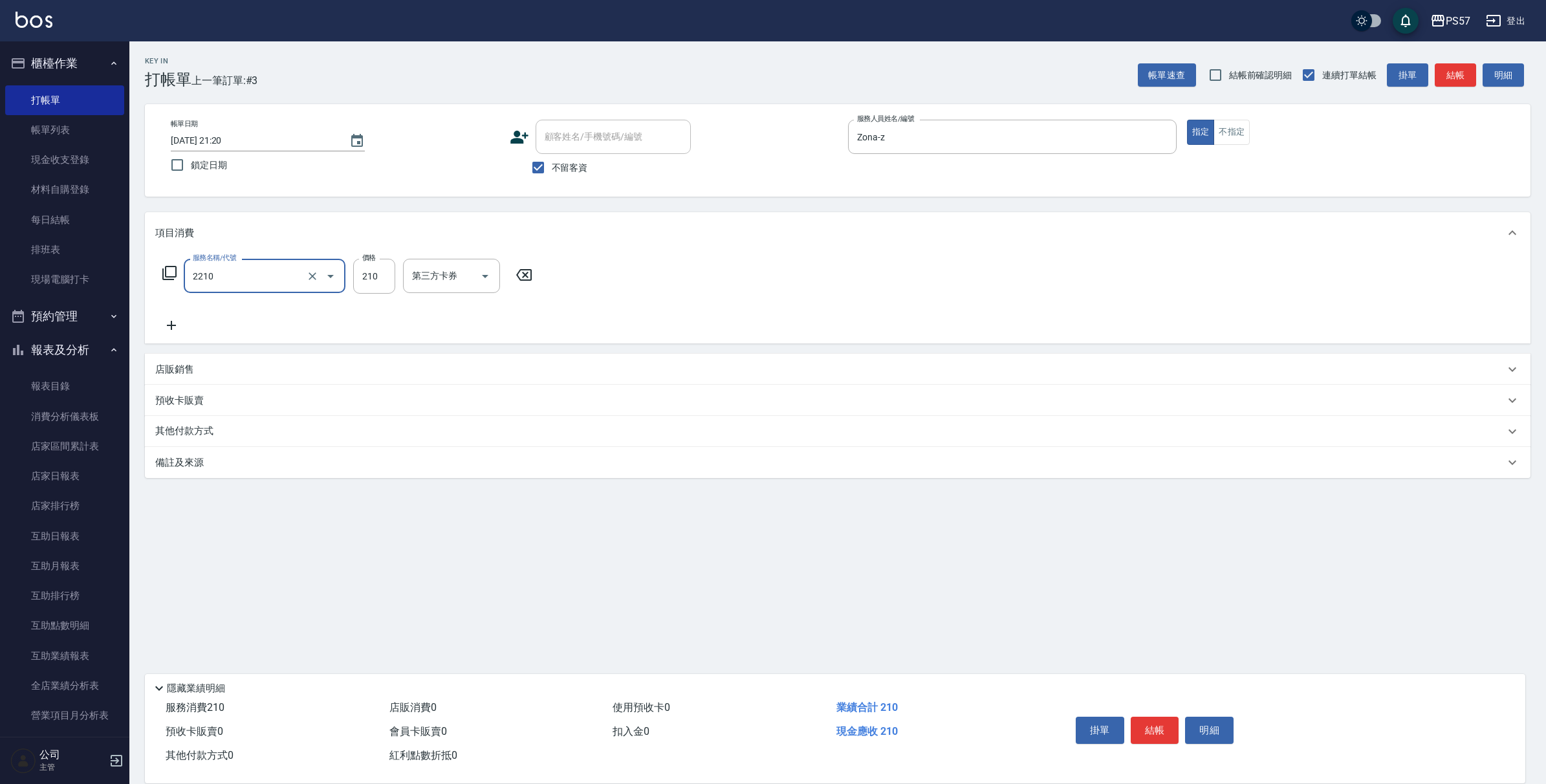 type on "剪髮210(2210)" 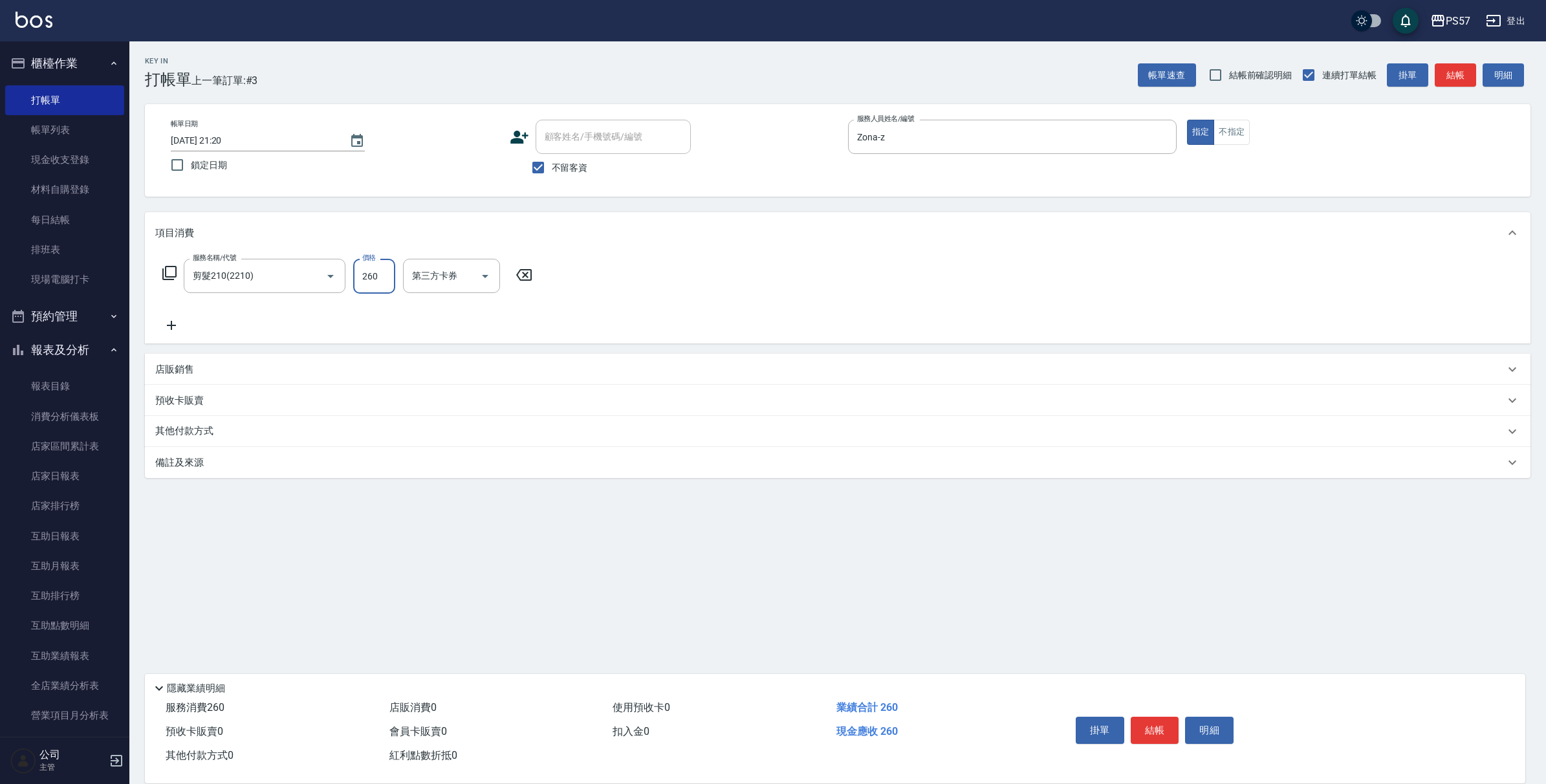type on "260" 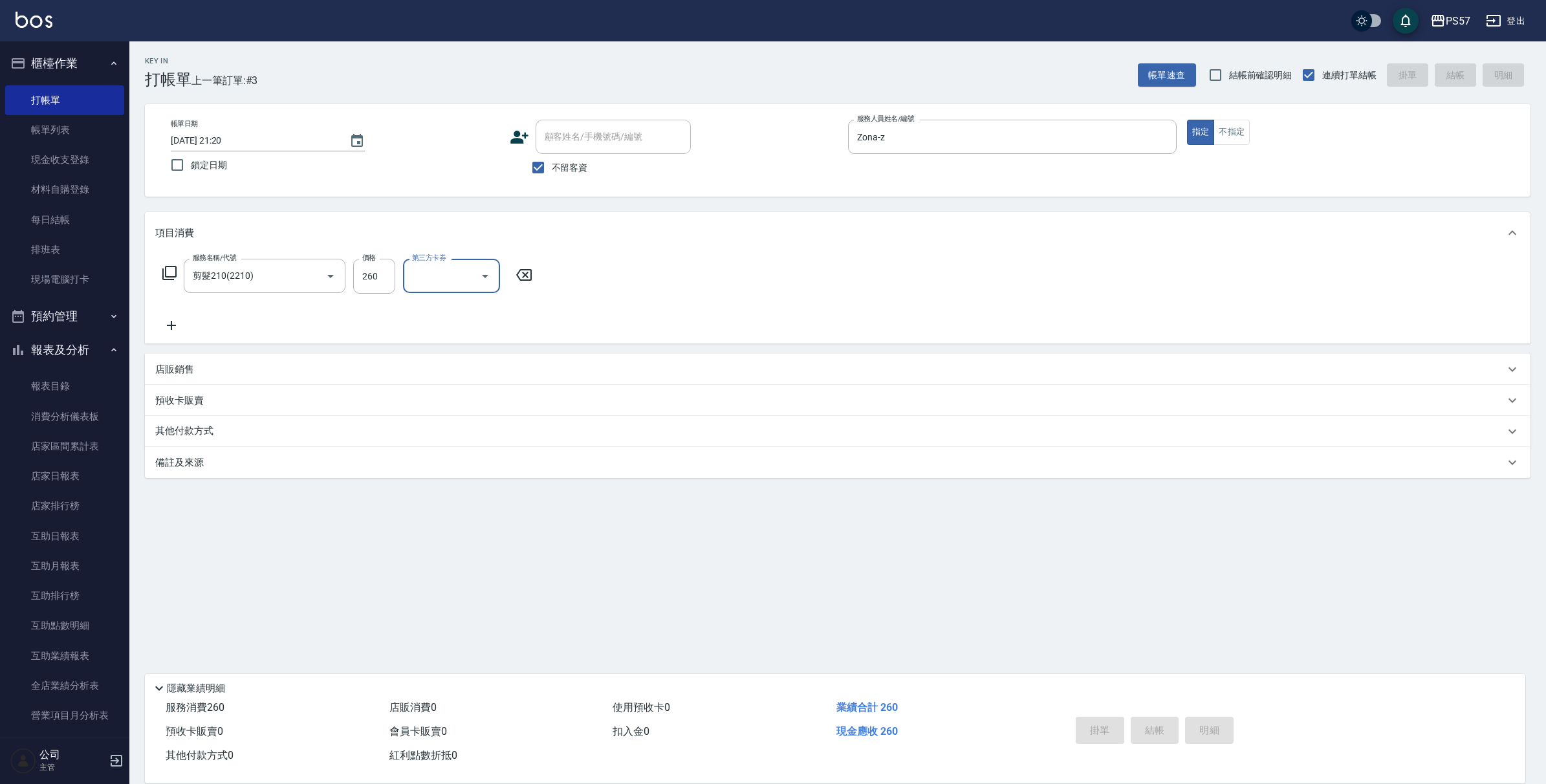 type 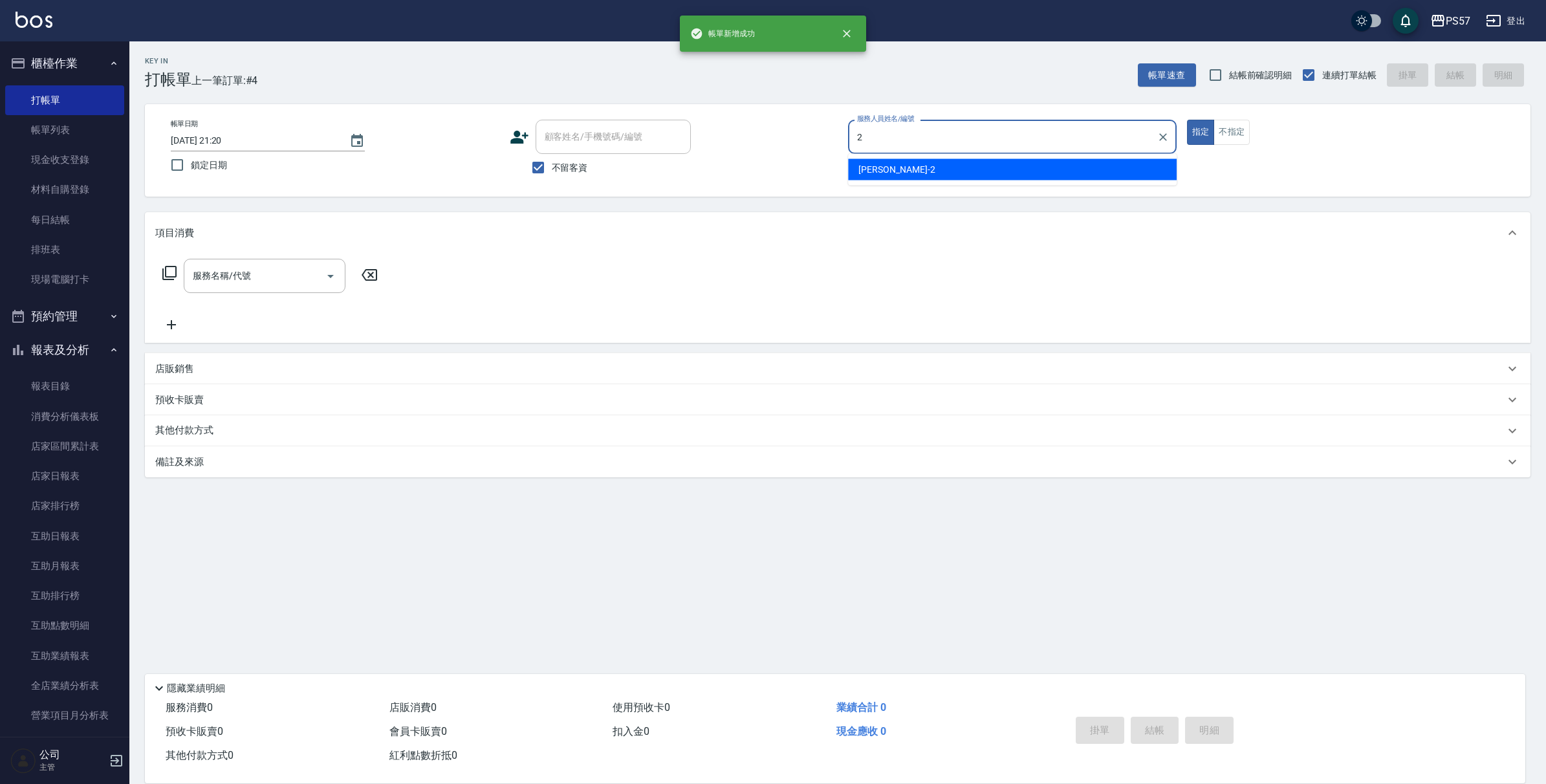 type on "圓圓-2" 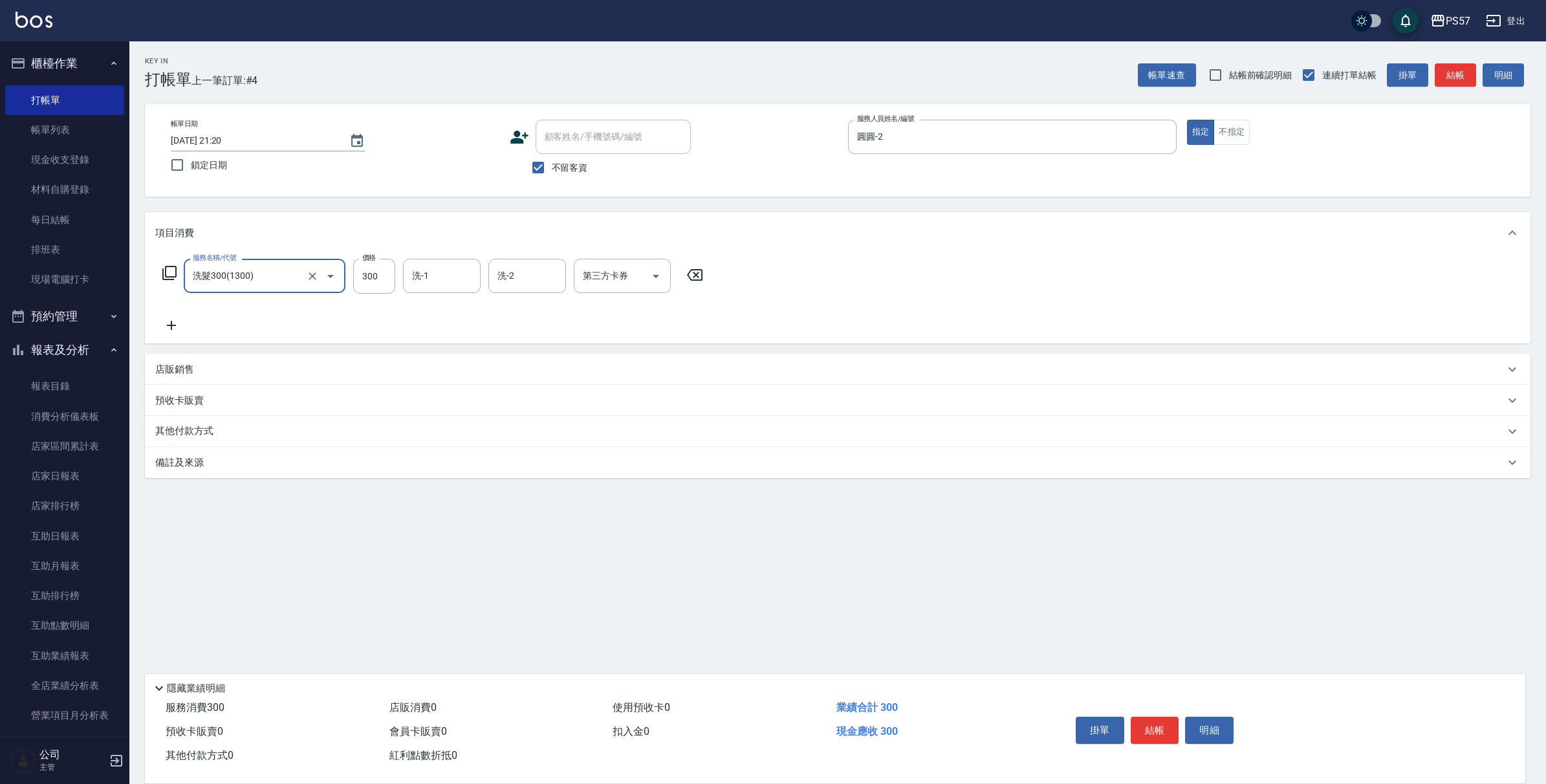 type on "洗髮300(1300)" 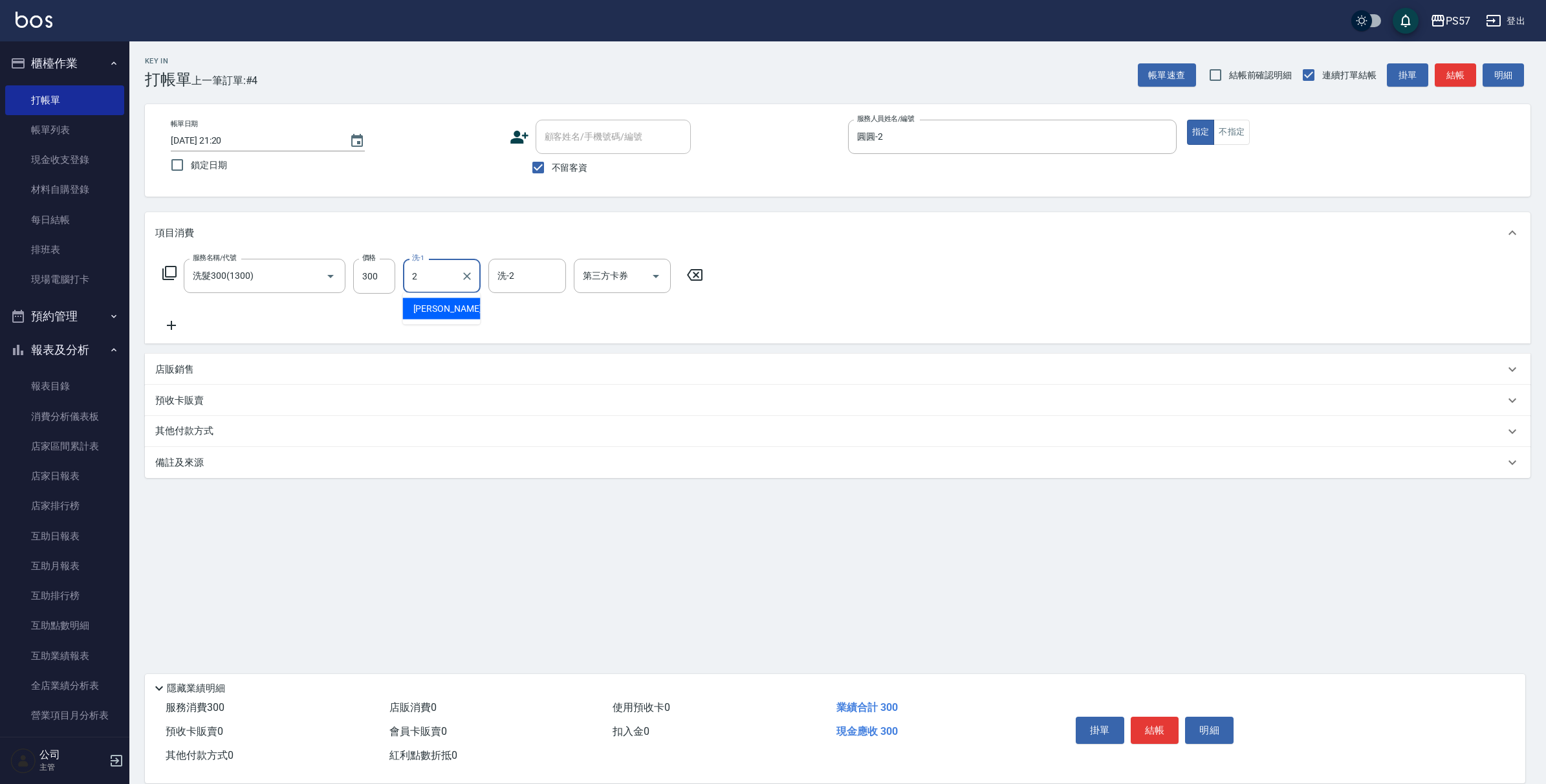 type on "圓圓-2" 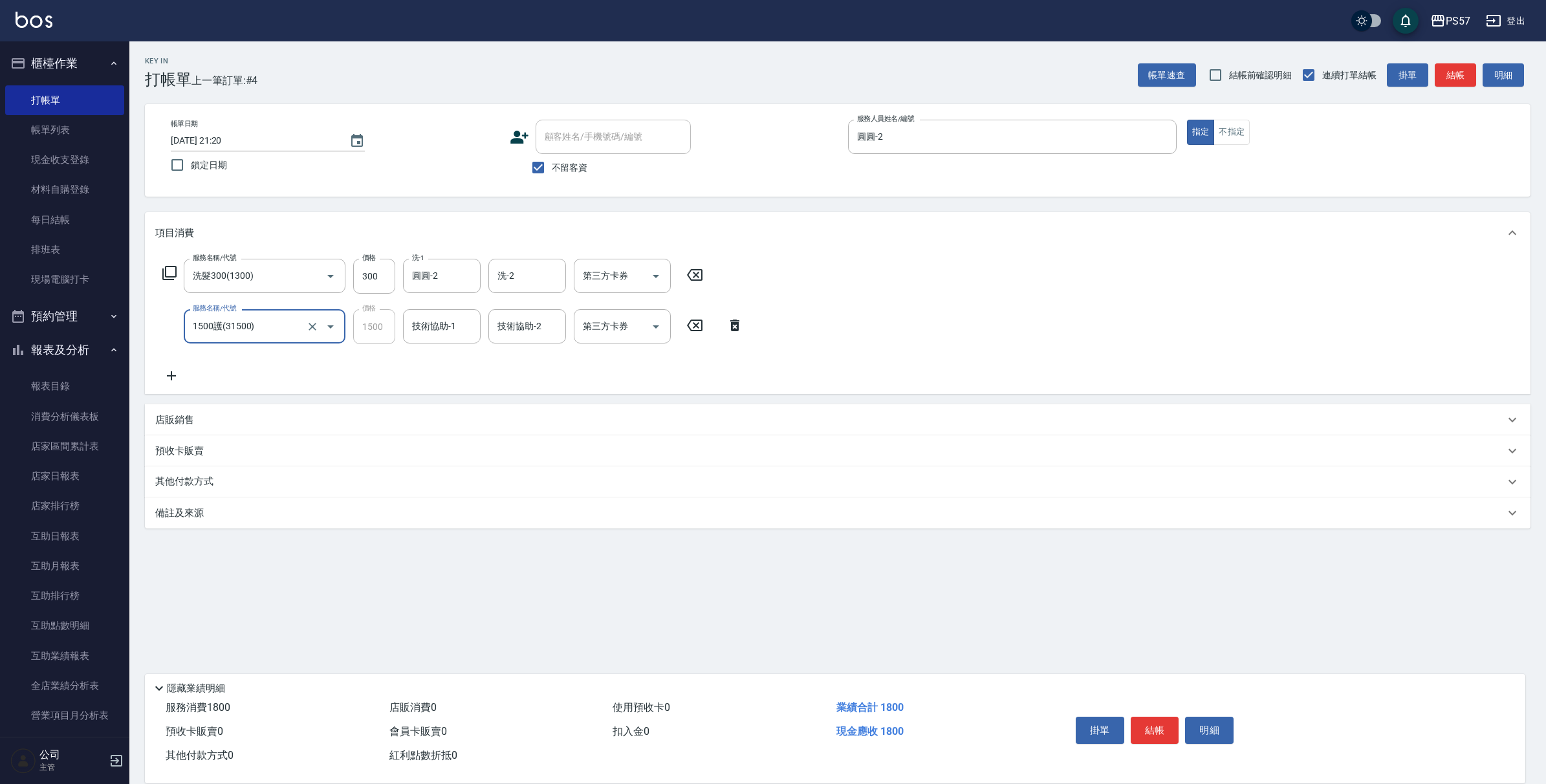 type on "1500護(31500)" 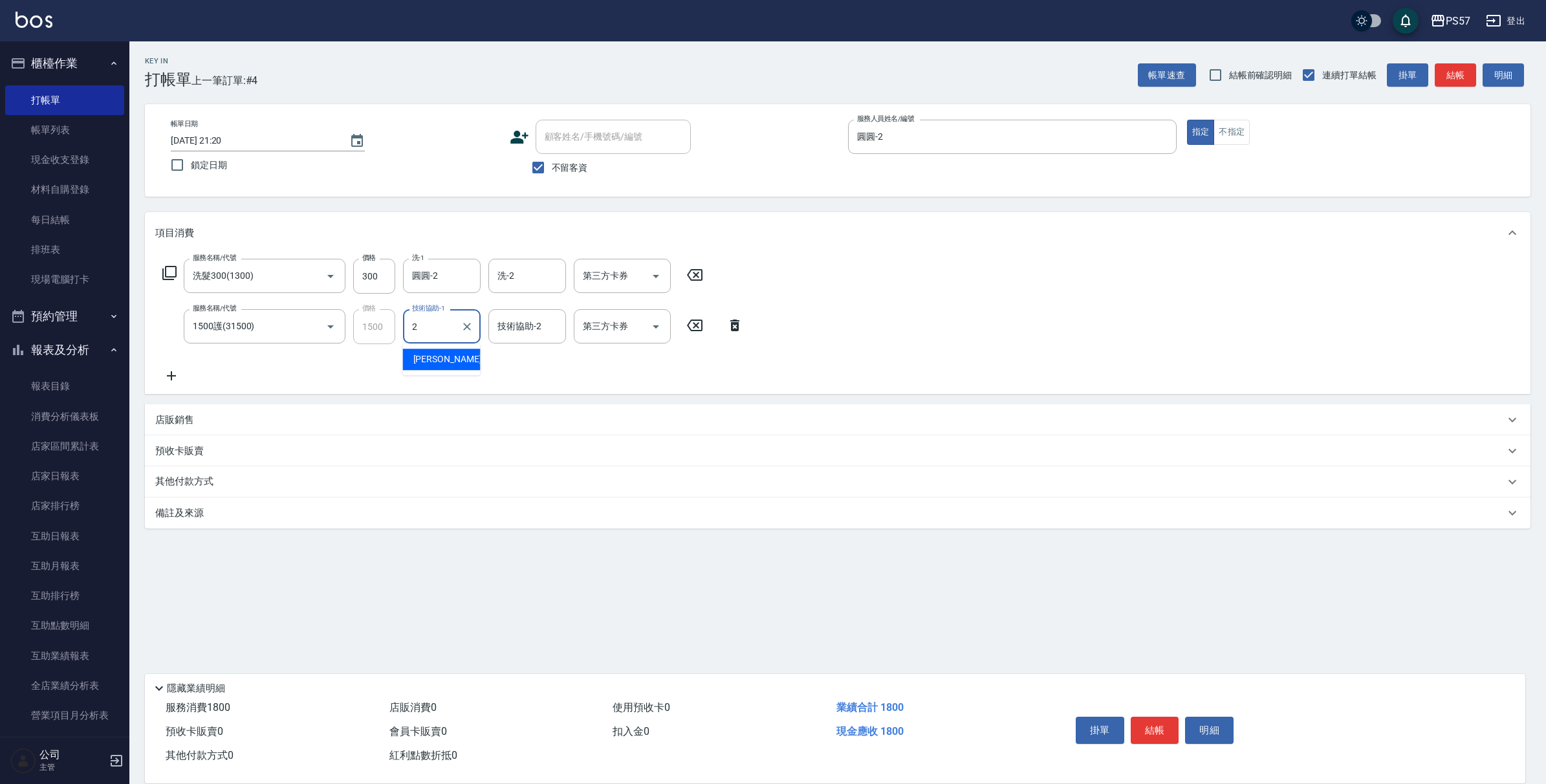 type on "圓圓-2" 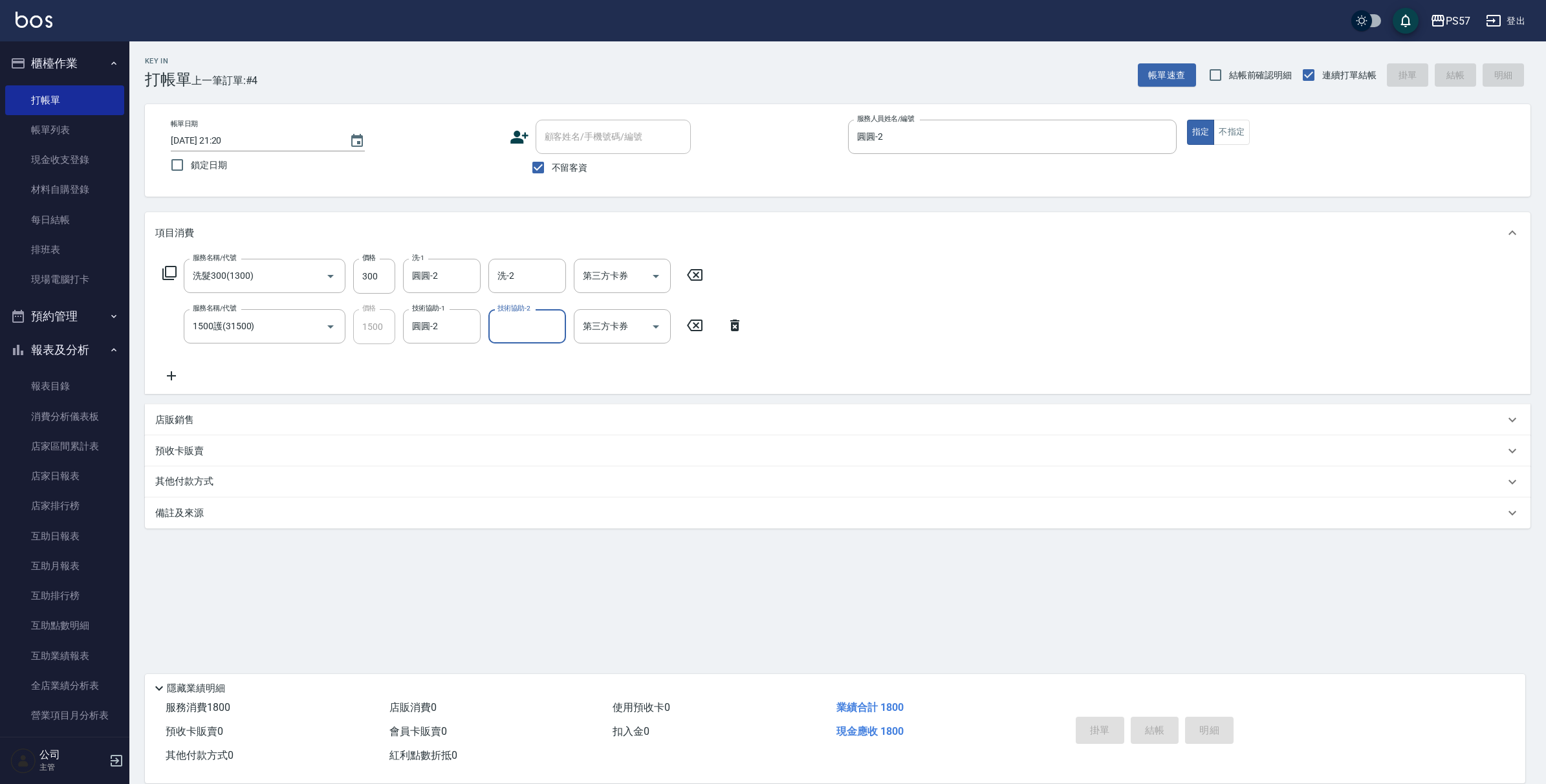 type 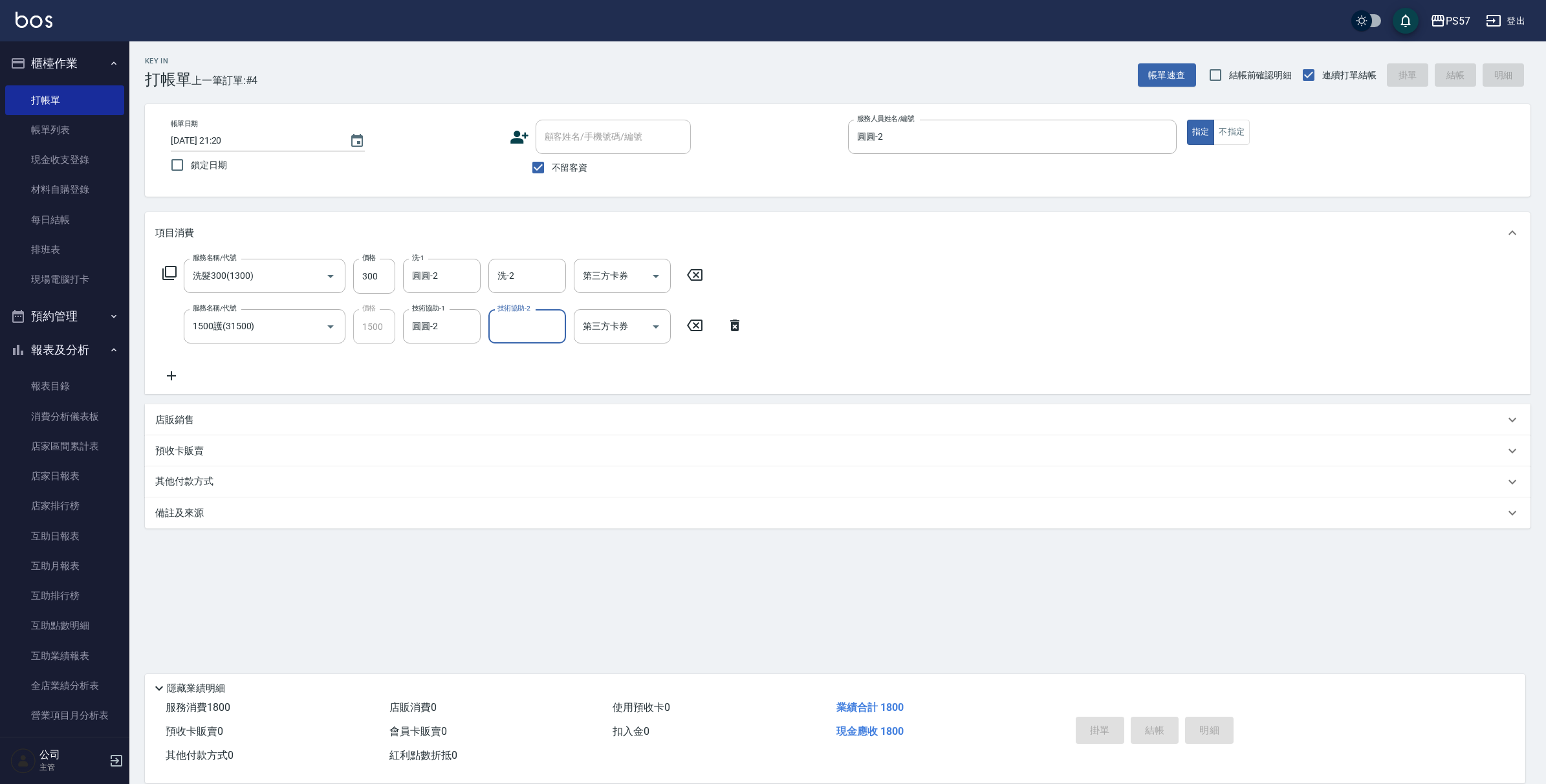 type 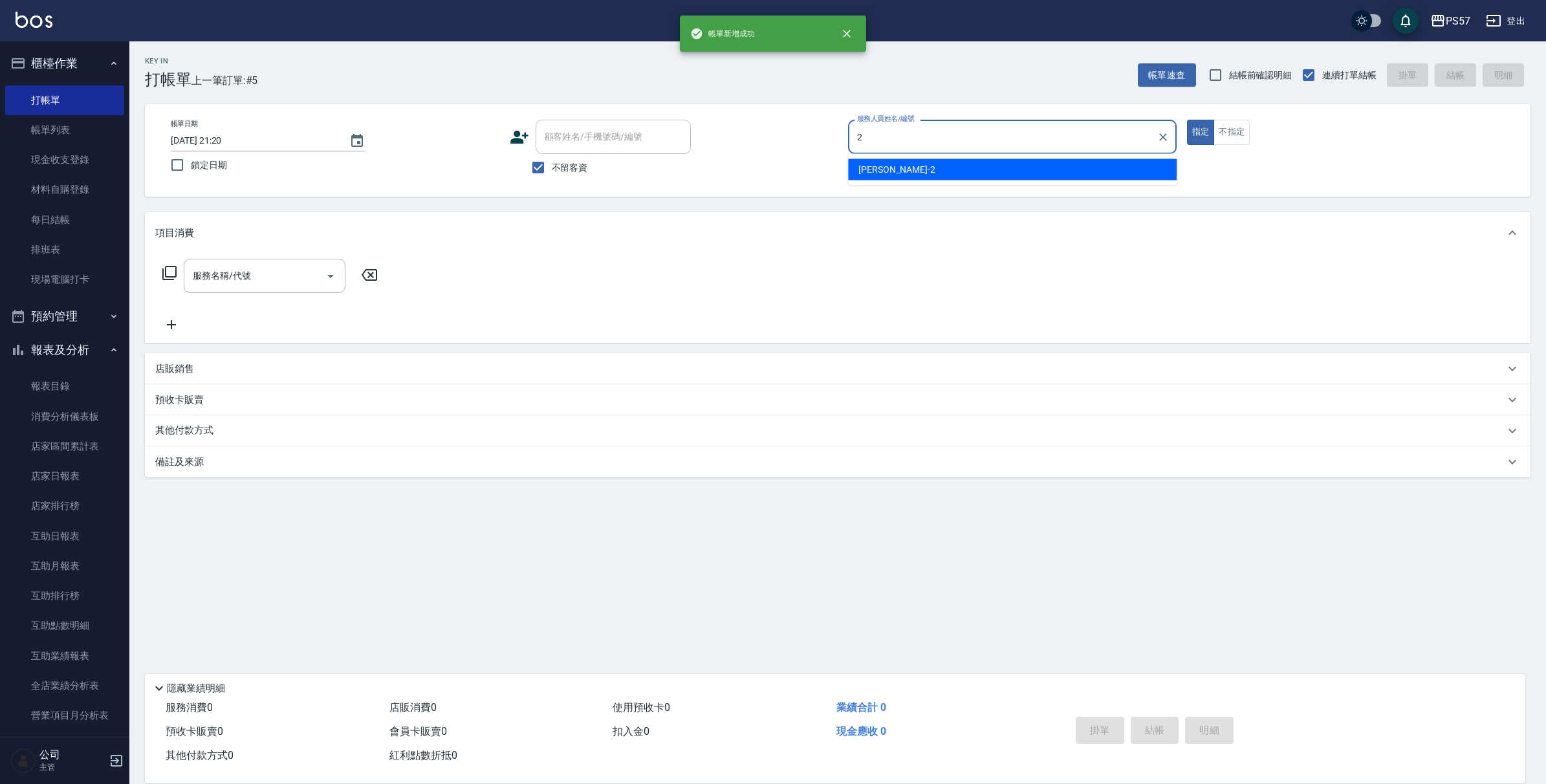 type on "圓圓-2" 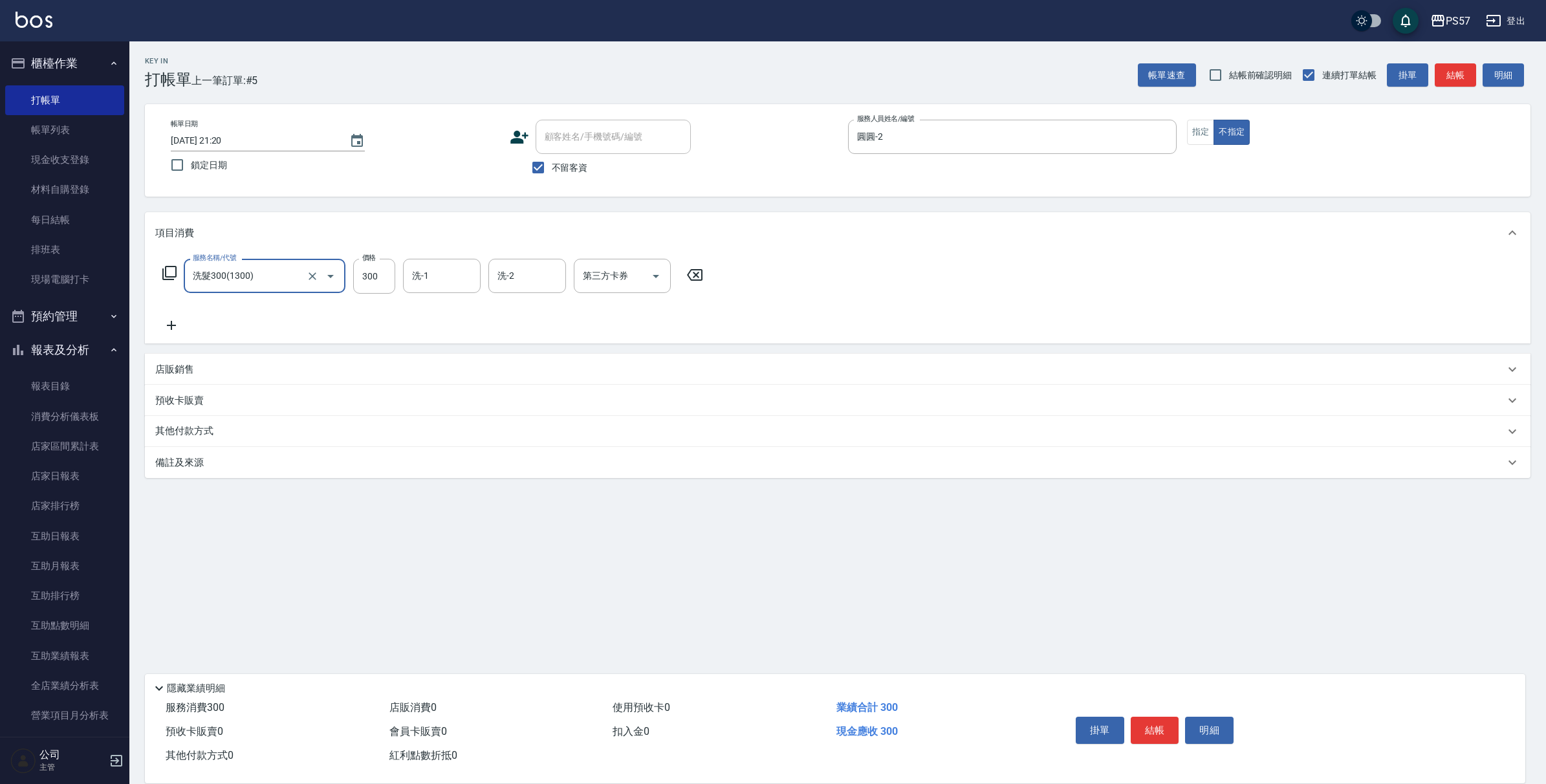 type on "洗髮300(1300)" 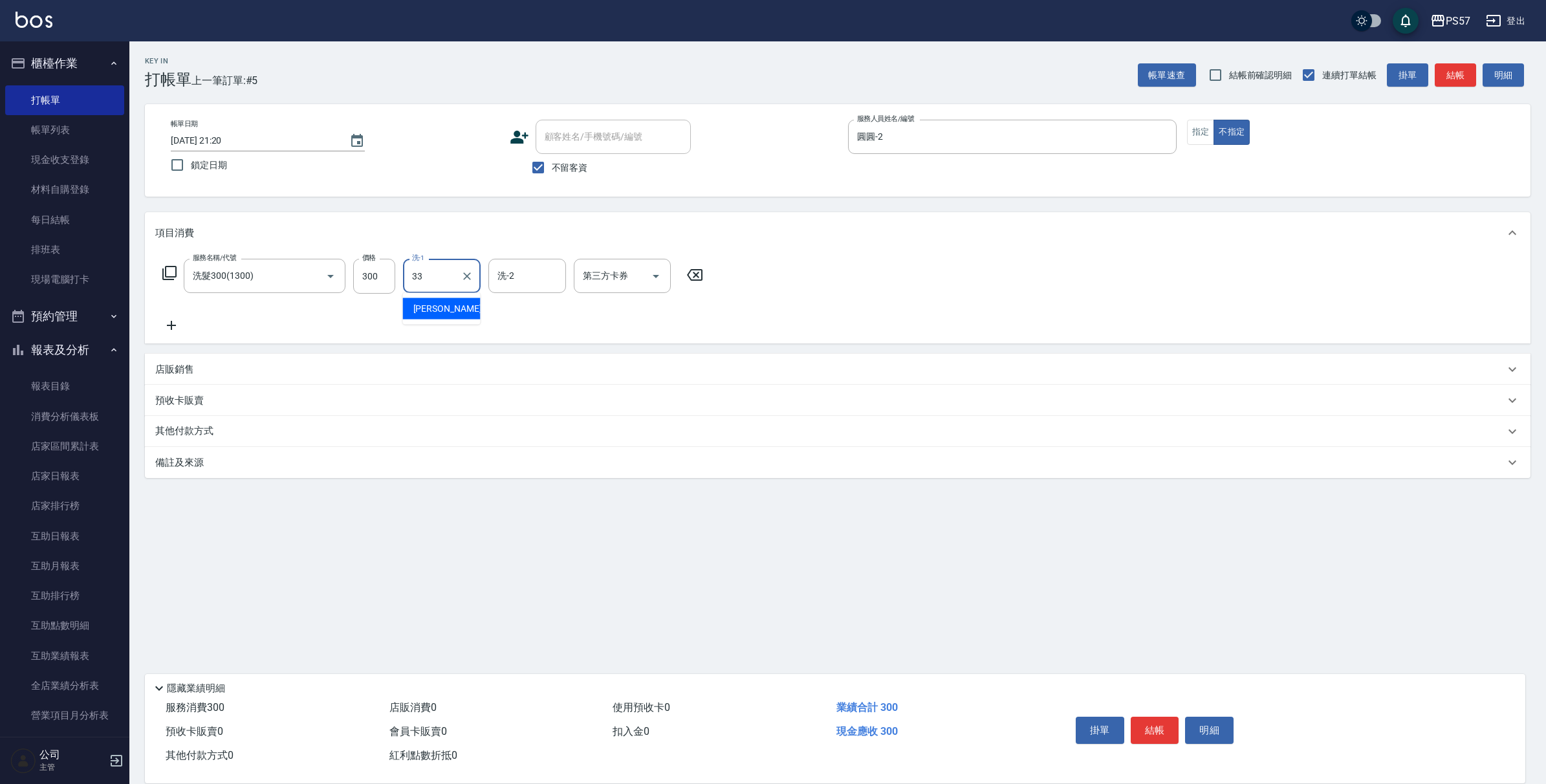 type on "[PERSON_NAME]-33" 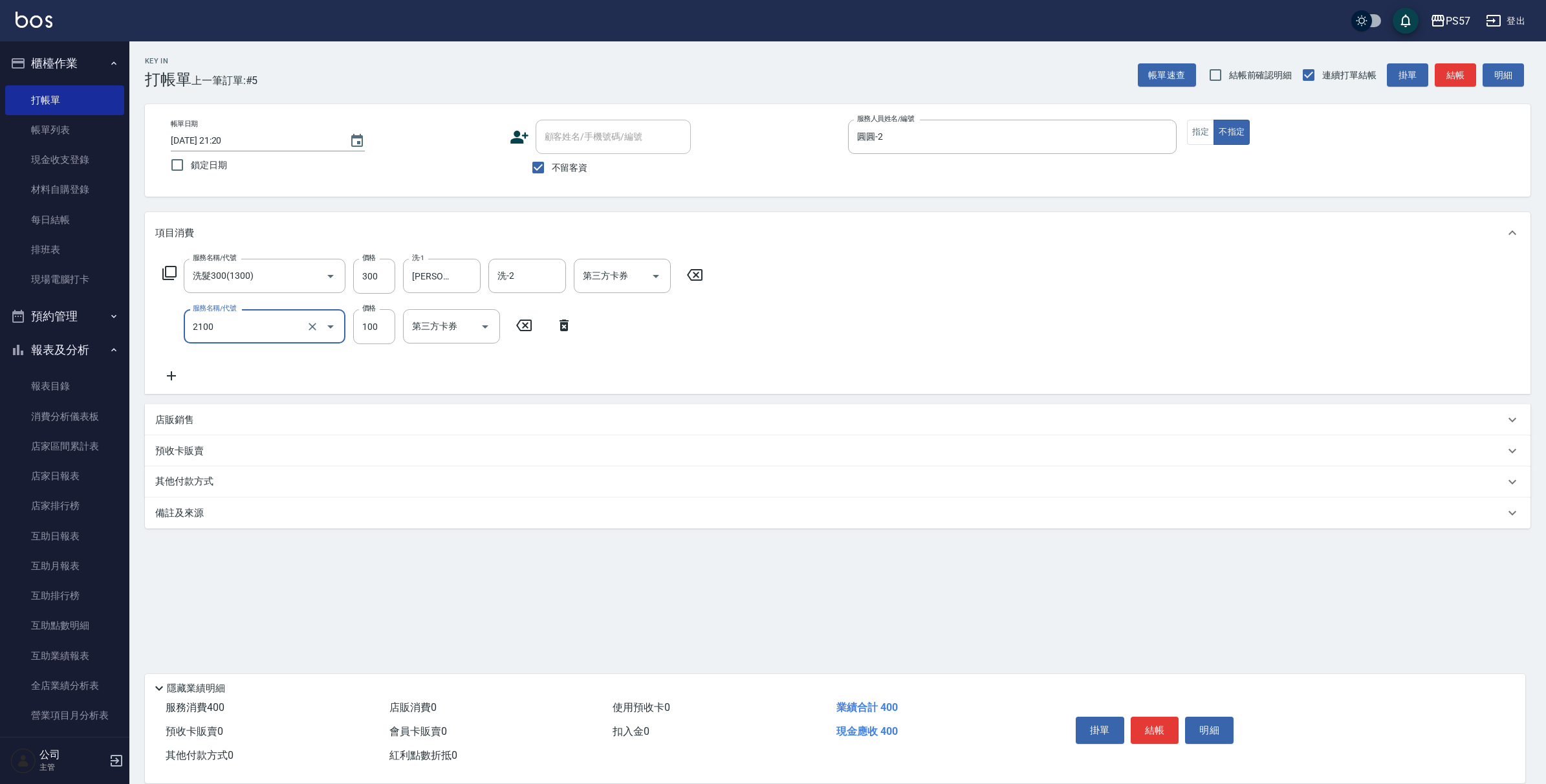 type on "剪髮100(2100)" 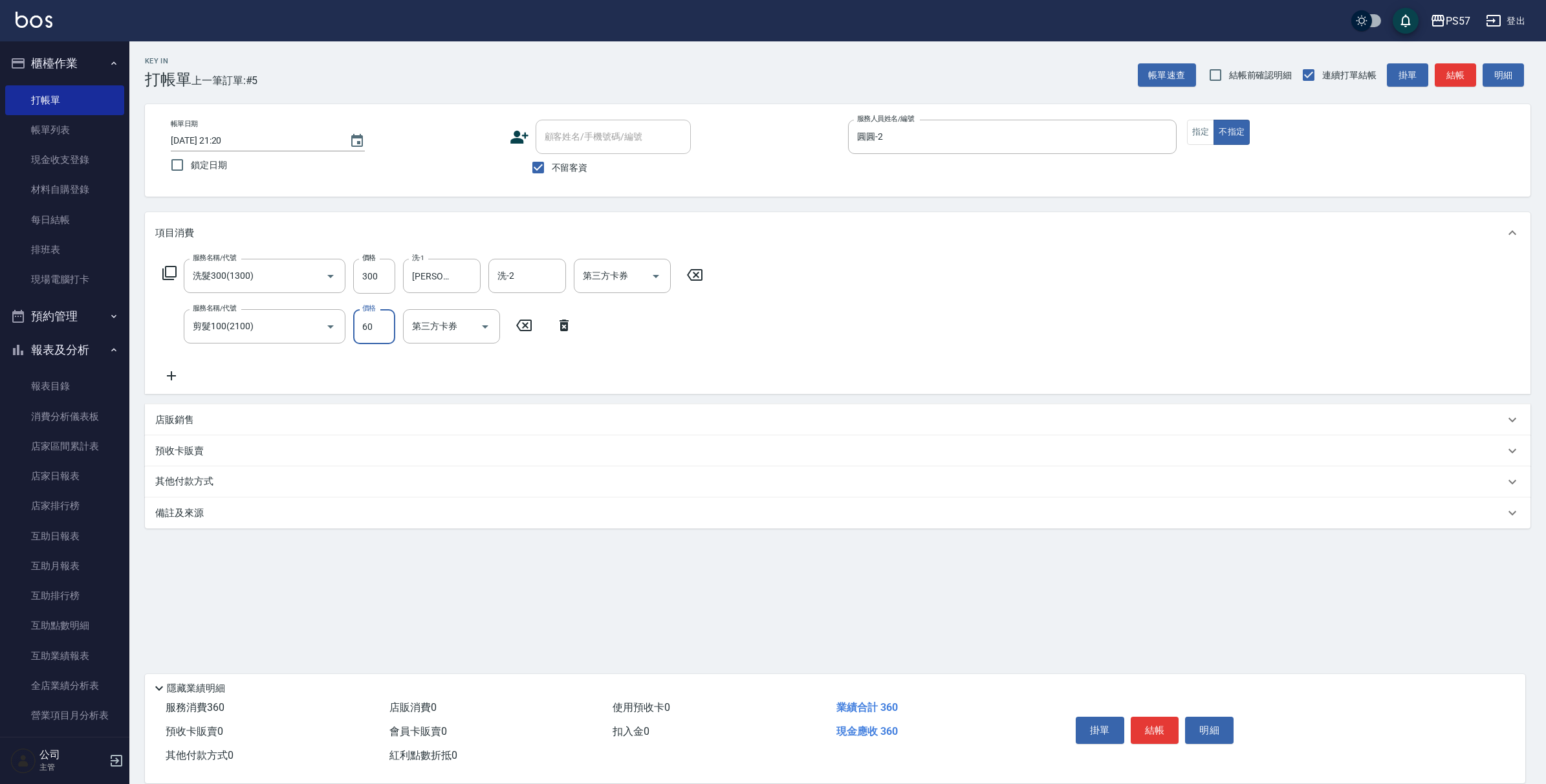 type on "60" 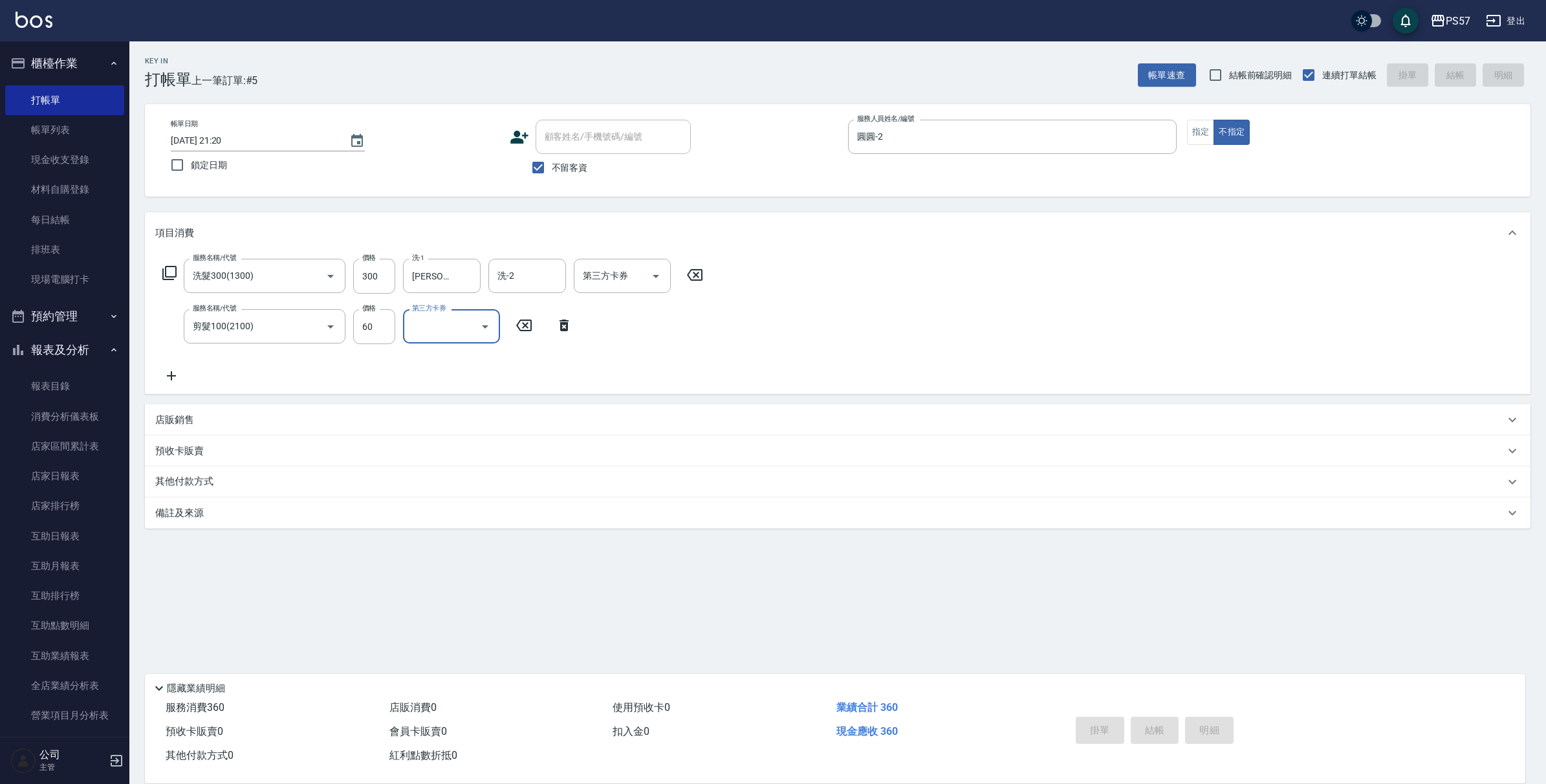 type 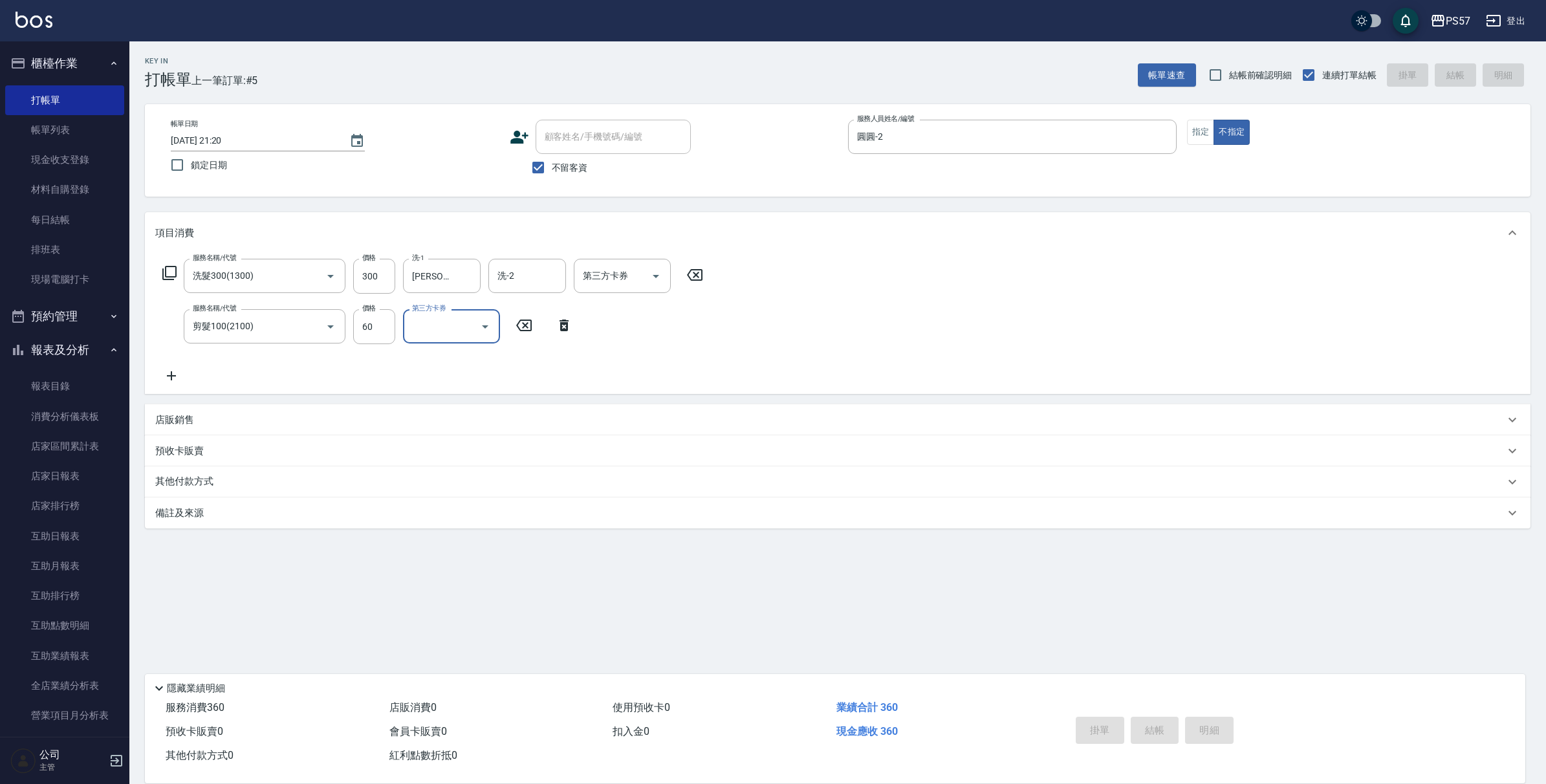 type 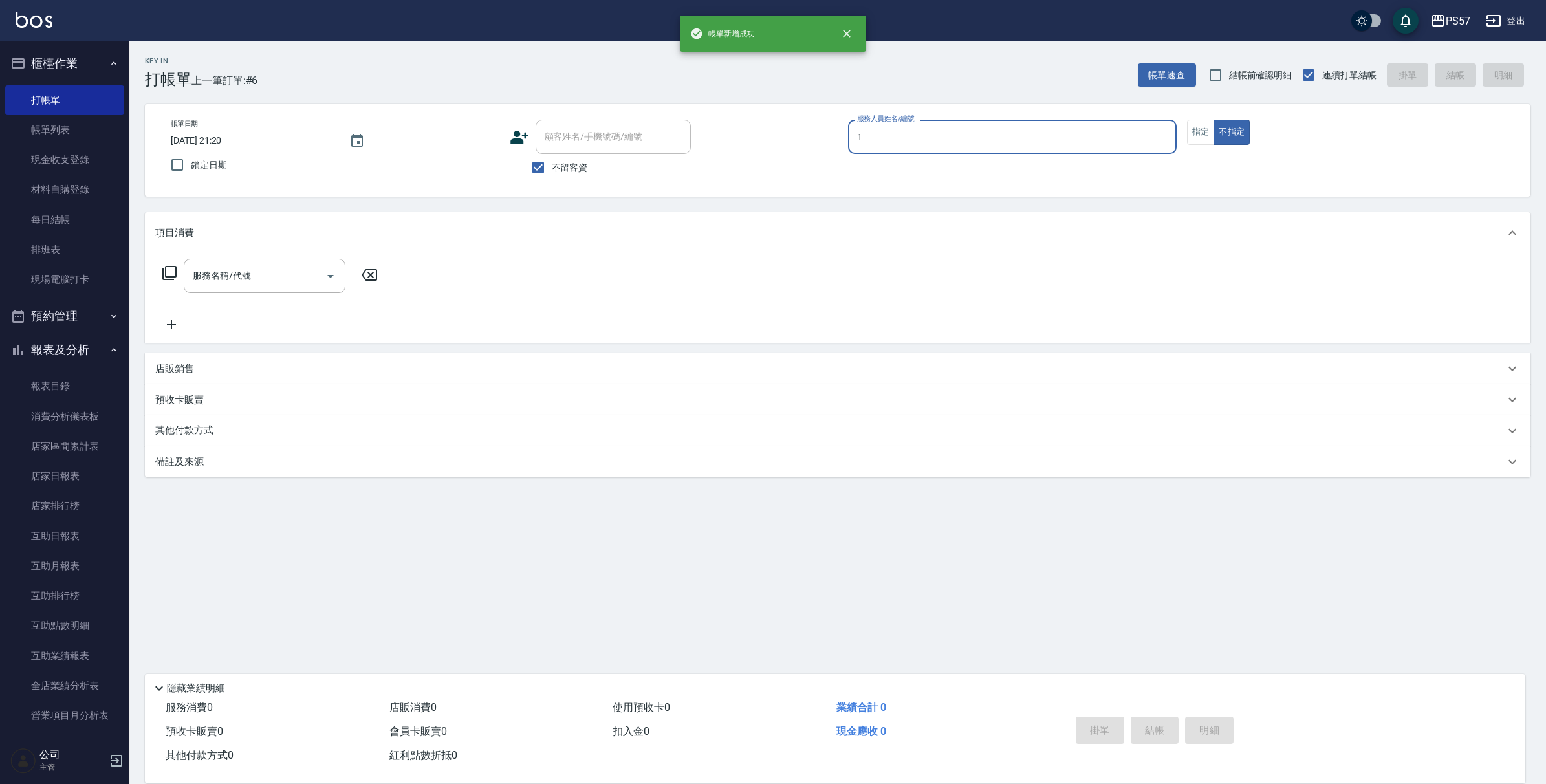 type on "Akin-1" 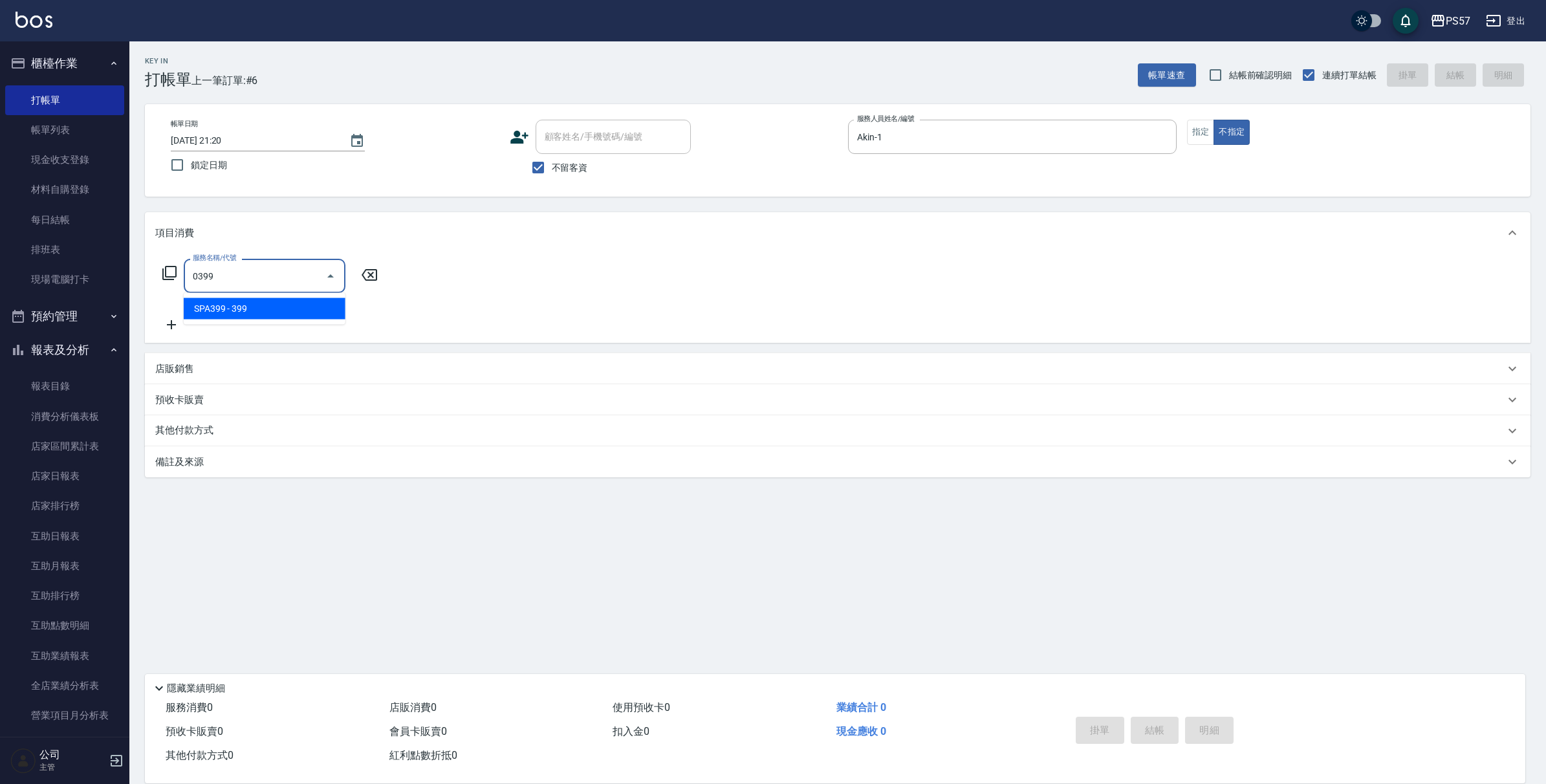 type on "SPA399(0399)" 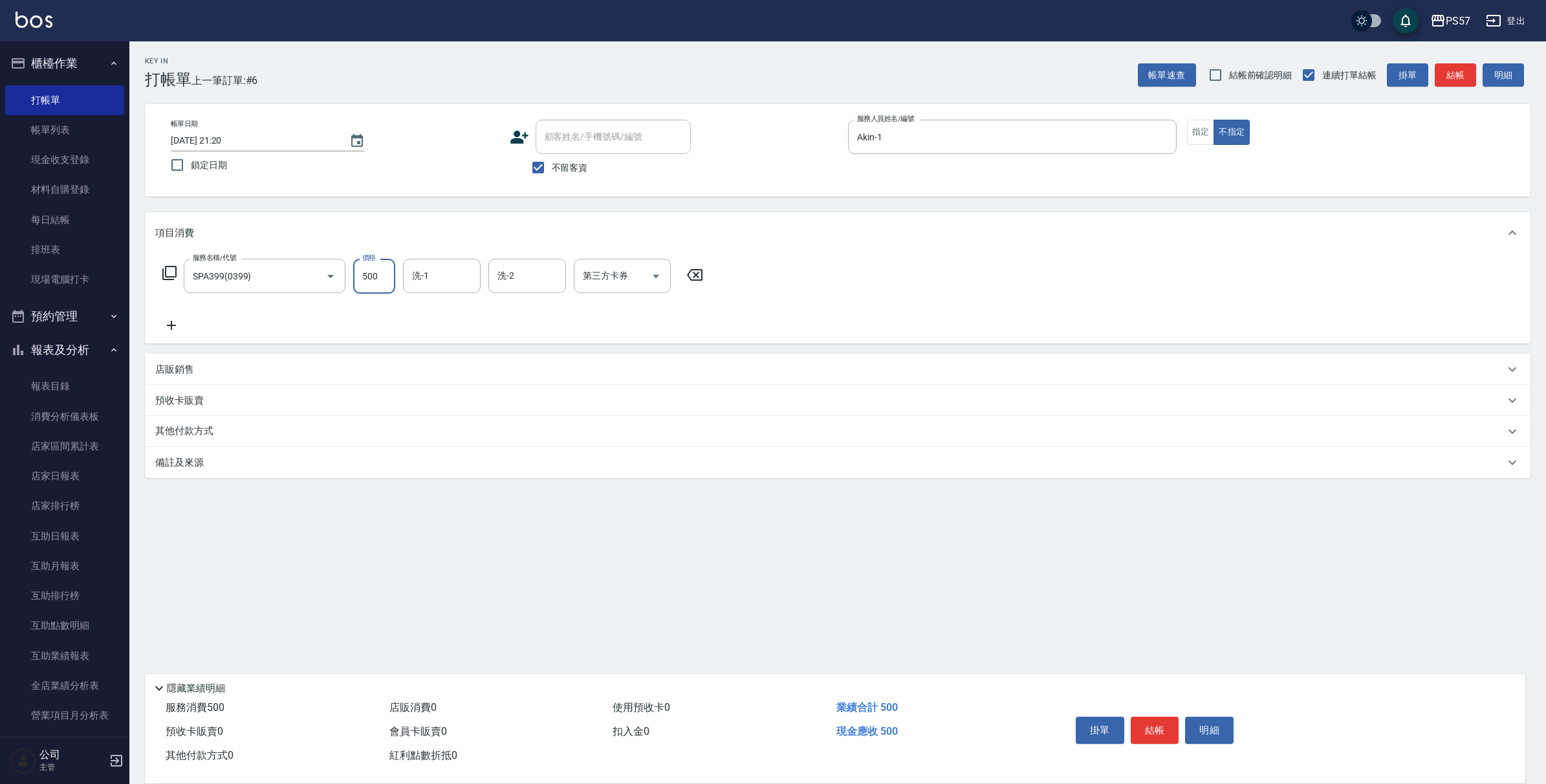 type on "500" 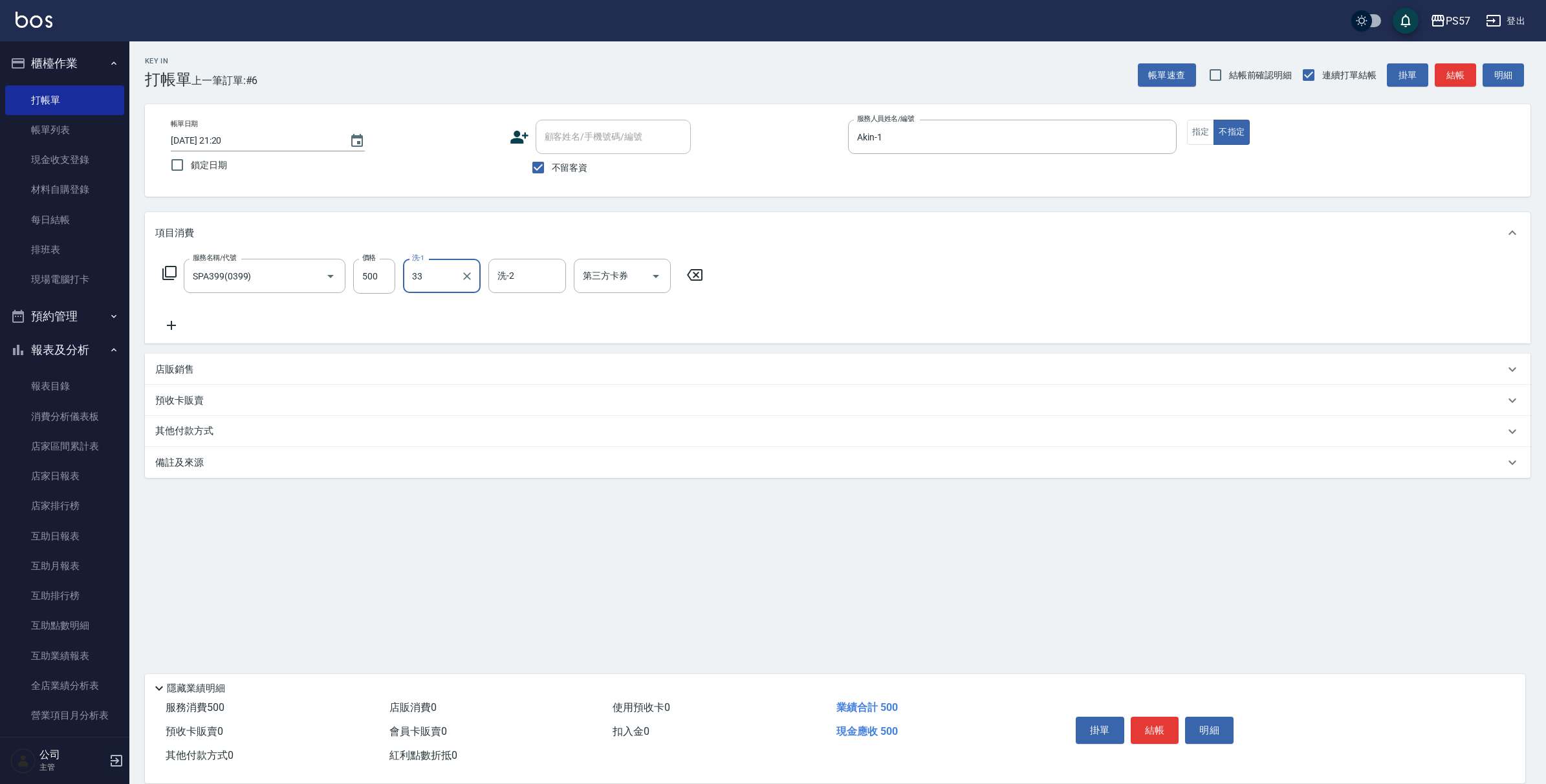 type on "[PERSON_NAME]-33" 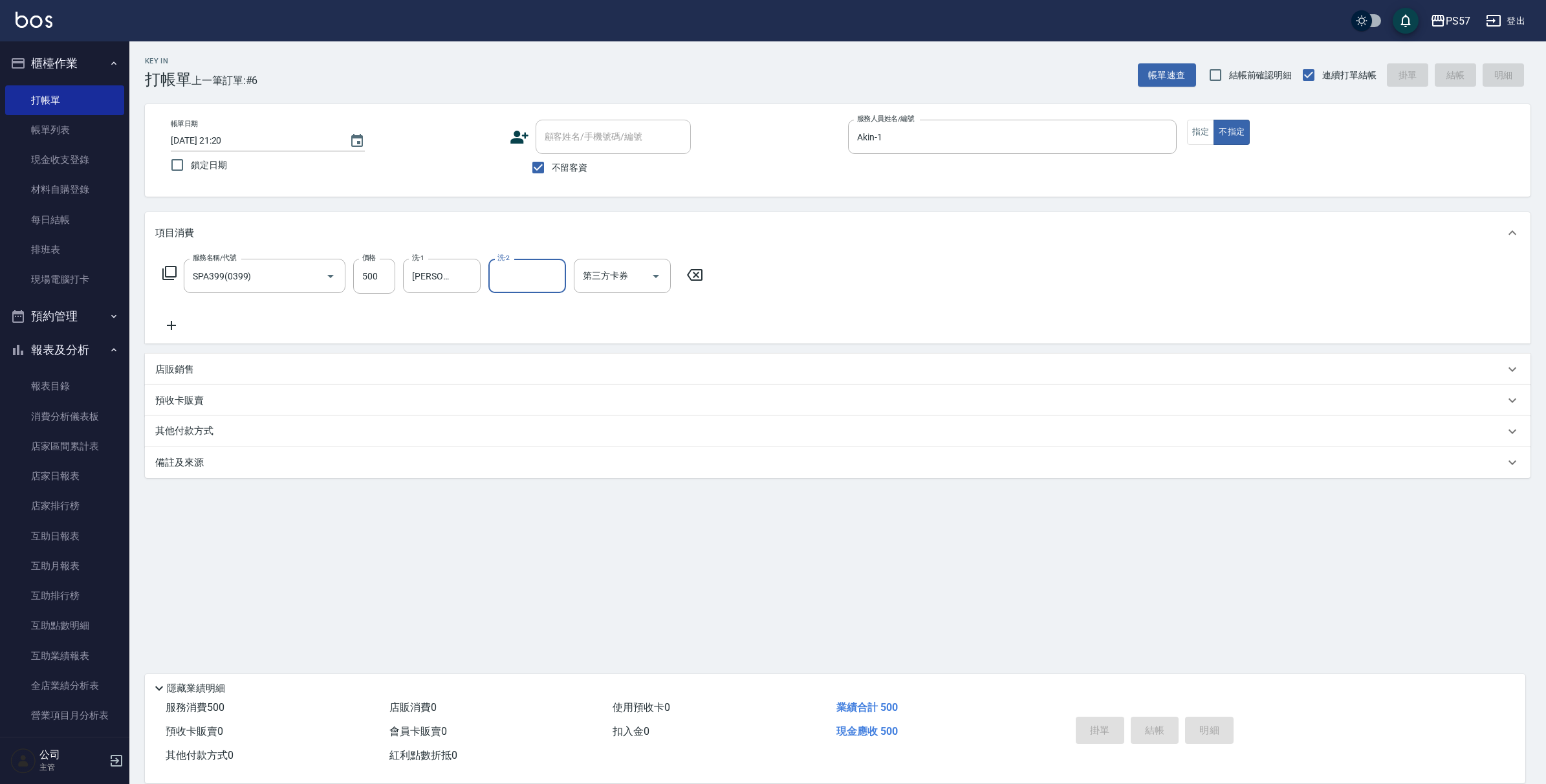type on "[DATE] 21:21" 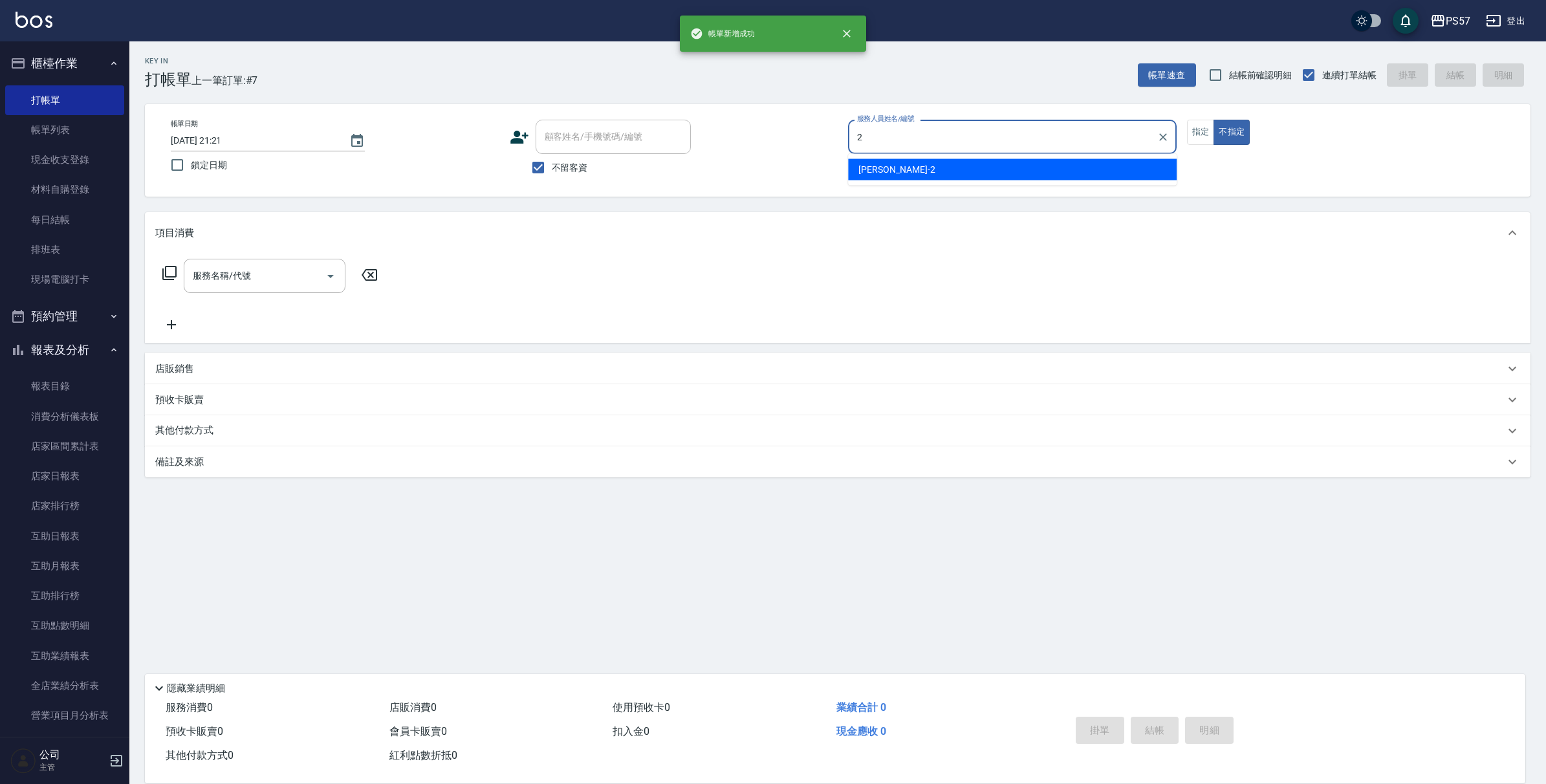 type on "圓圓-2" 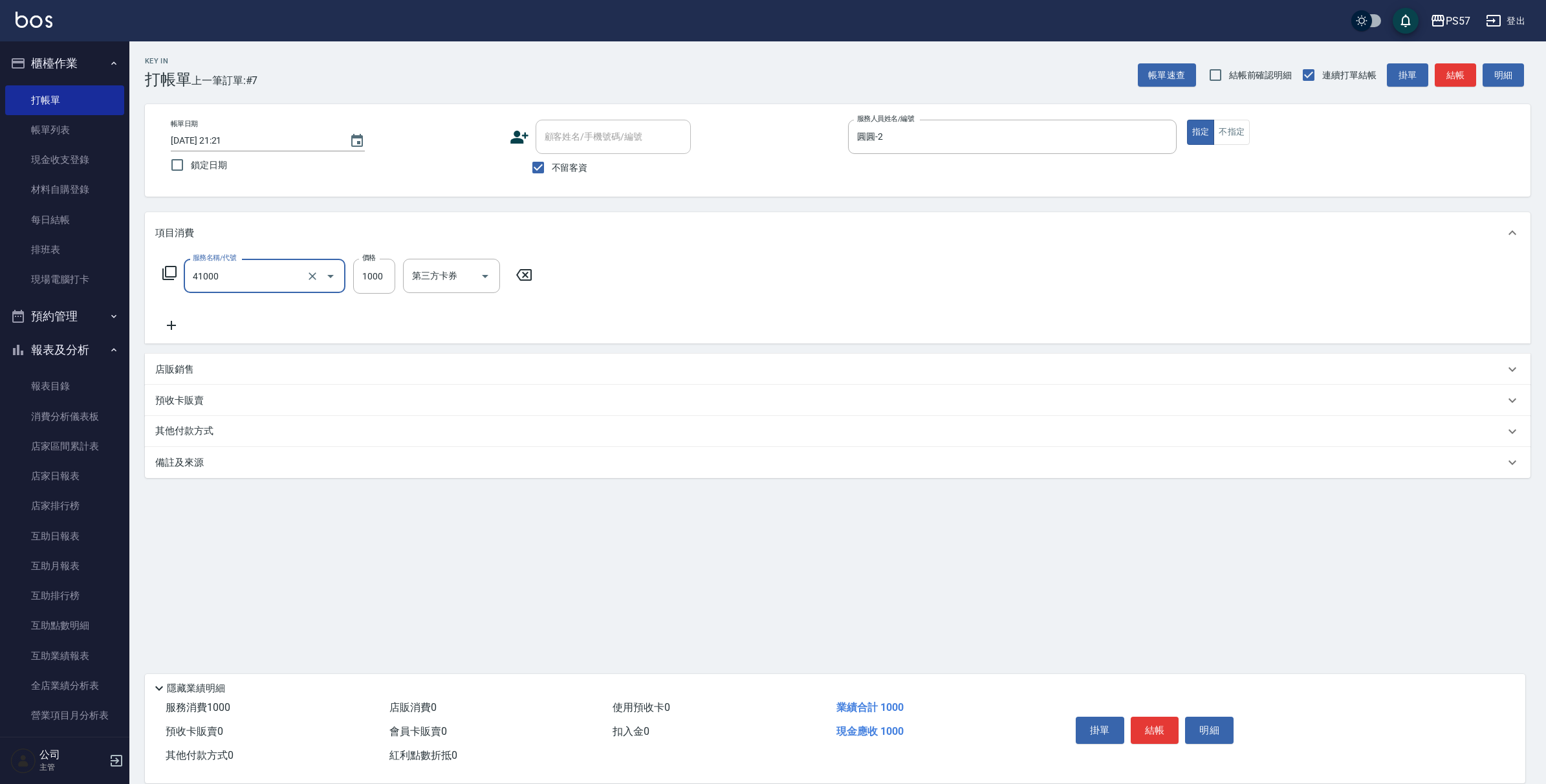 type on "任義金額燙髮(41000)" 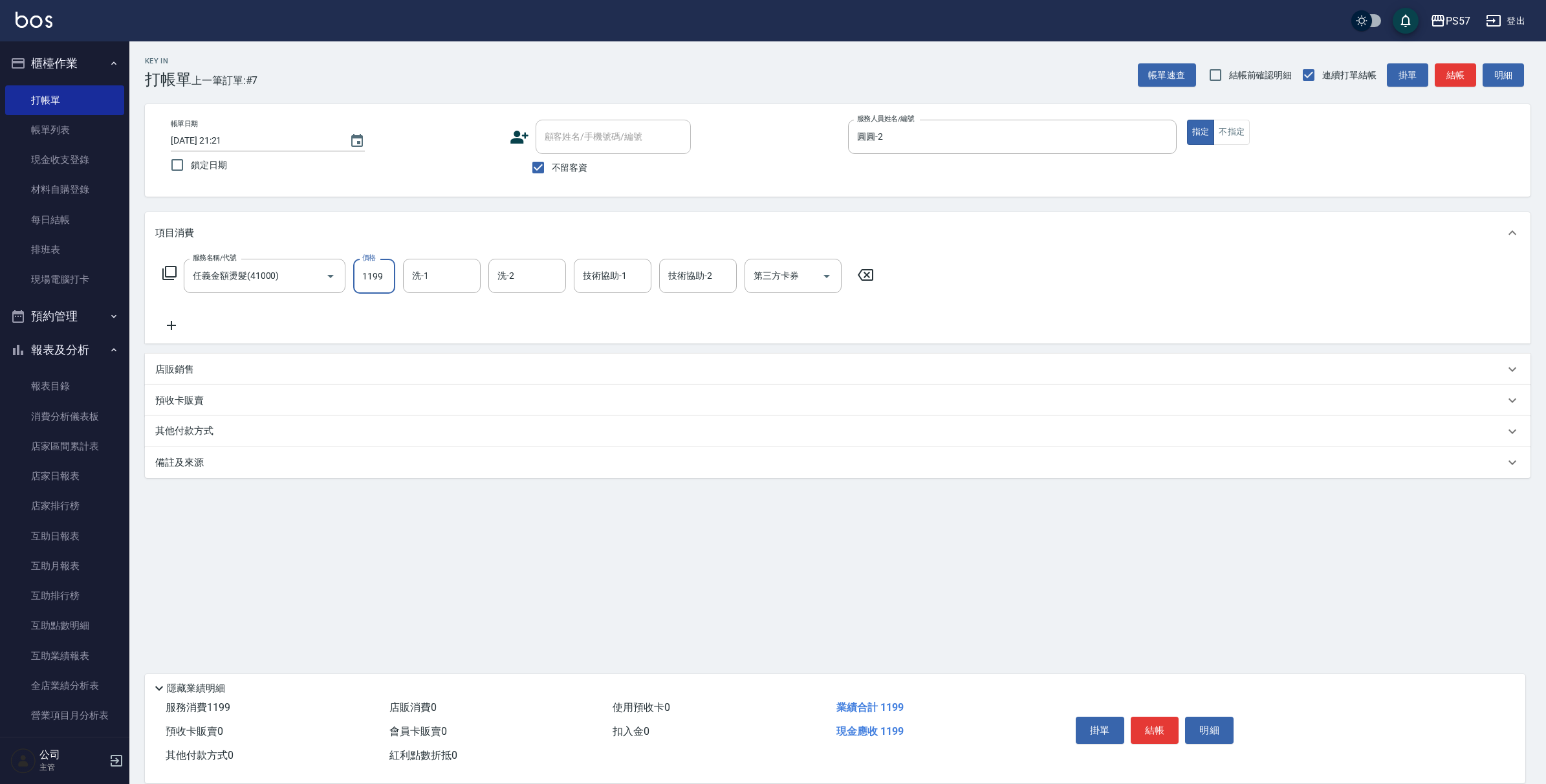 type on "1199" 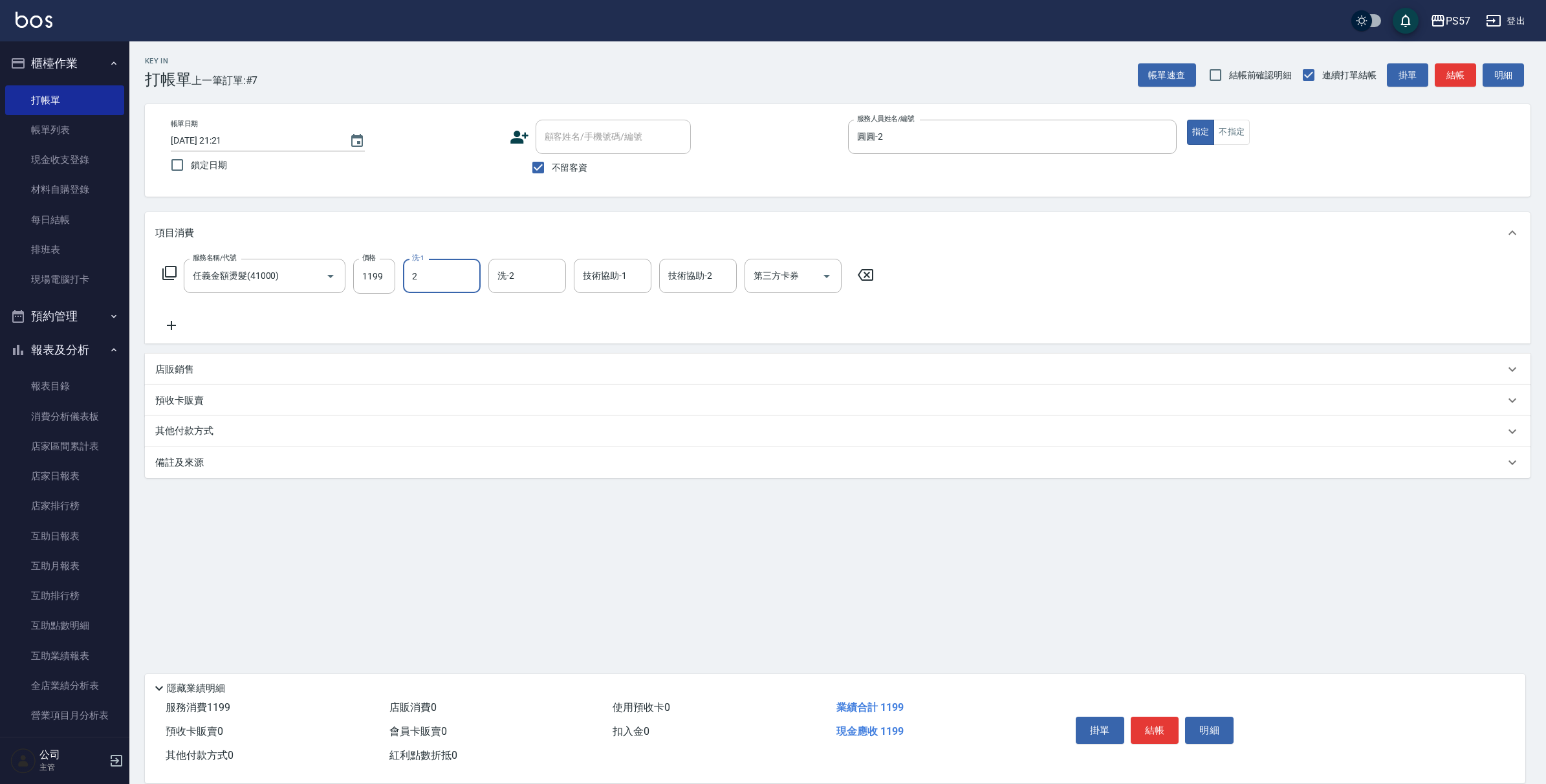 type on "圓圓-2" 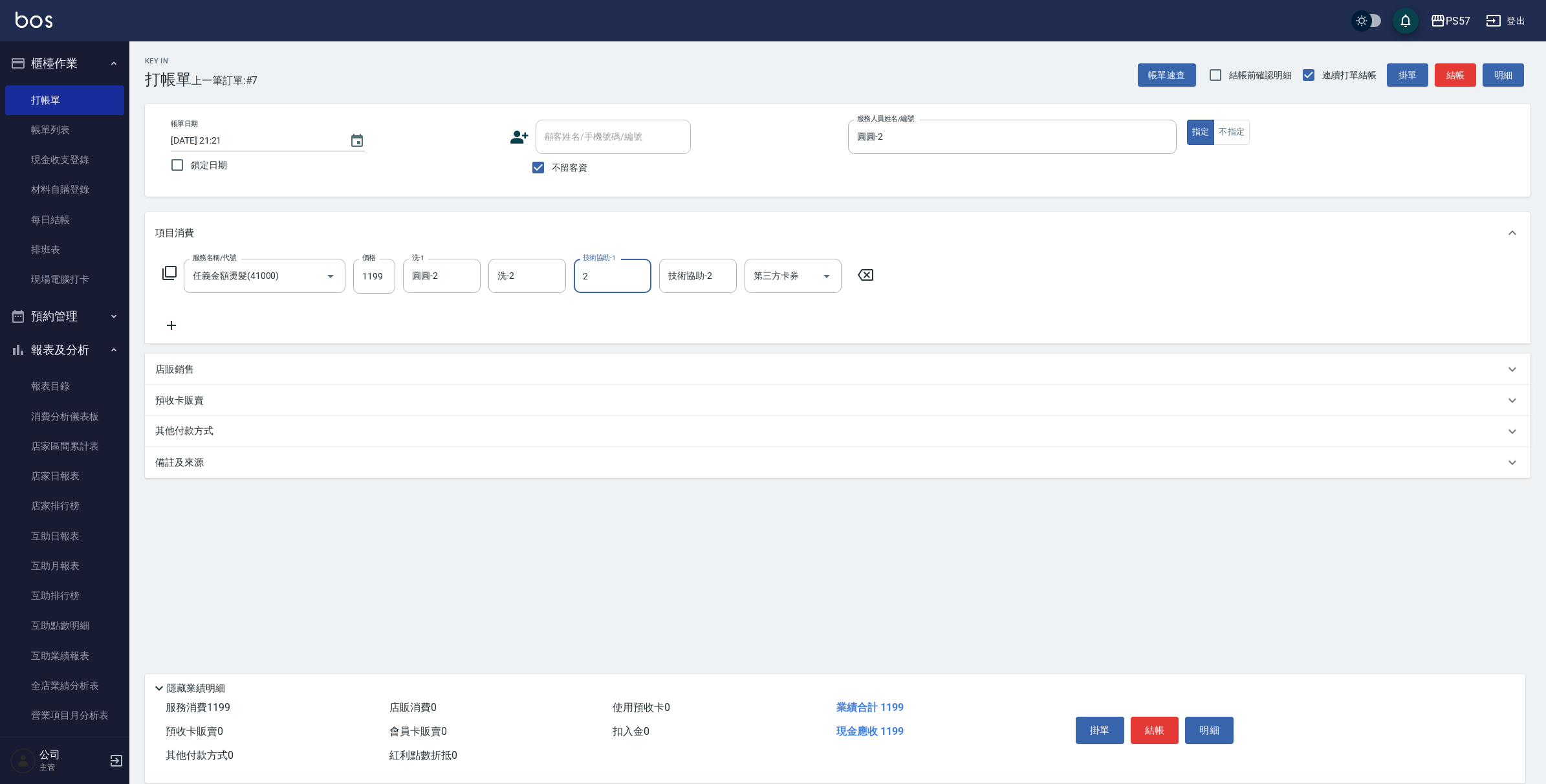 type on "圓圓-2" 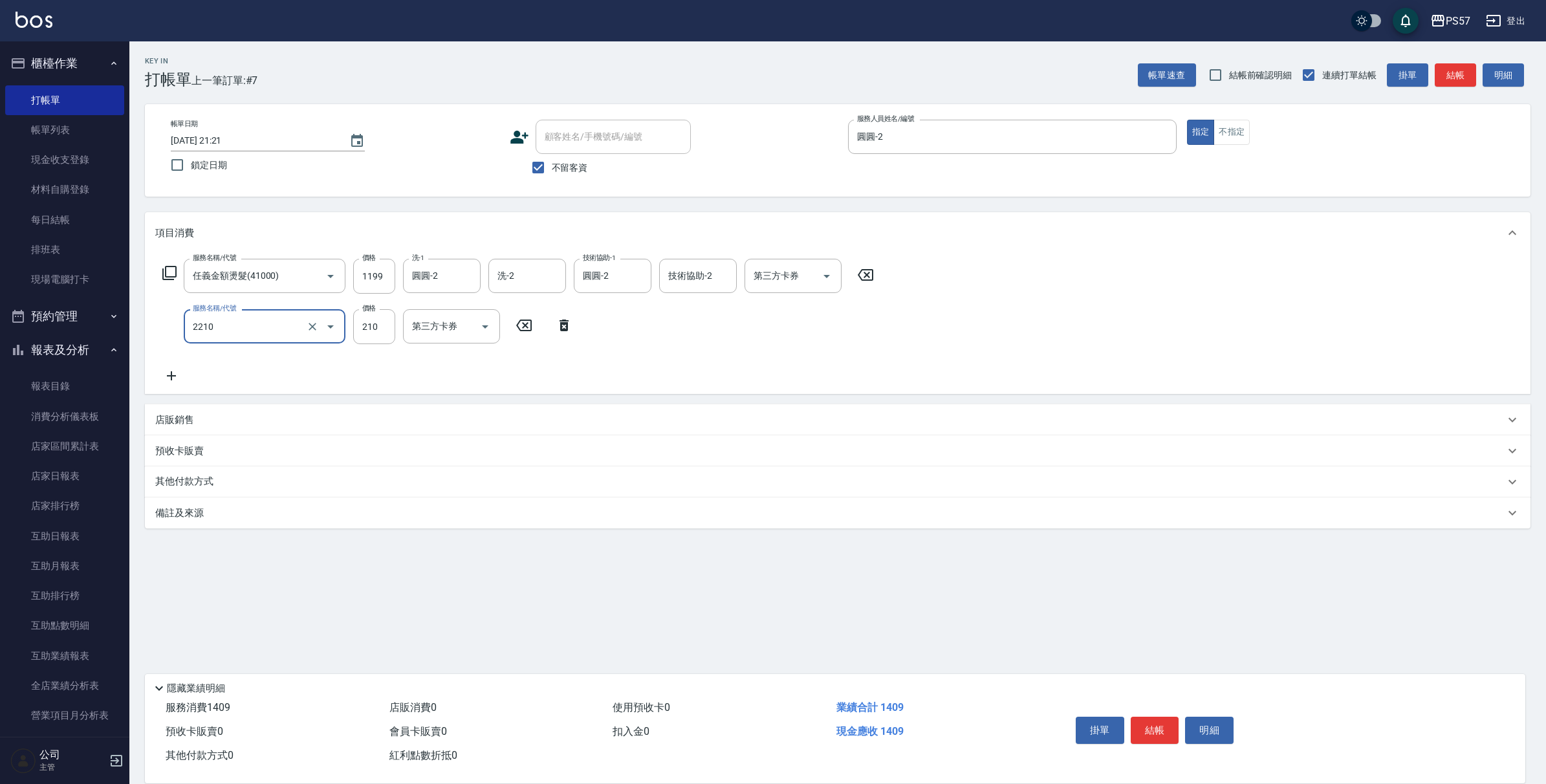 type on "剪髮210(2210)" 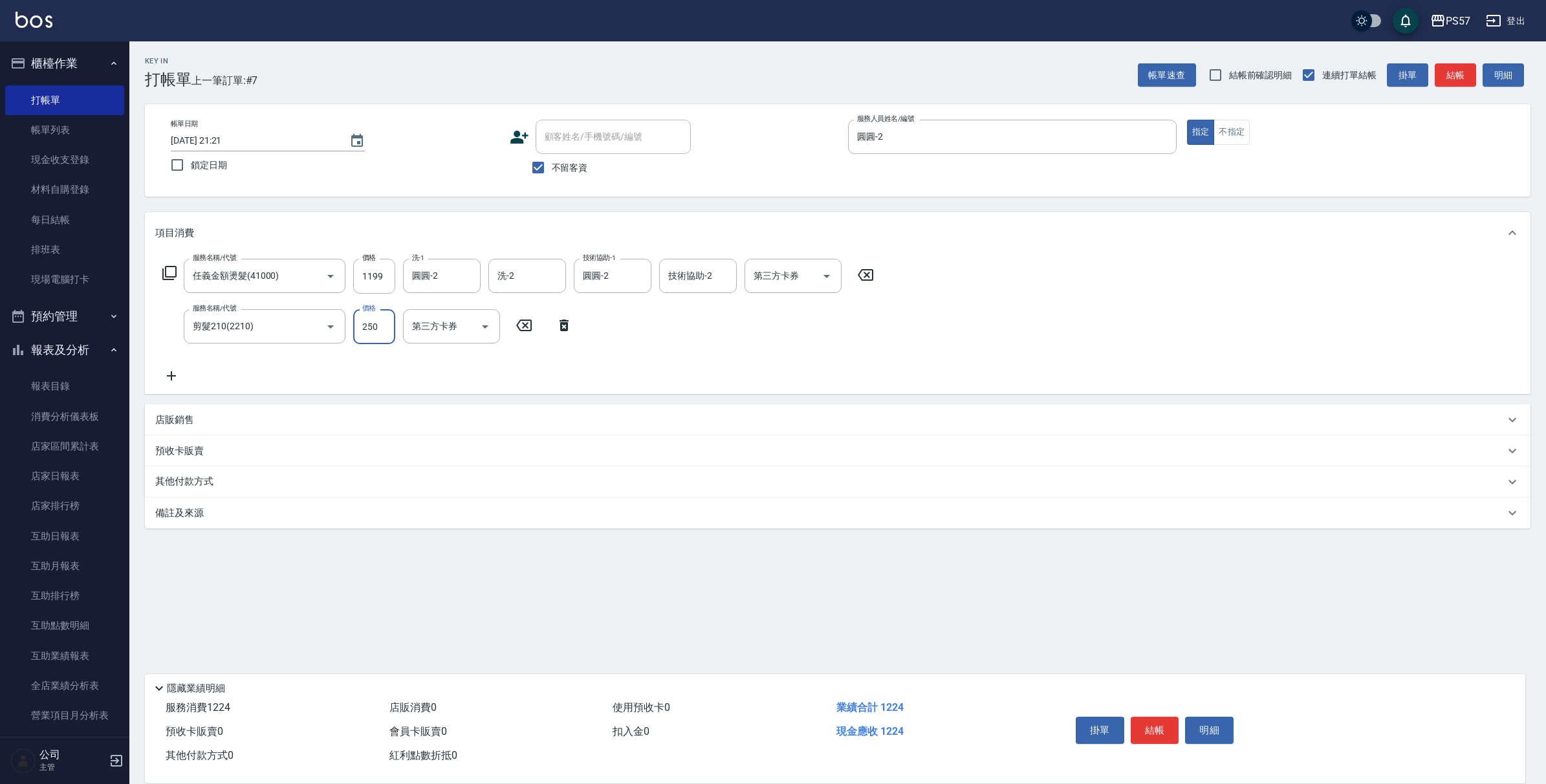 type on "250" 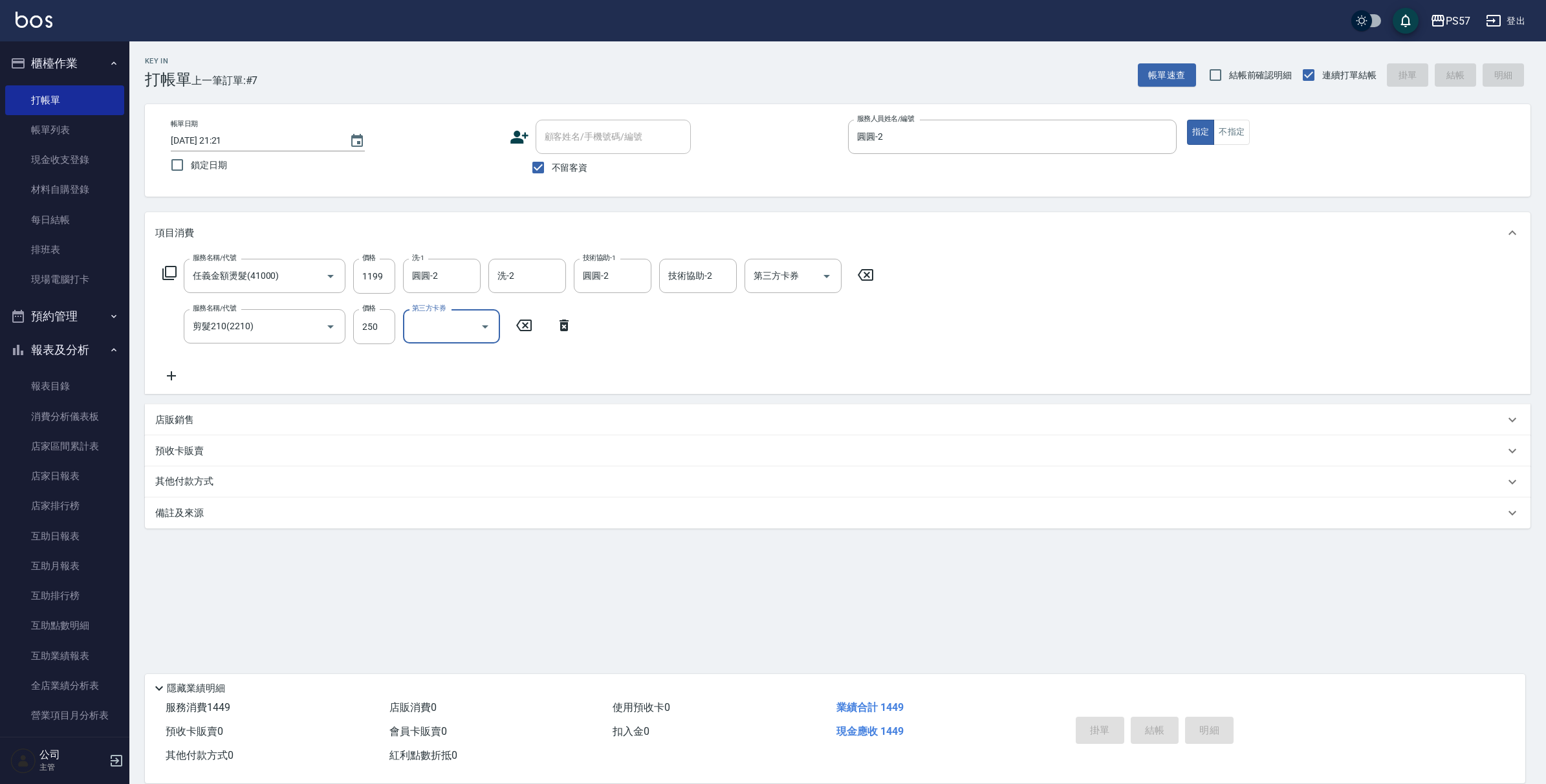 type 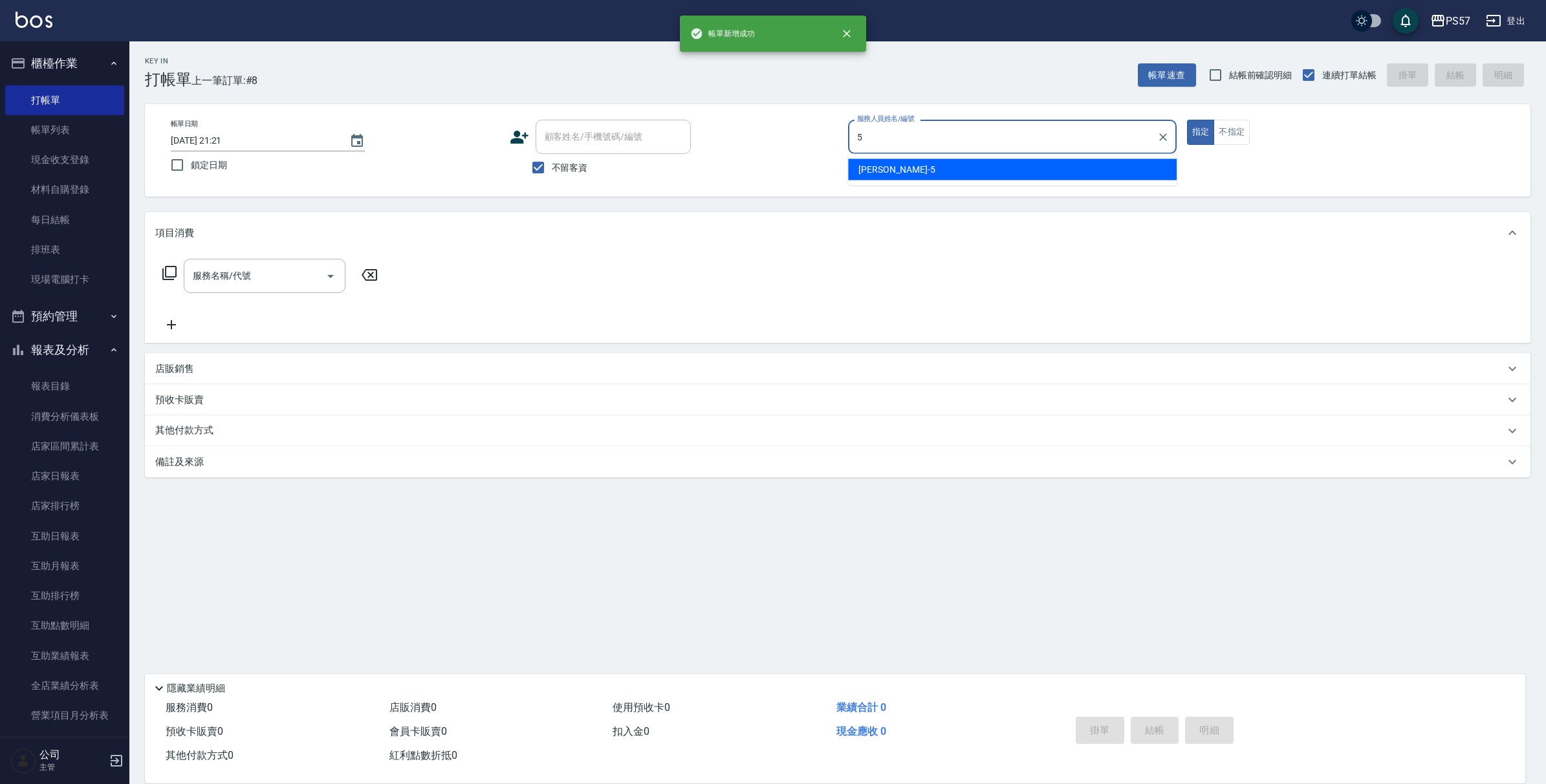 type on "[PERSON_NAME]5" 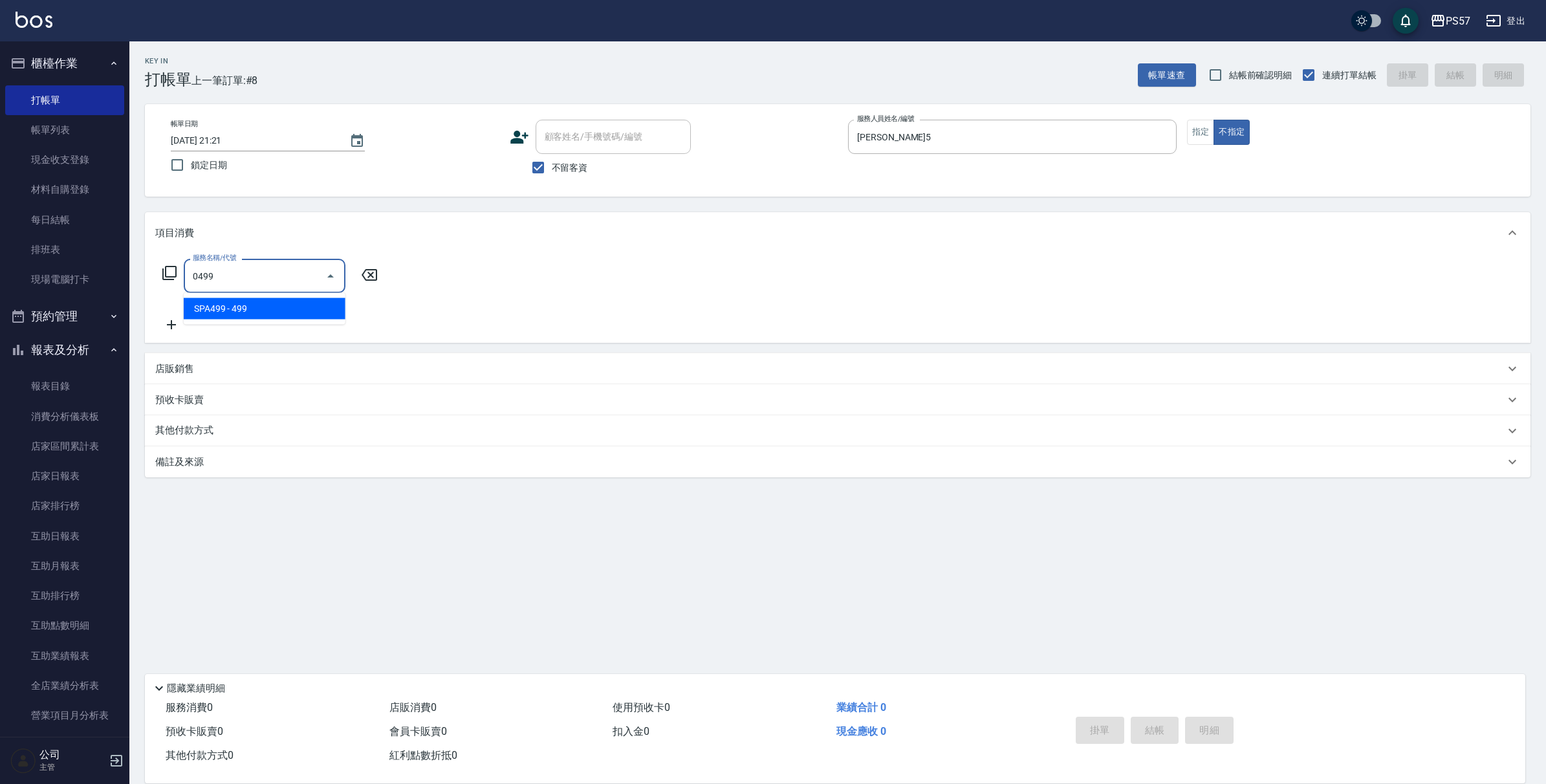 type on "SPA499(0499)" 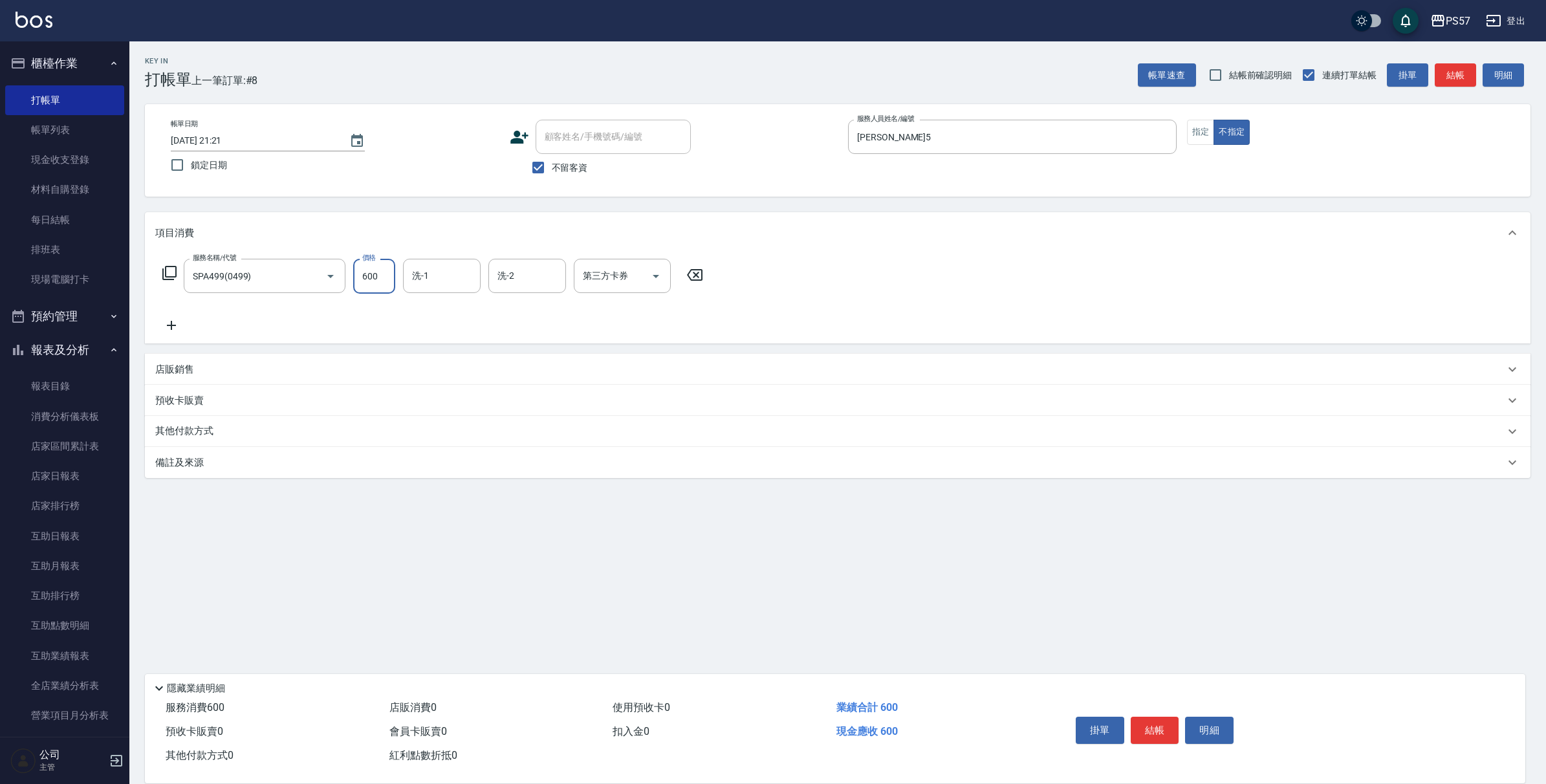 type on "600" 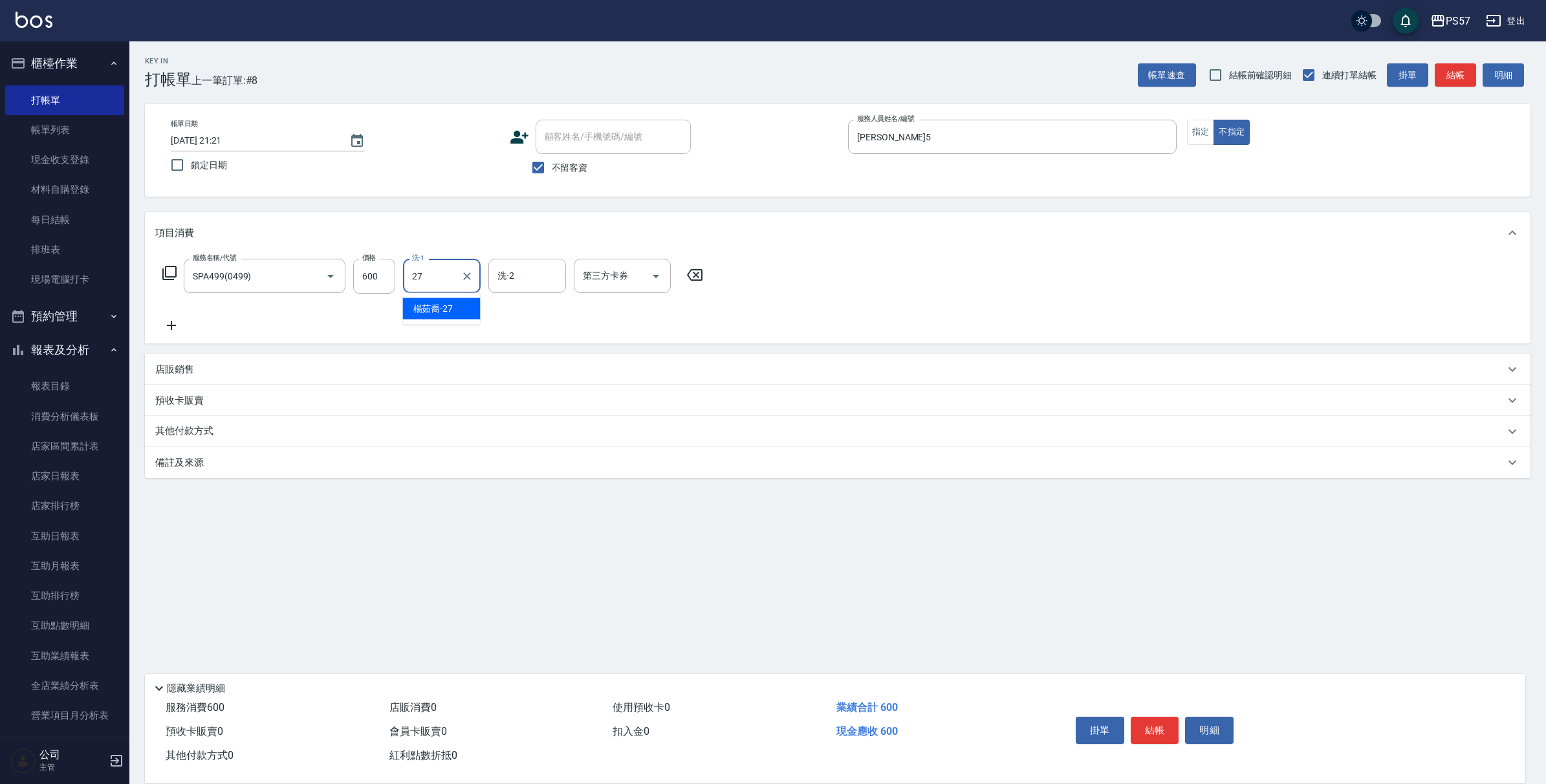type on "[PERSON_NAME]-27" 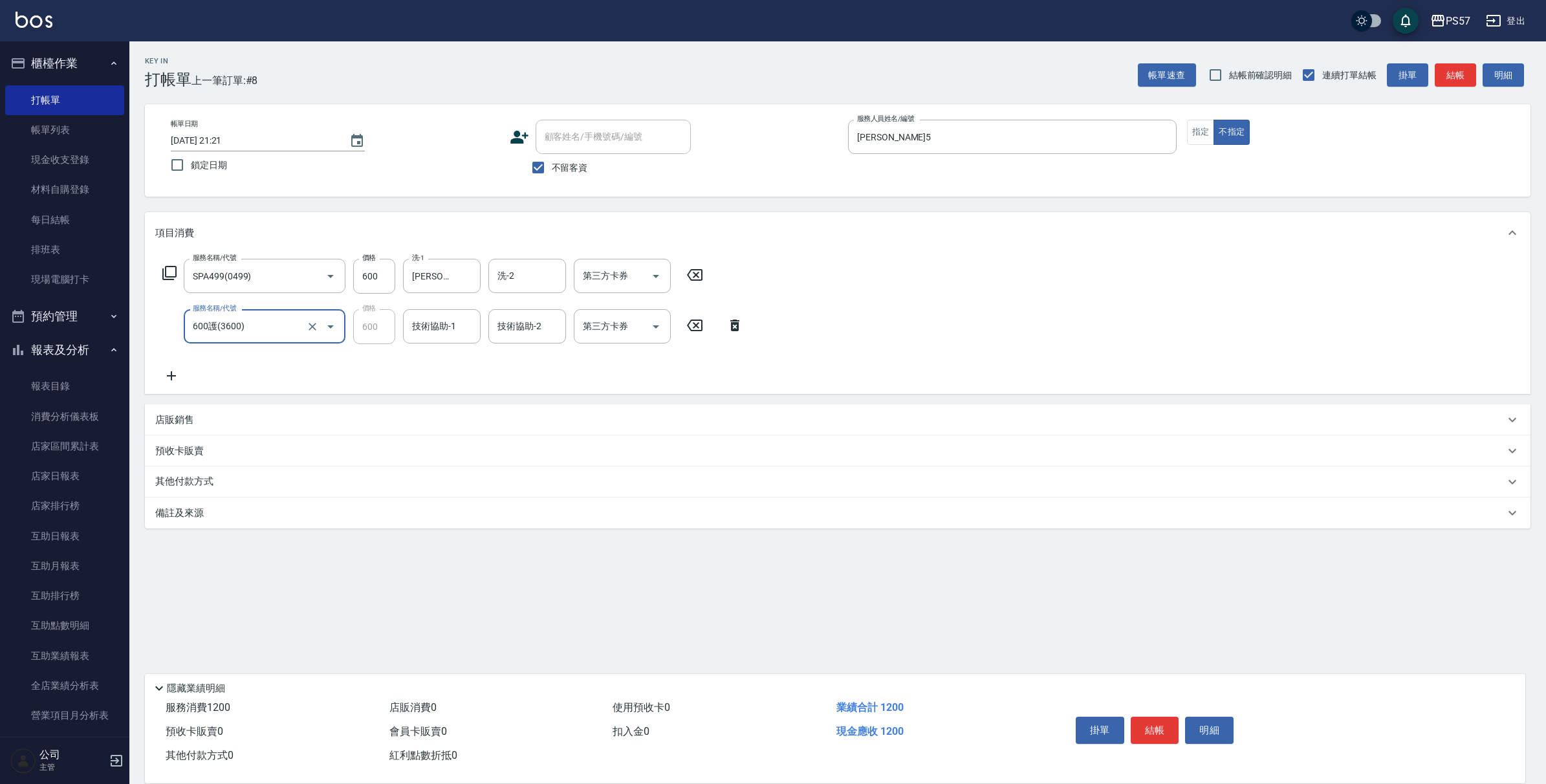 type on "600護(3600)" 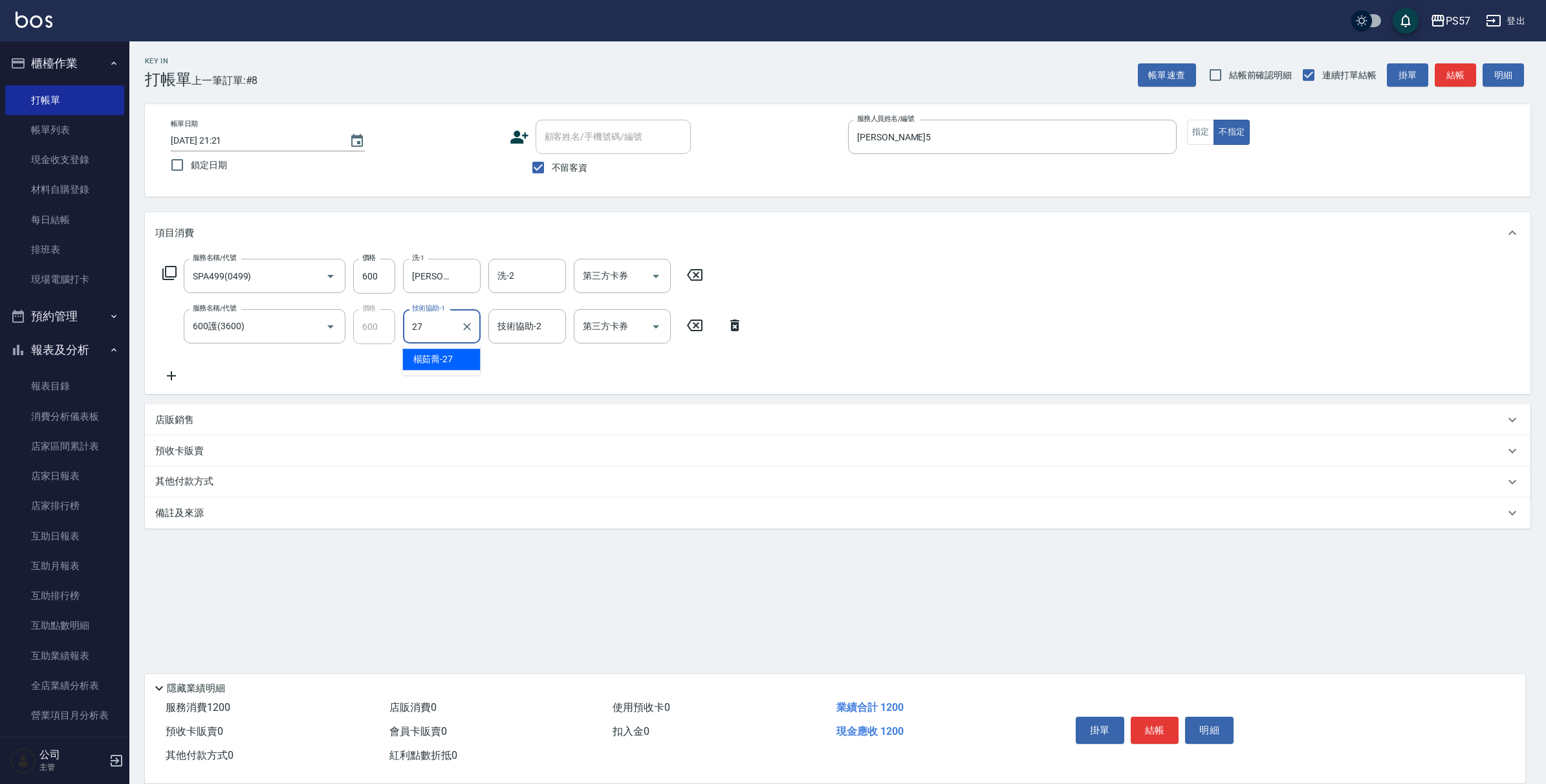 type on "[PERSON_NAME]-27" 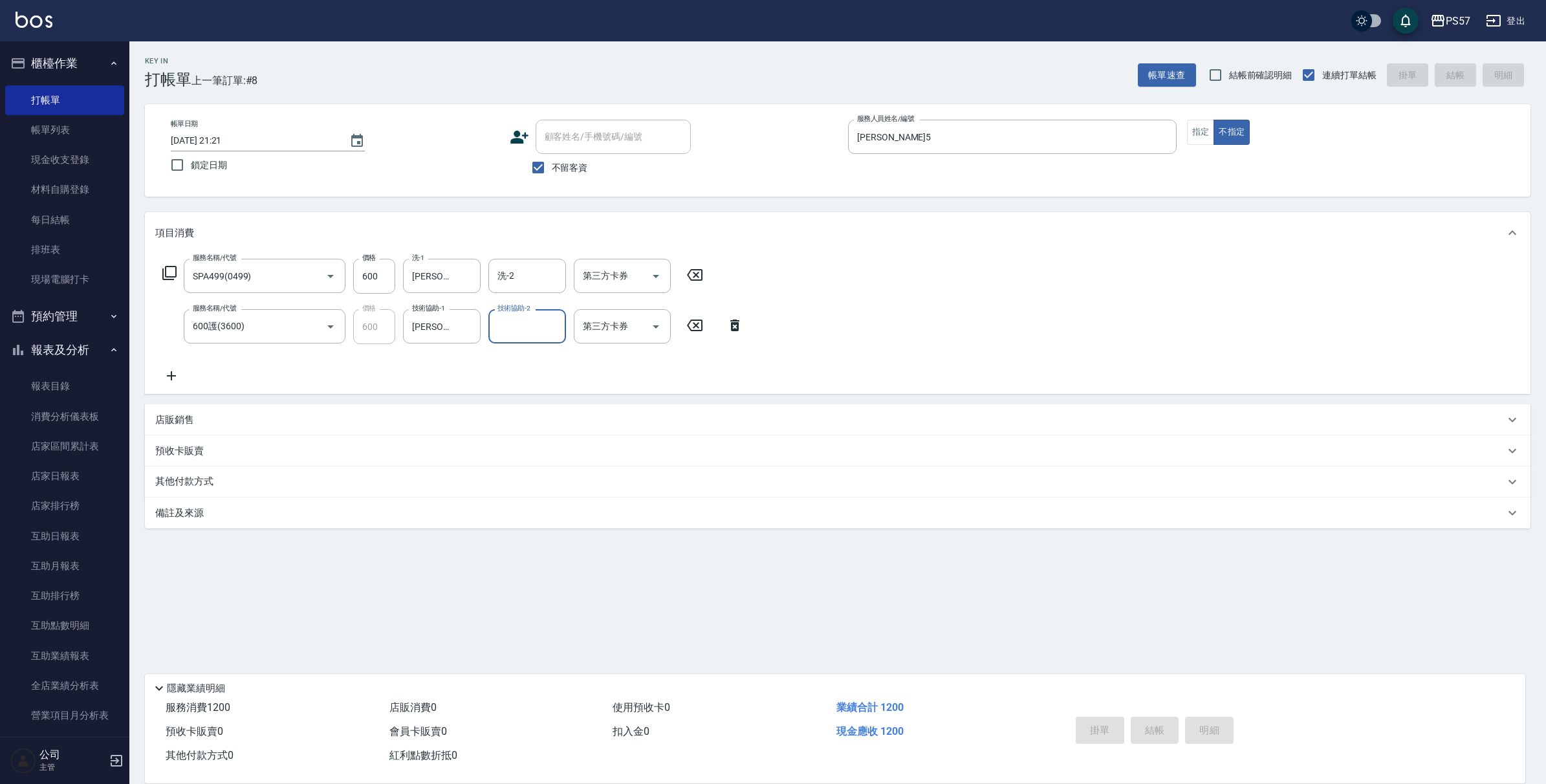 type on "[DATE] 21:22" 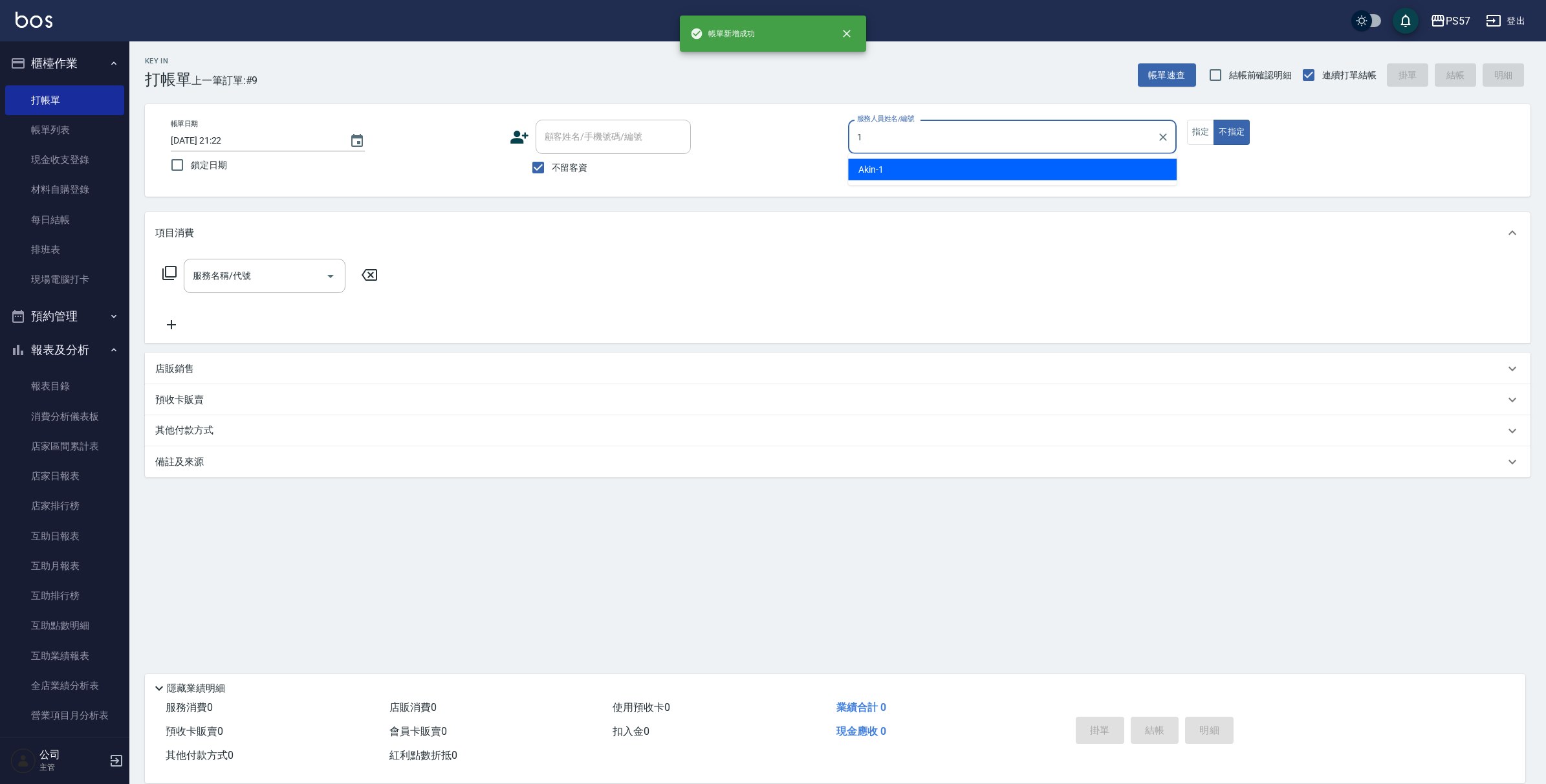 type on "Akin-1" 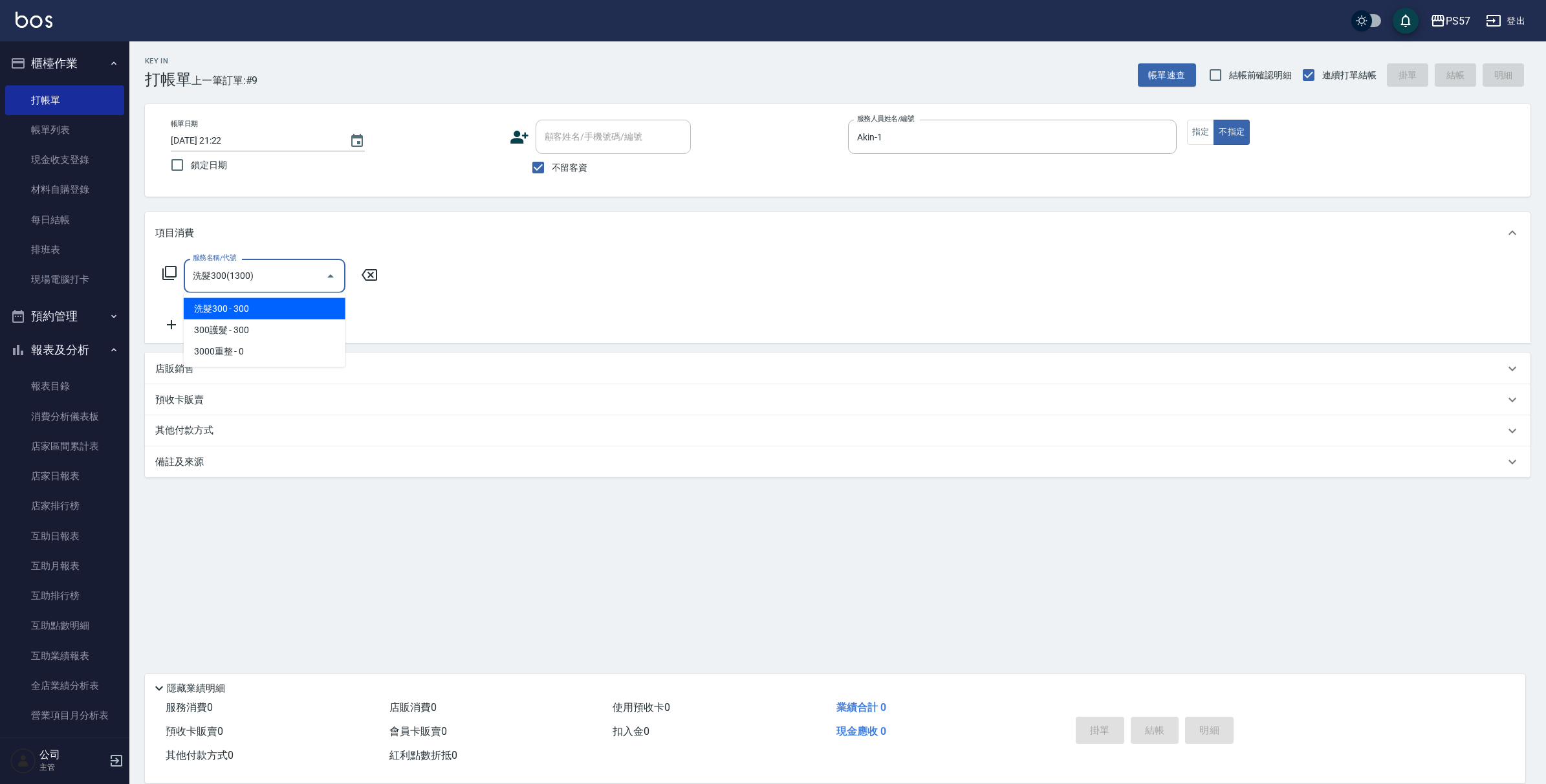 type on "洗髮300(1300)" 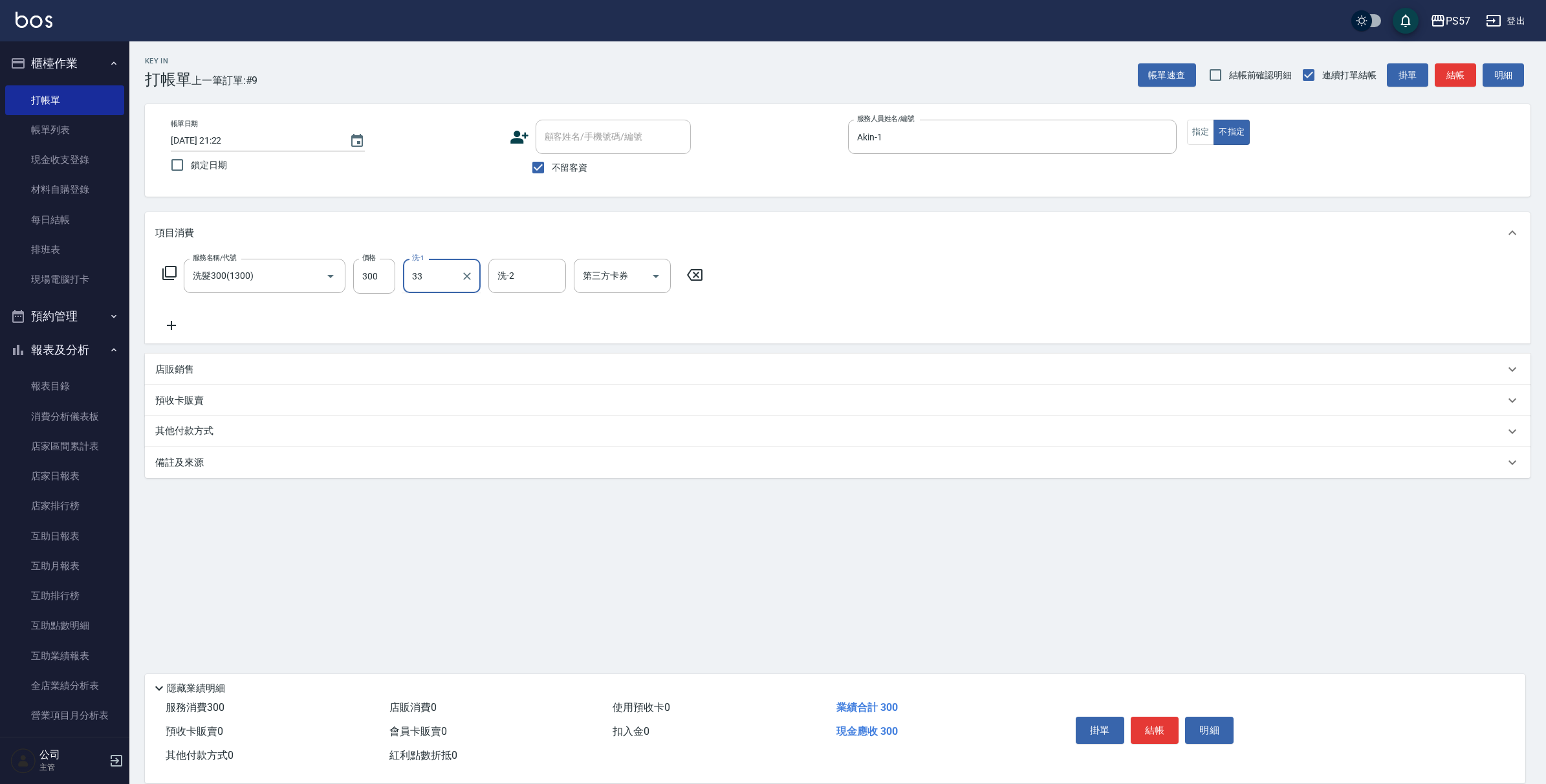 type on "[PERSON_NAME]-33" 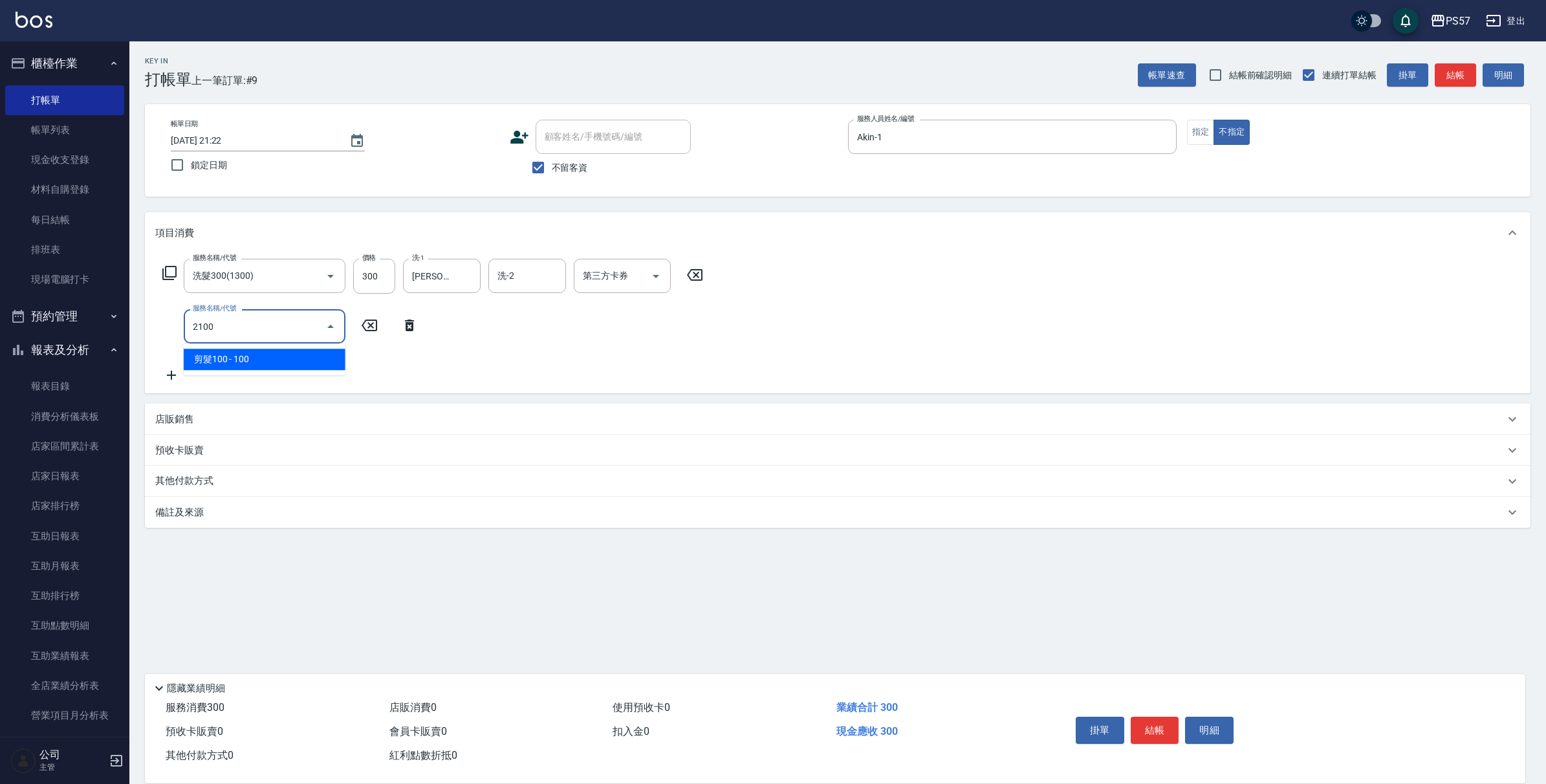 type on "剪髮100(2100)" 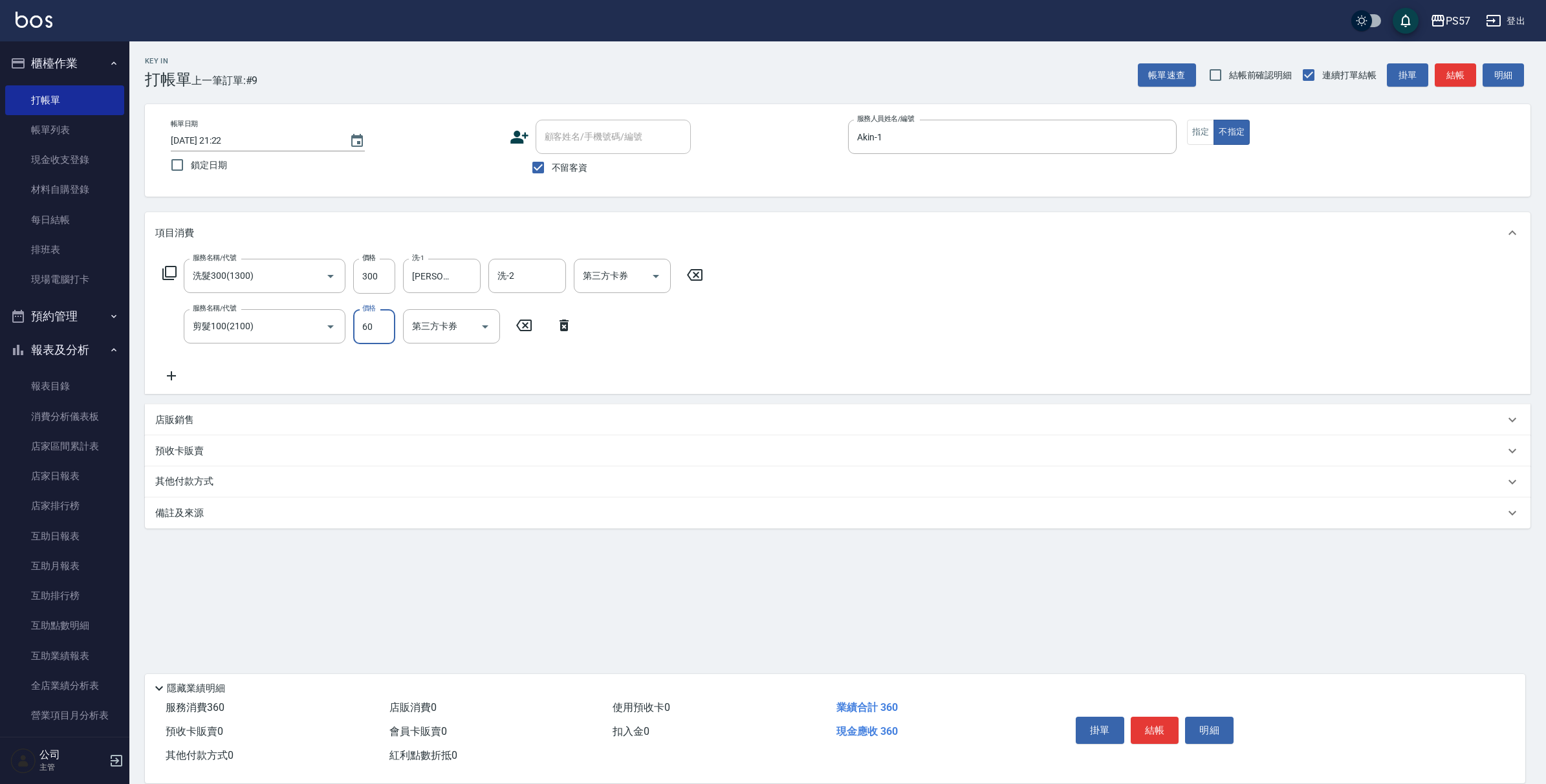 type on "60" 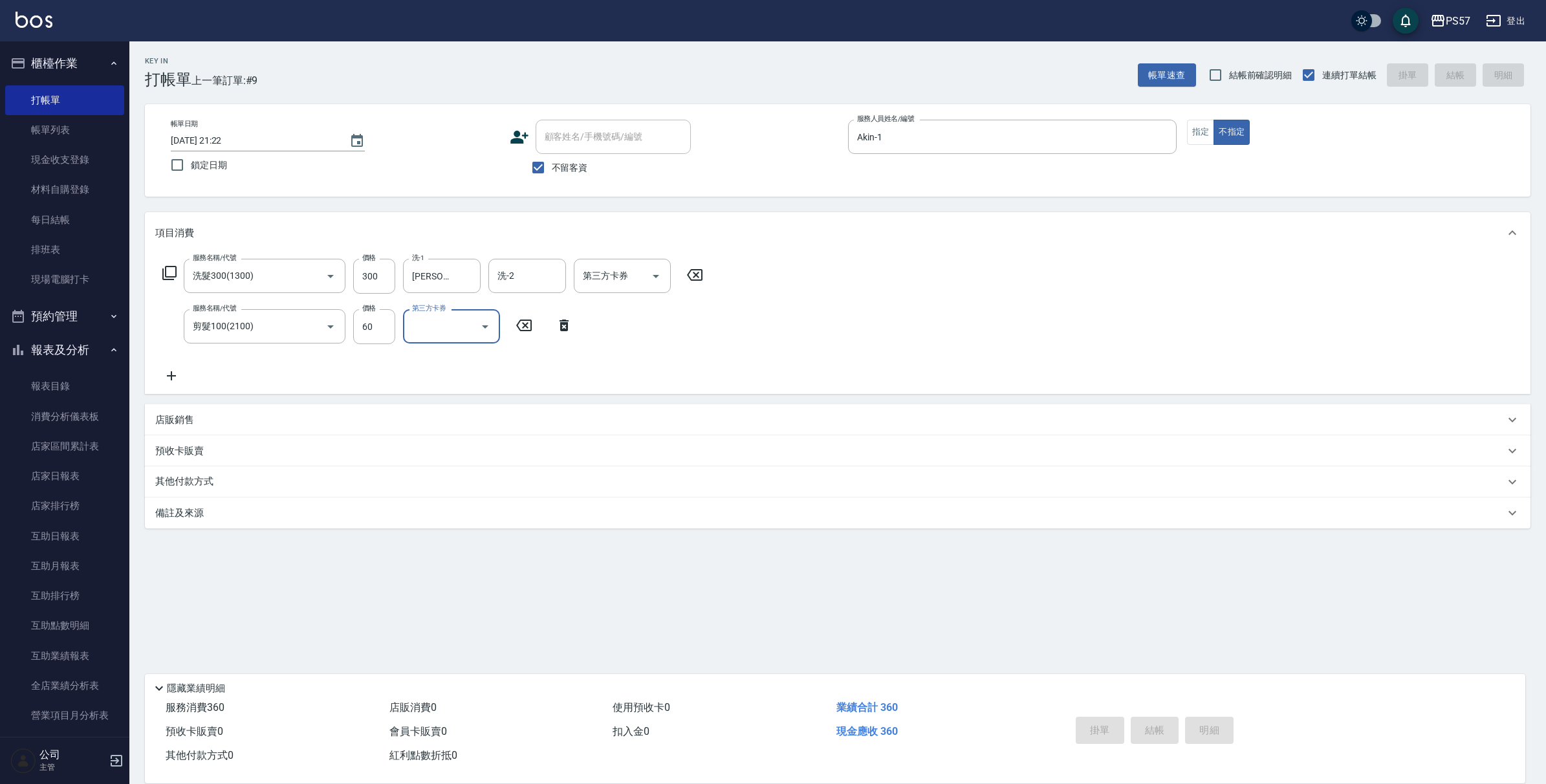 type 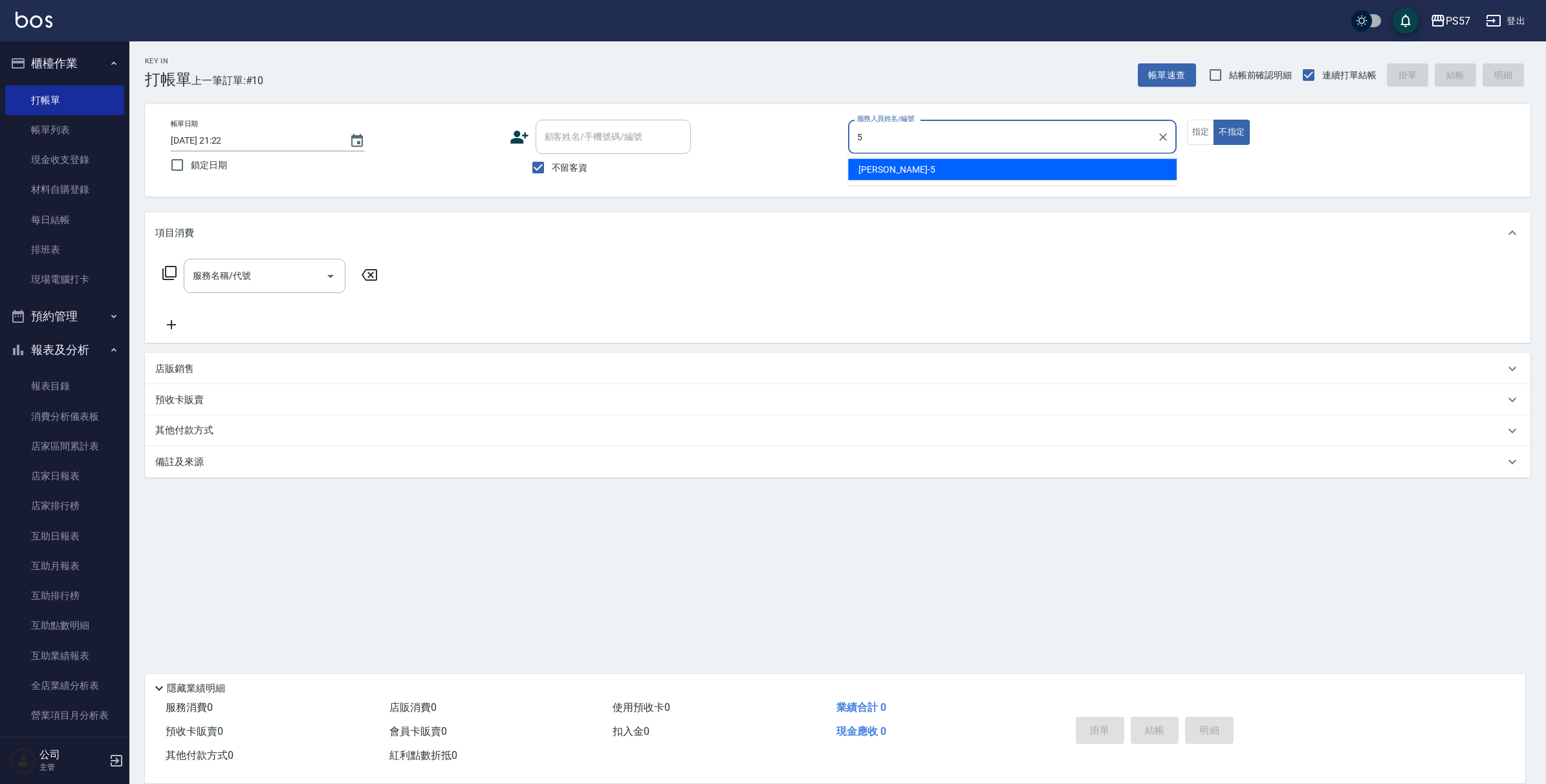 type on "[PERSON_NAME]5" 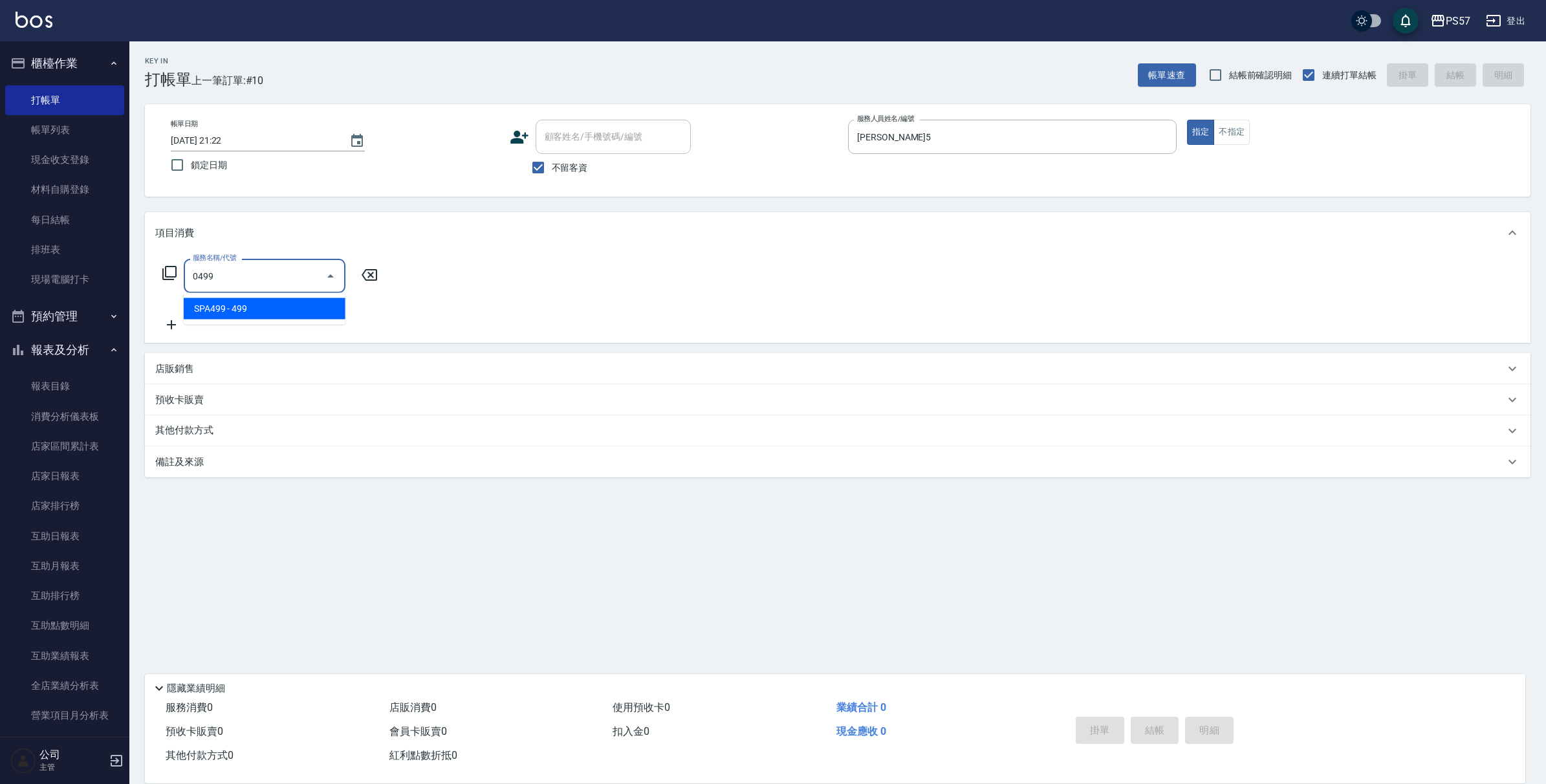 type on "SPA499(0499)" 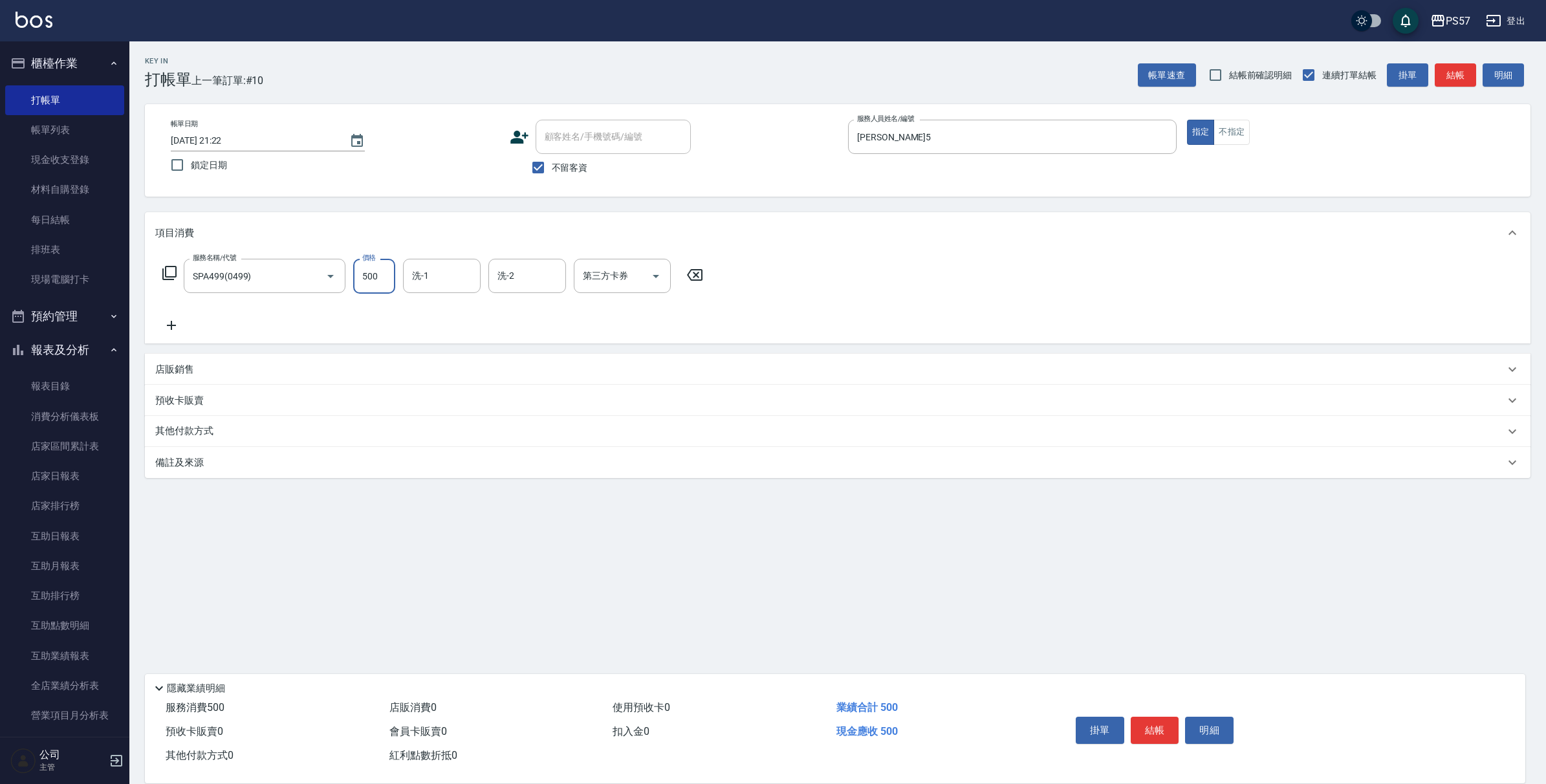 type on "500" 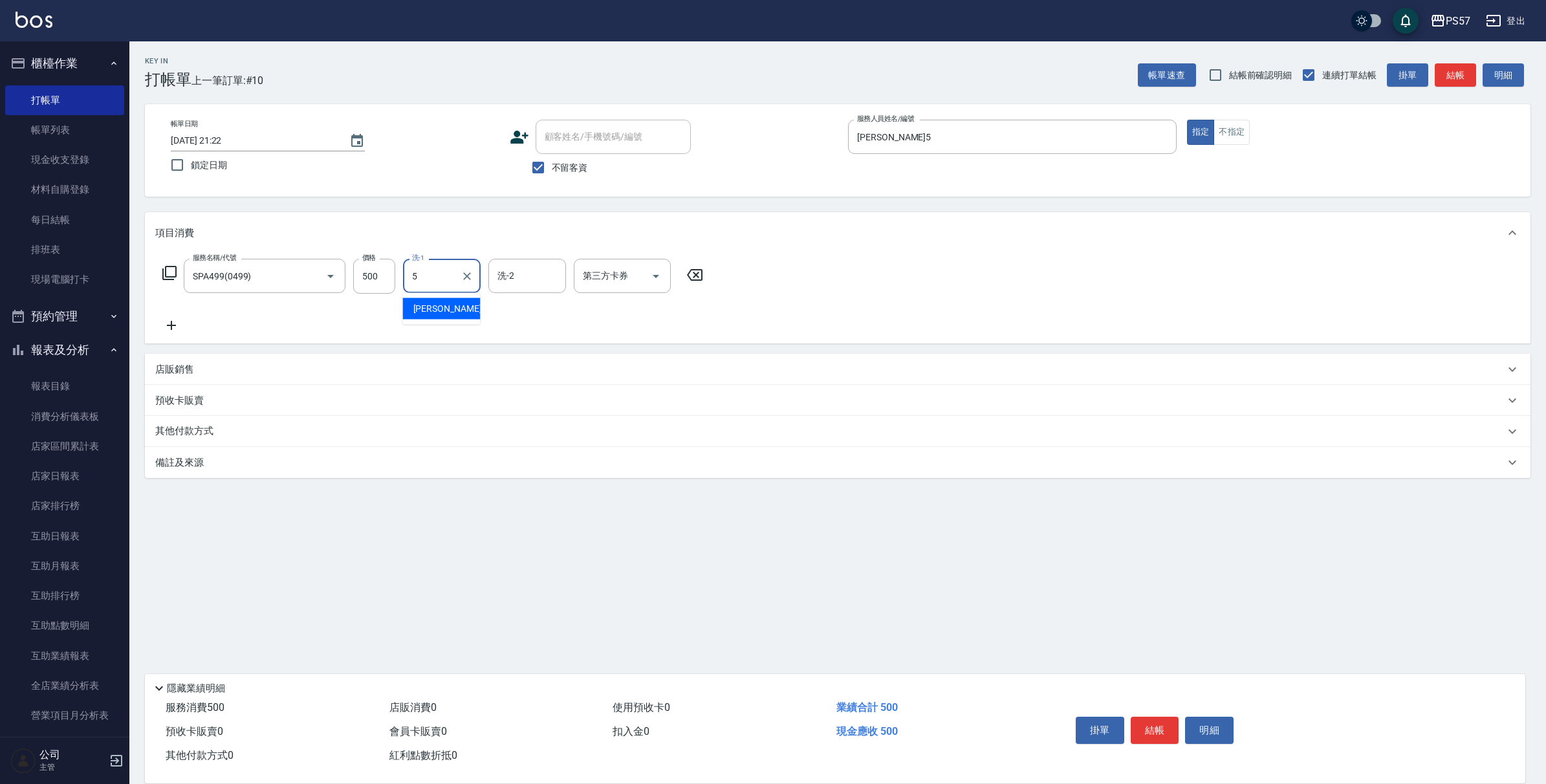 type on "[PERSON_NAME]5" 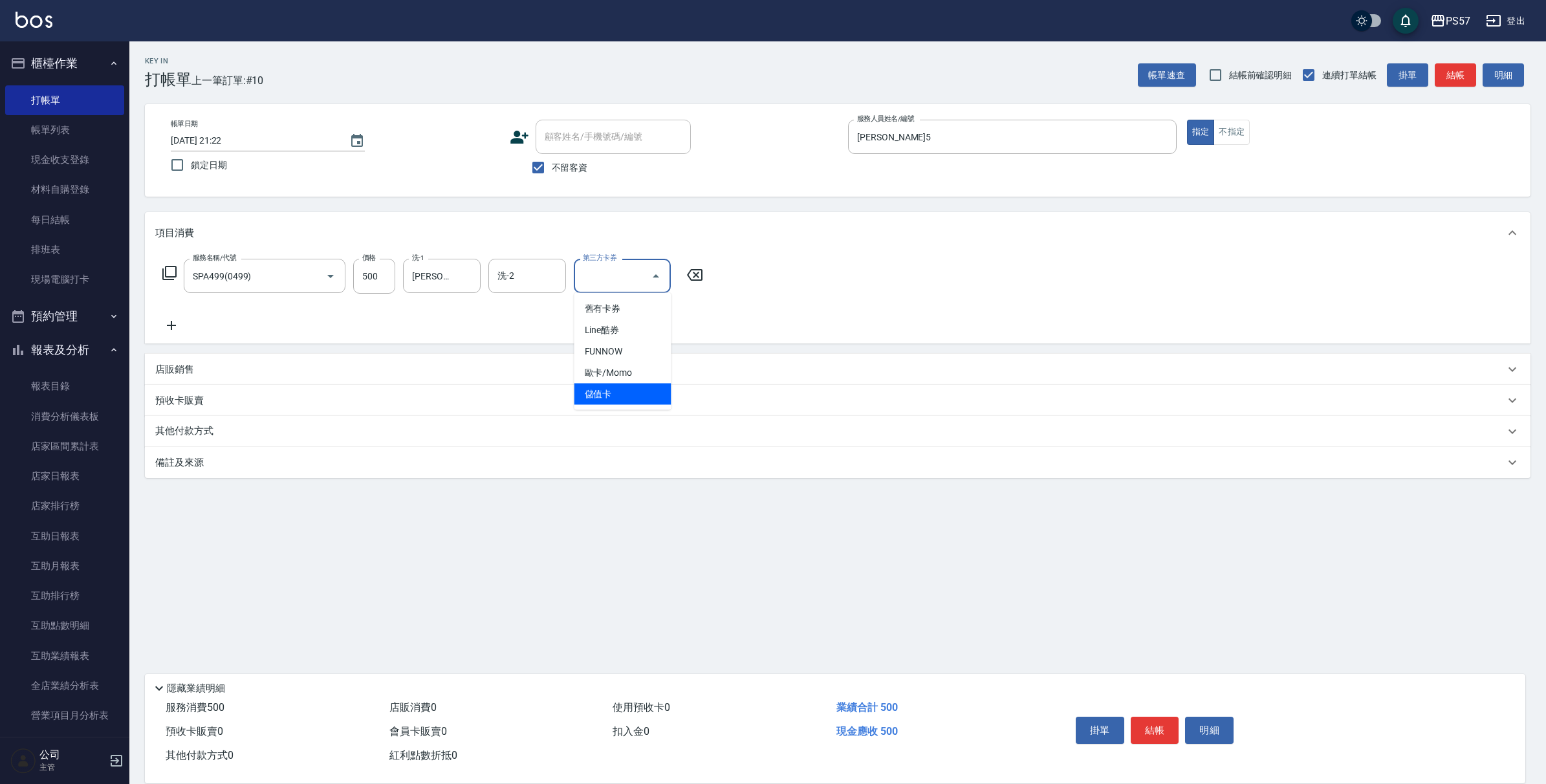 type on "儲值卡" 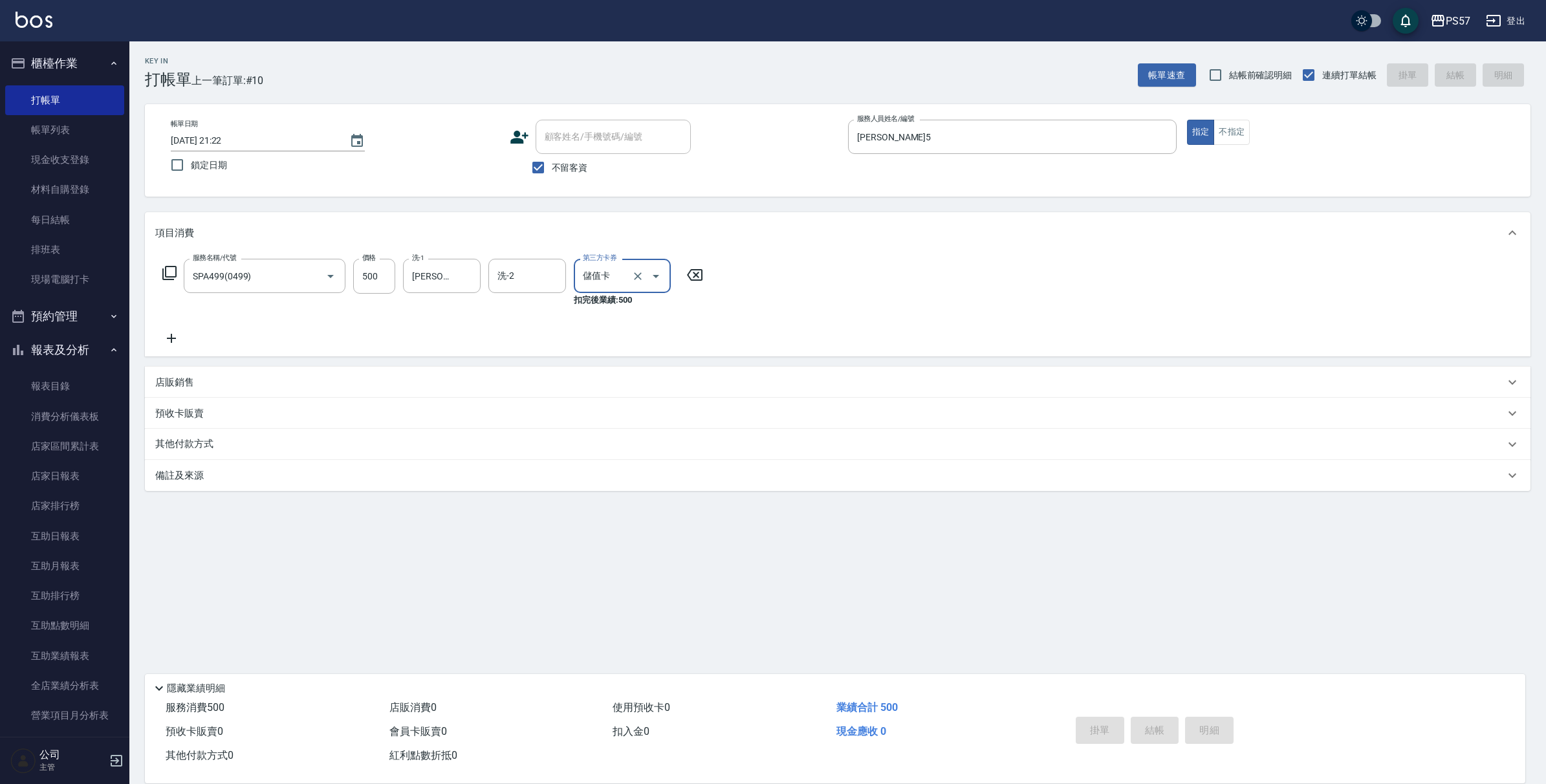 type 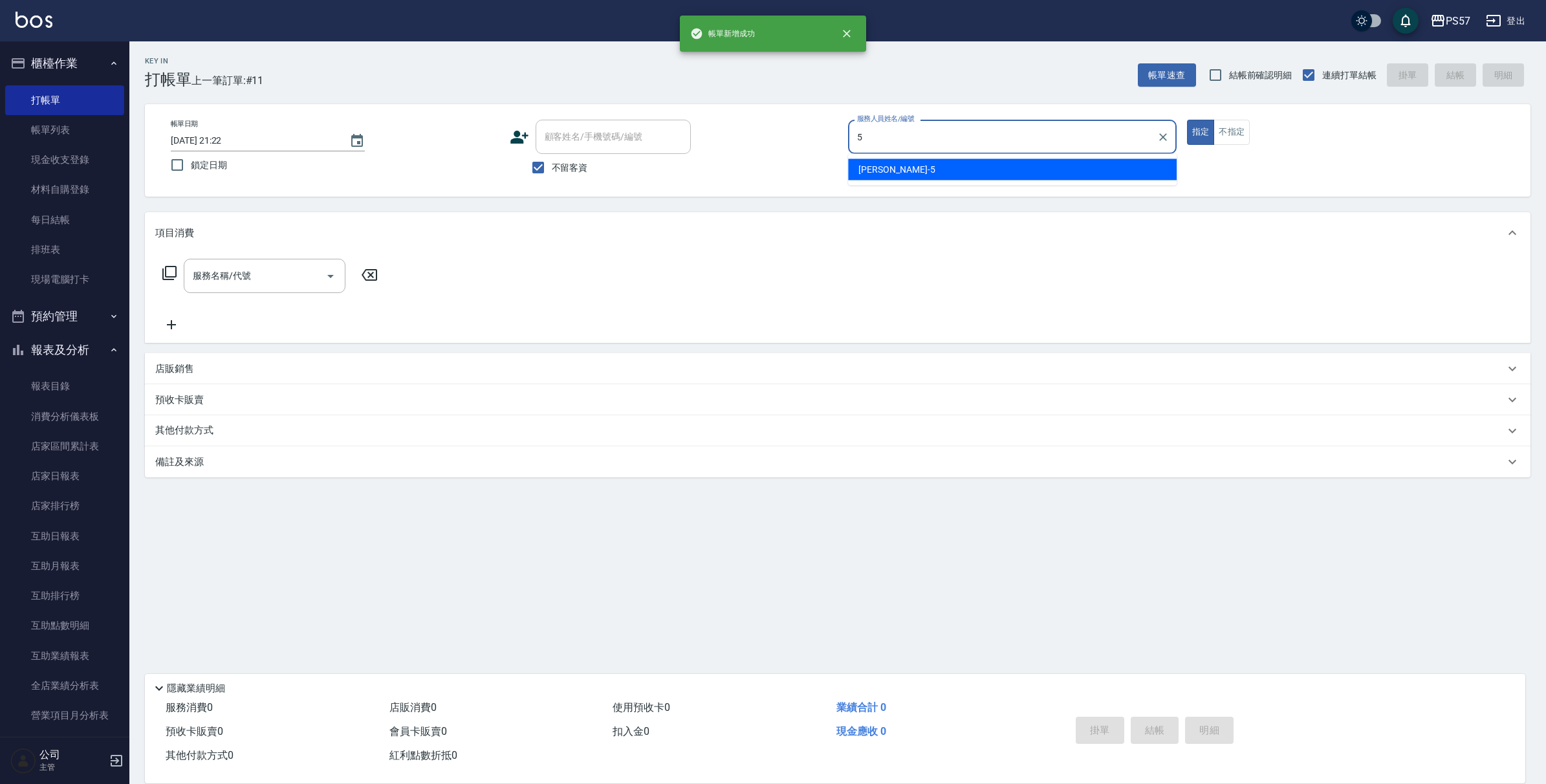 type on "[PERSON_NAME]5" 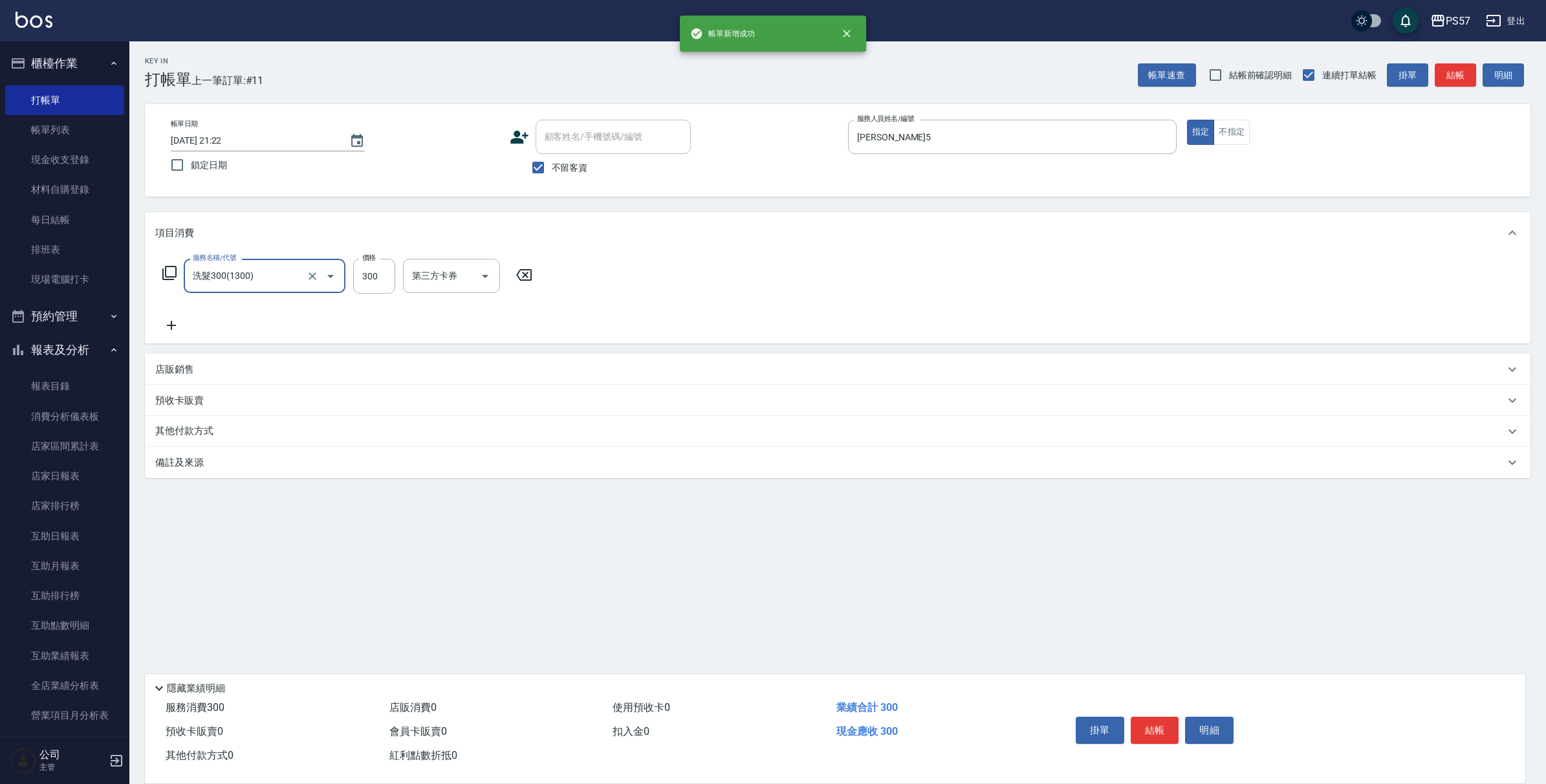 type on "洗髮300(1300)" 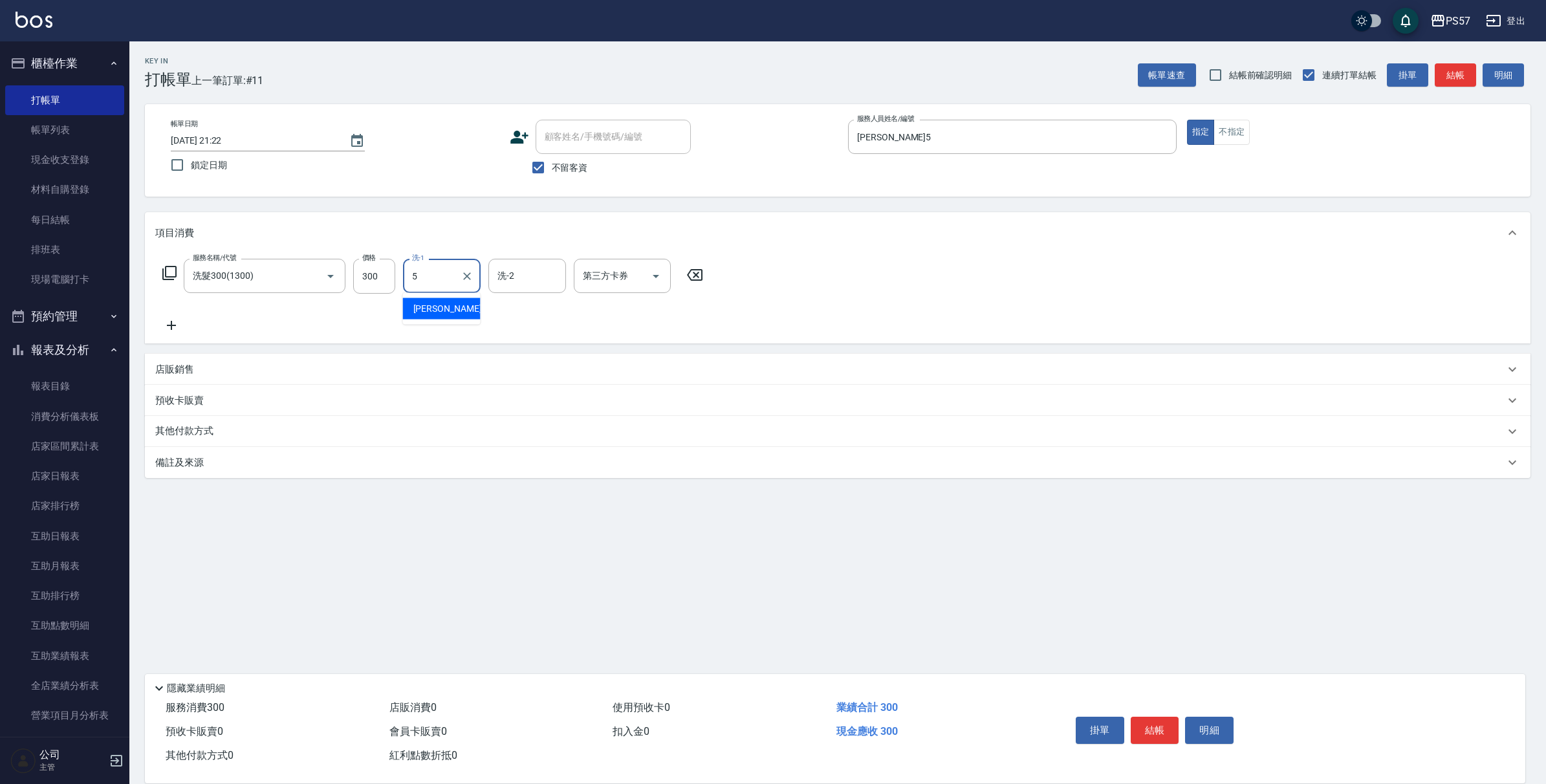 type on "[PERSON_NAME]5" 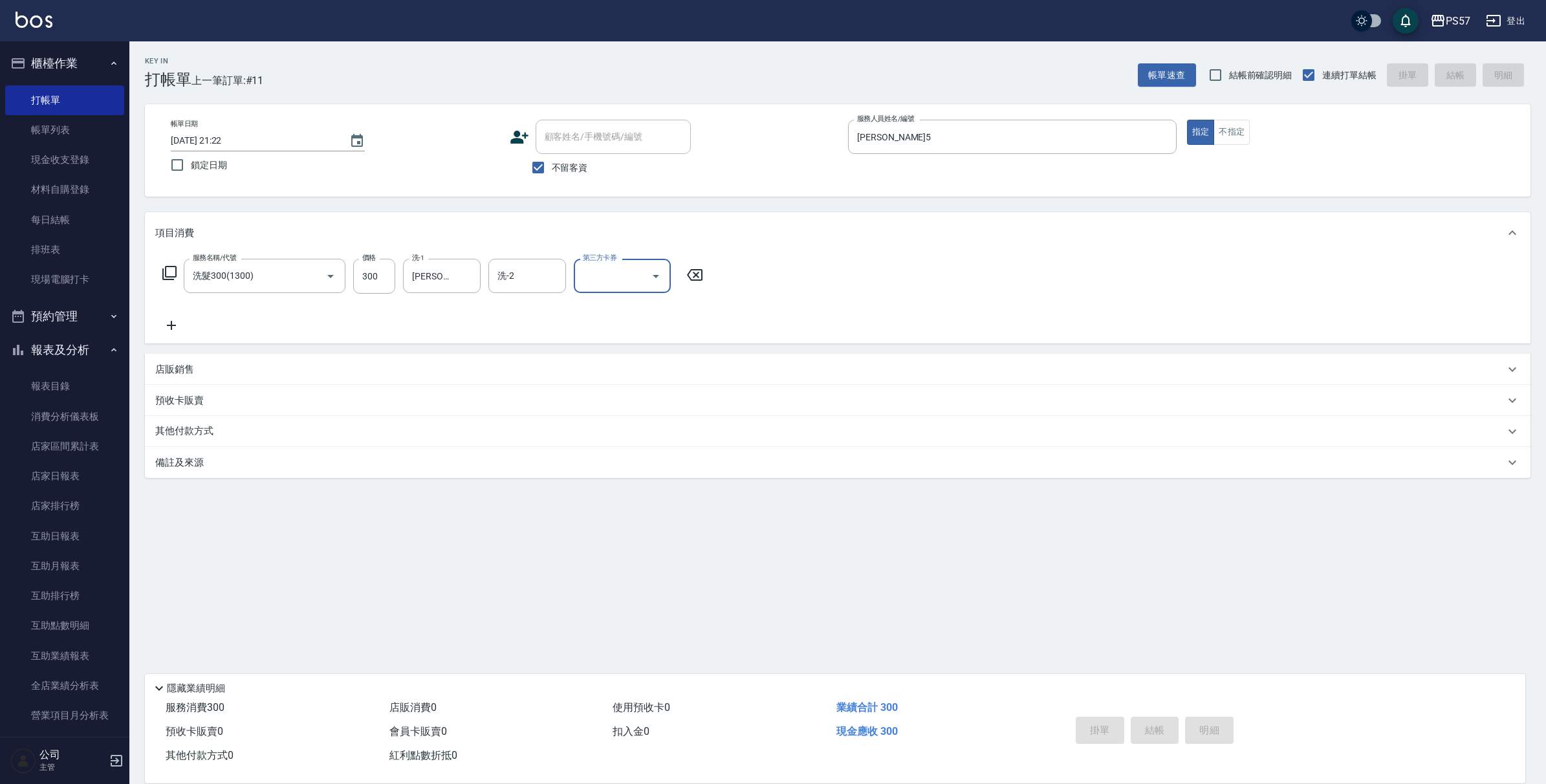 type 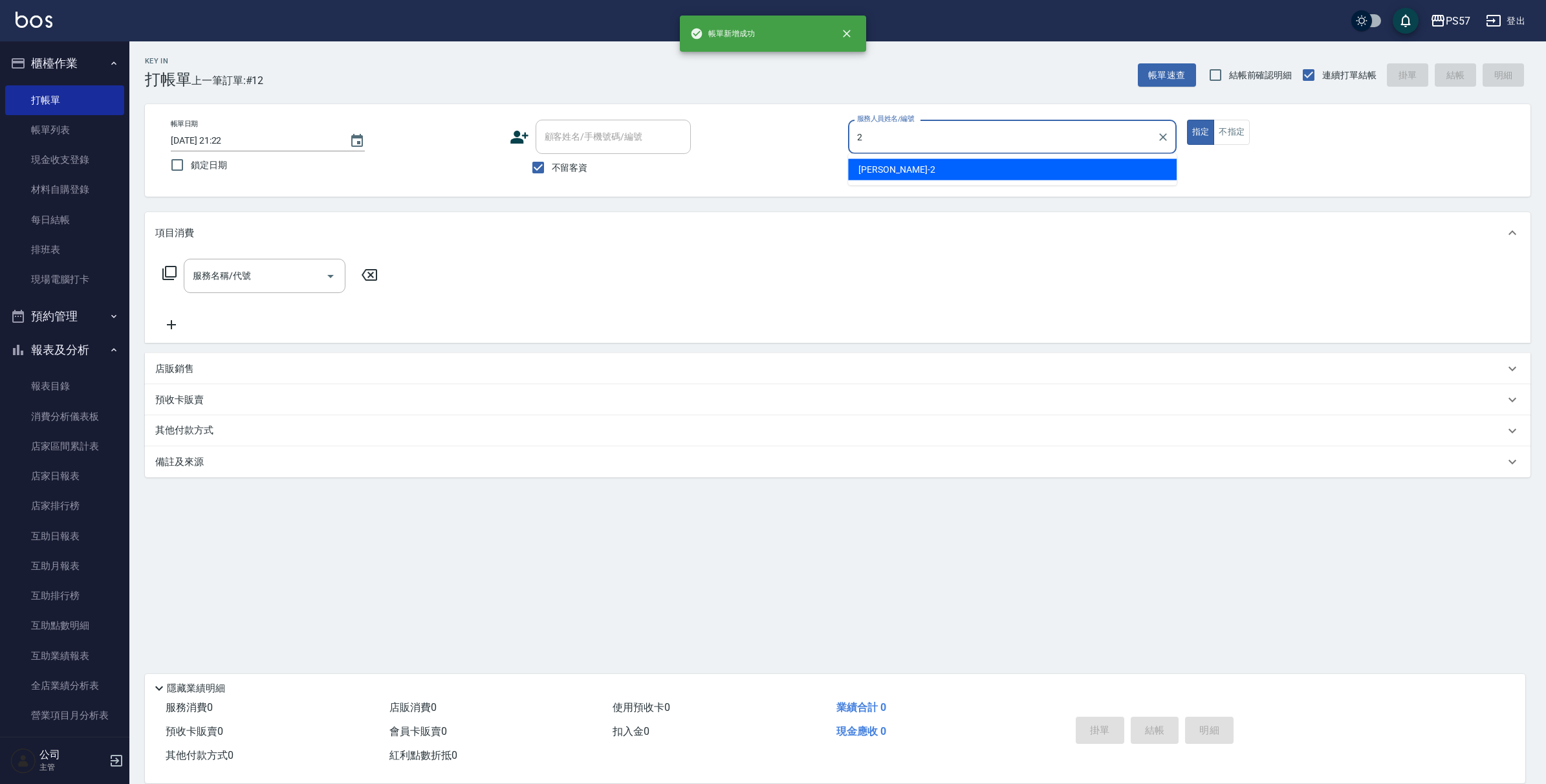 type on "圓圓-2" 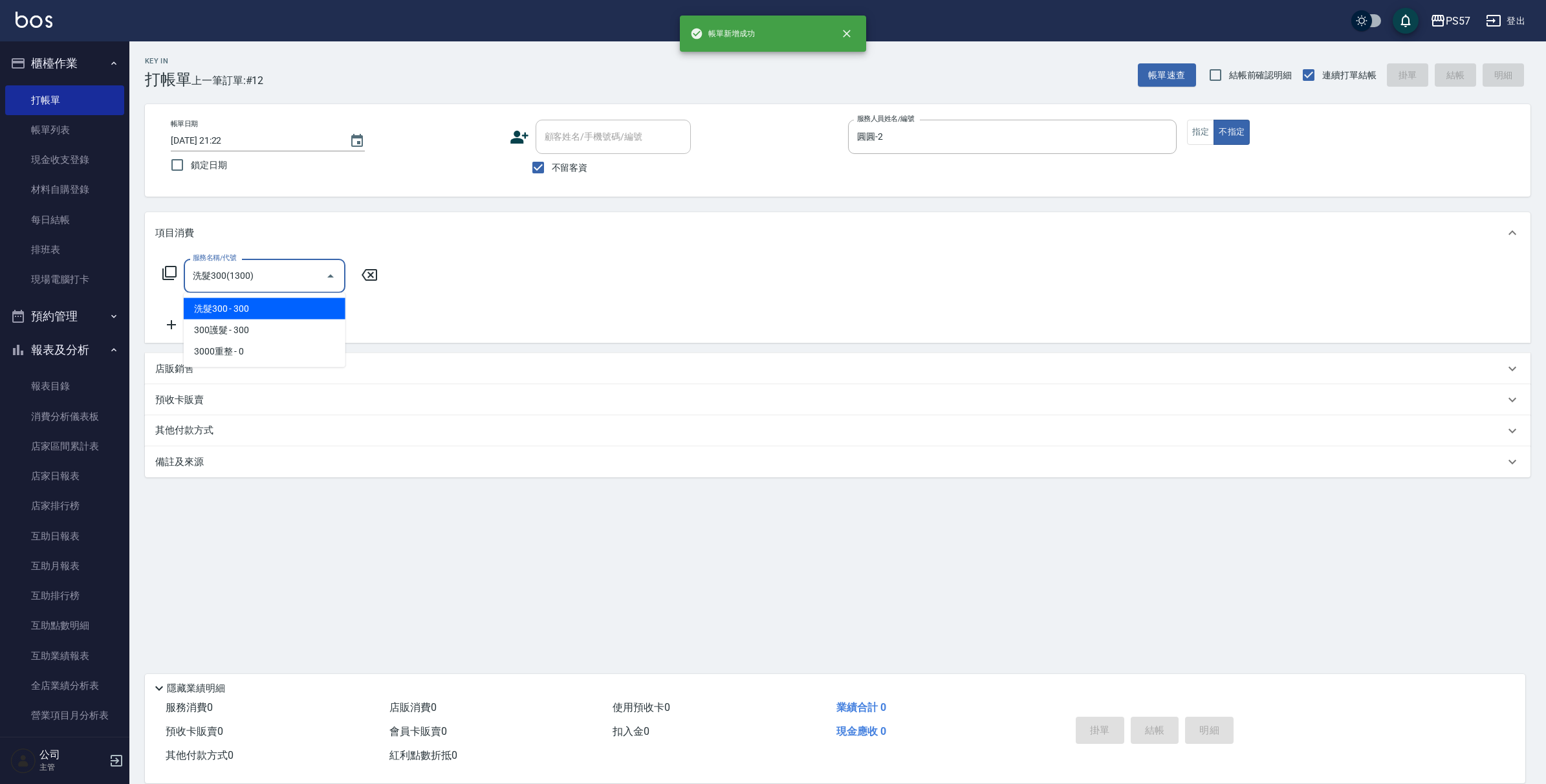 type on "洗髮300(1300)" 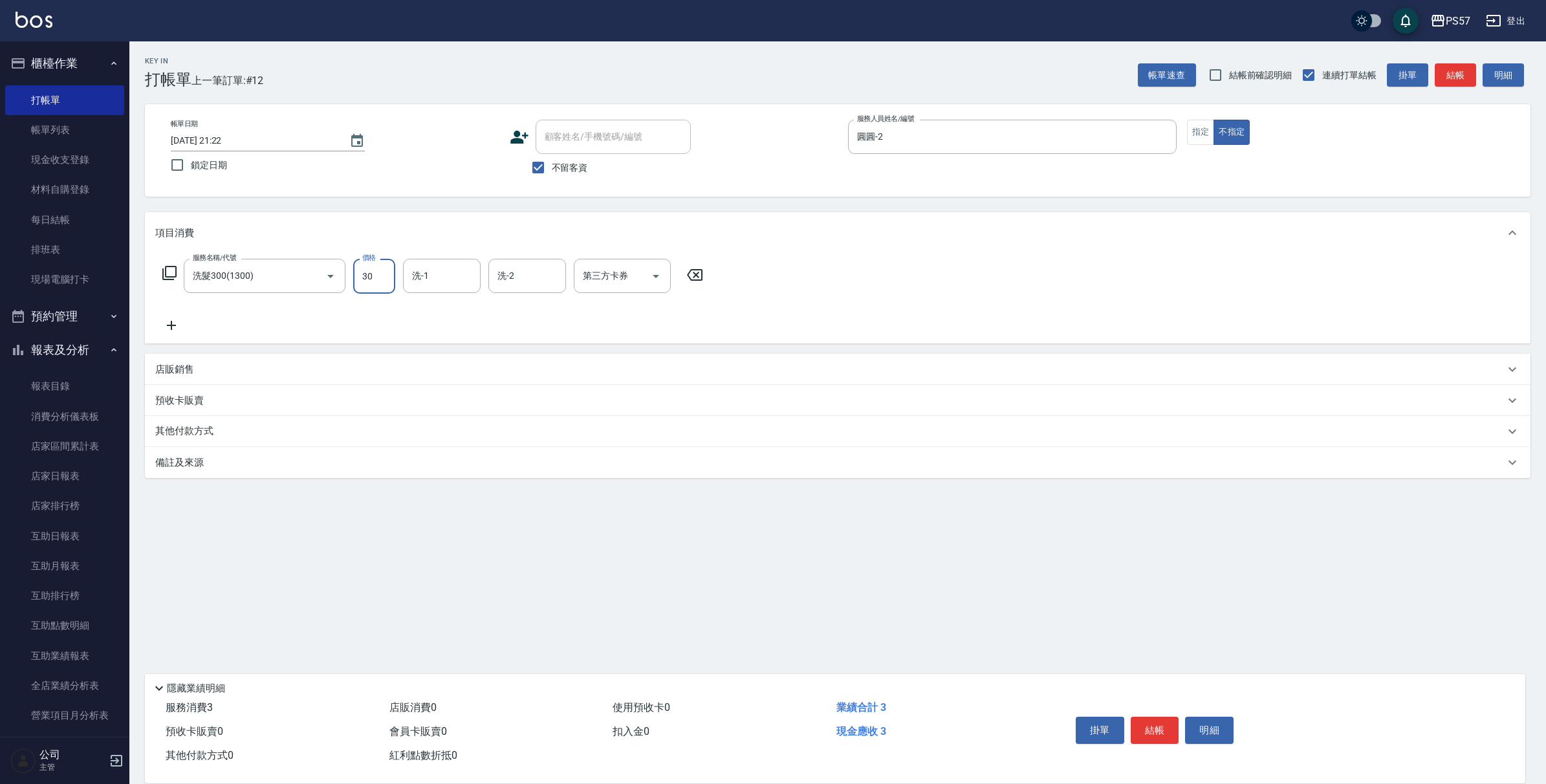 type on "300" 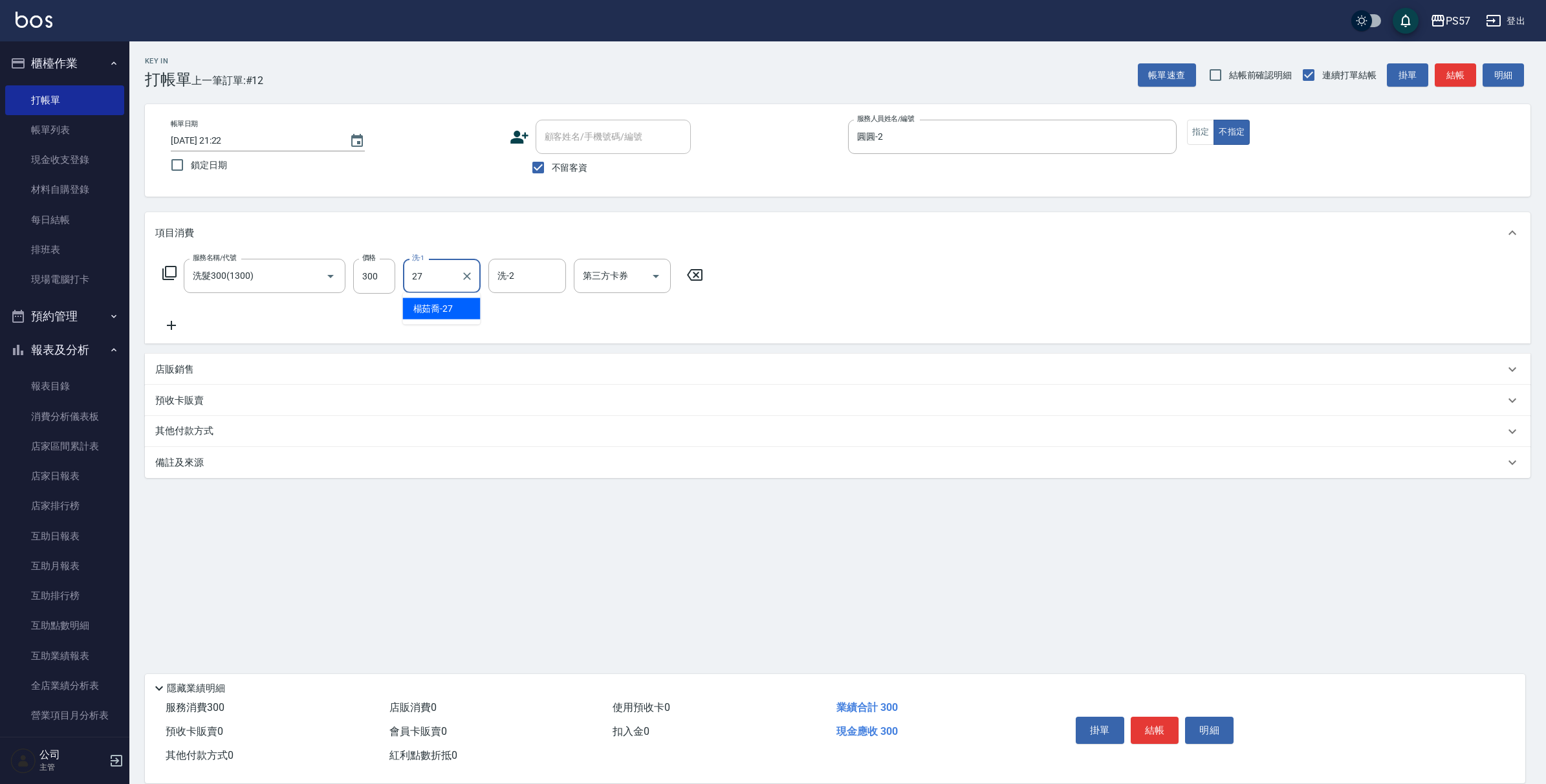 type on "[PERSON_NAME]-27" 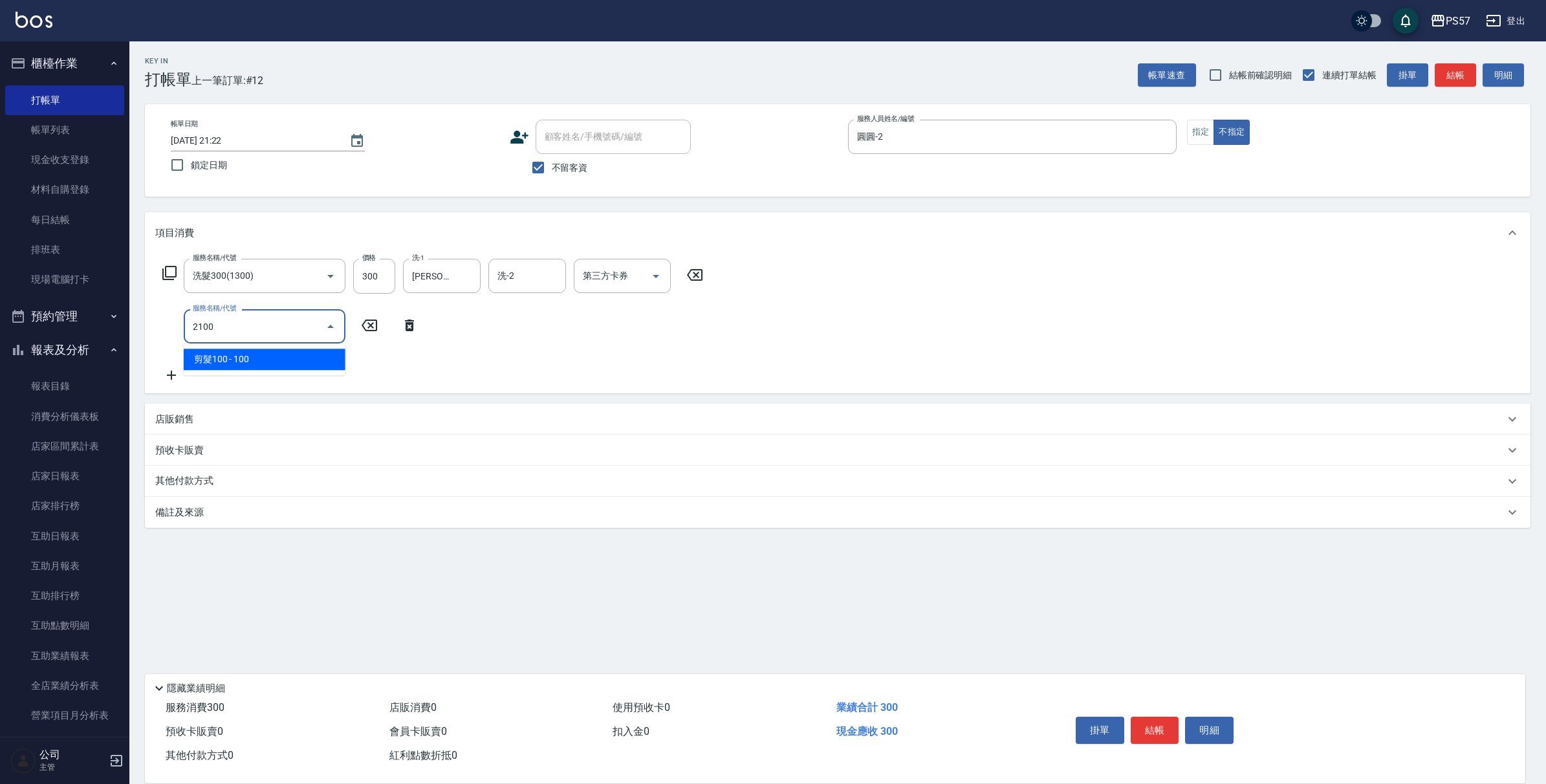 type on "剪髮100(2100)" 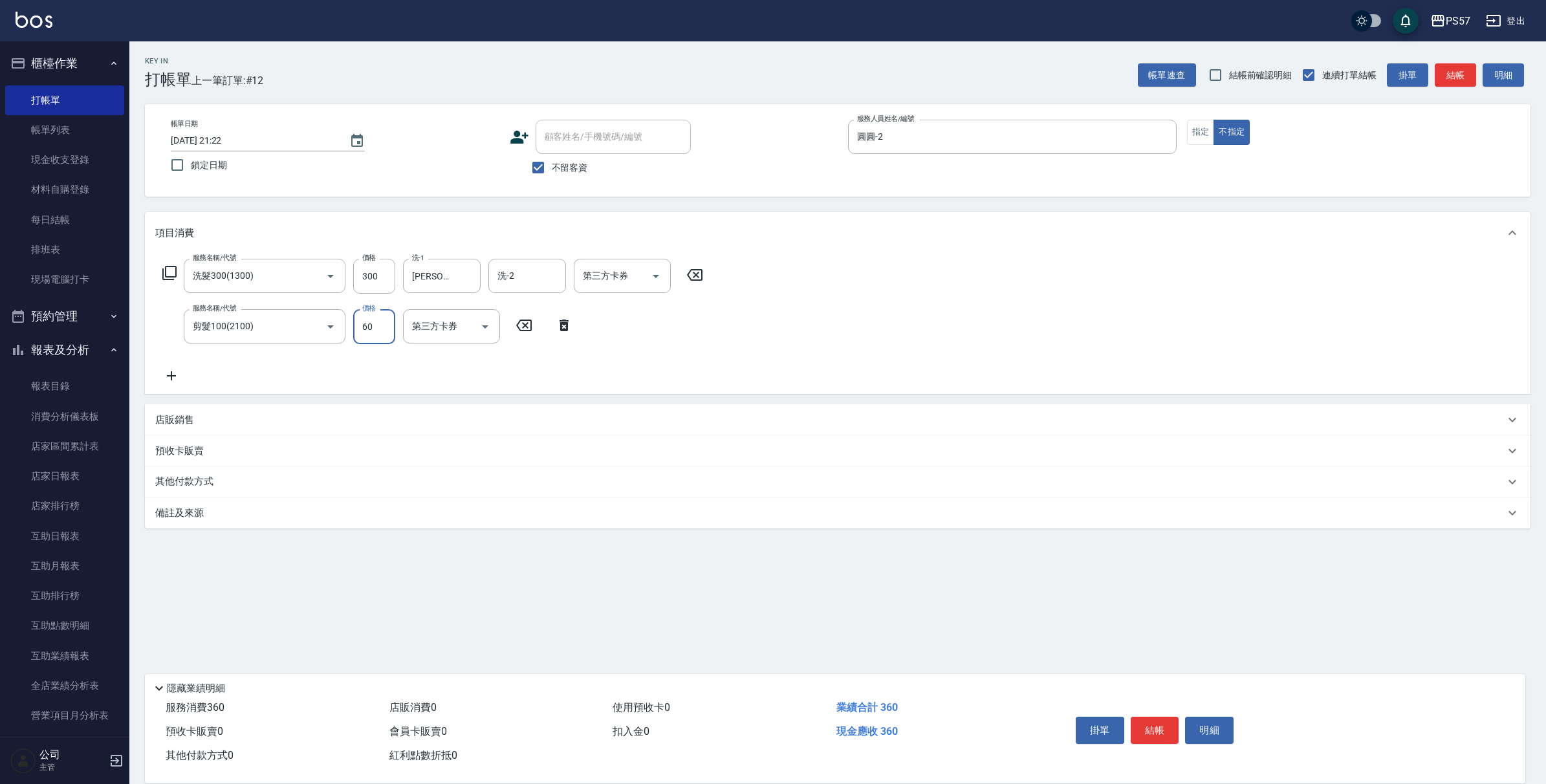 type on "60" 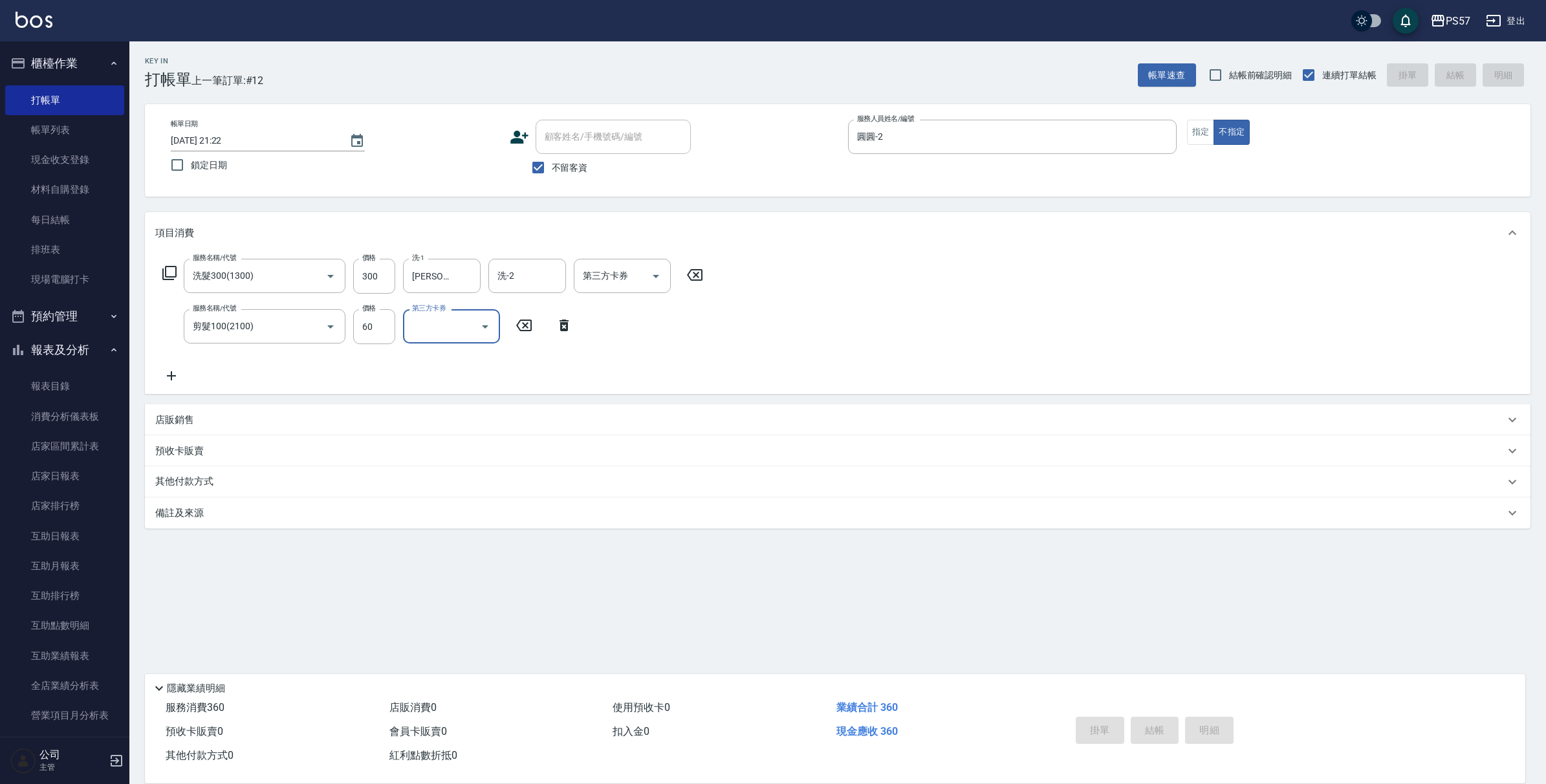 type 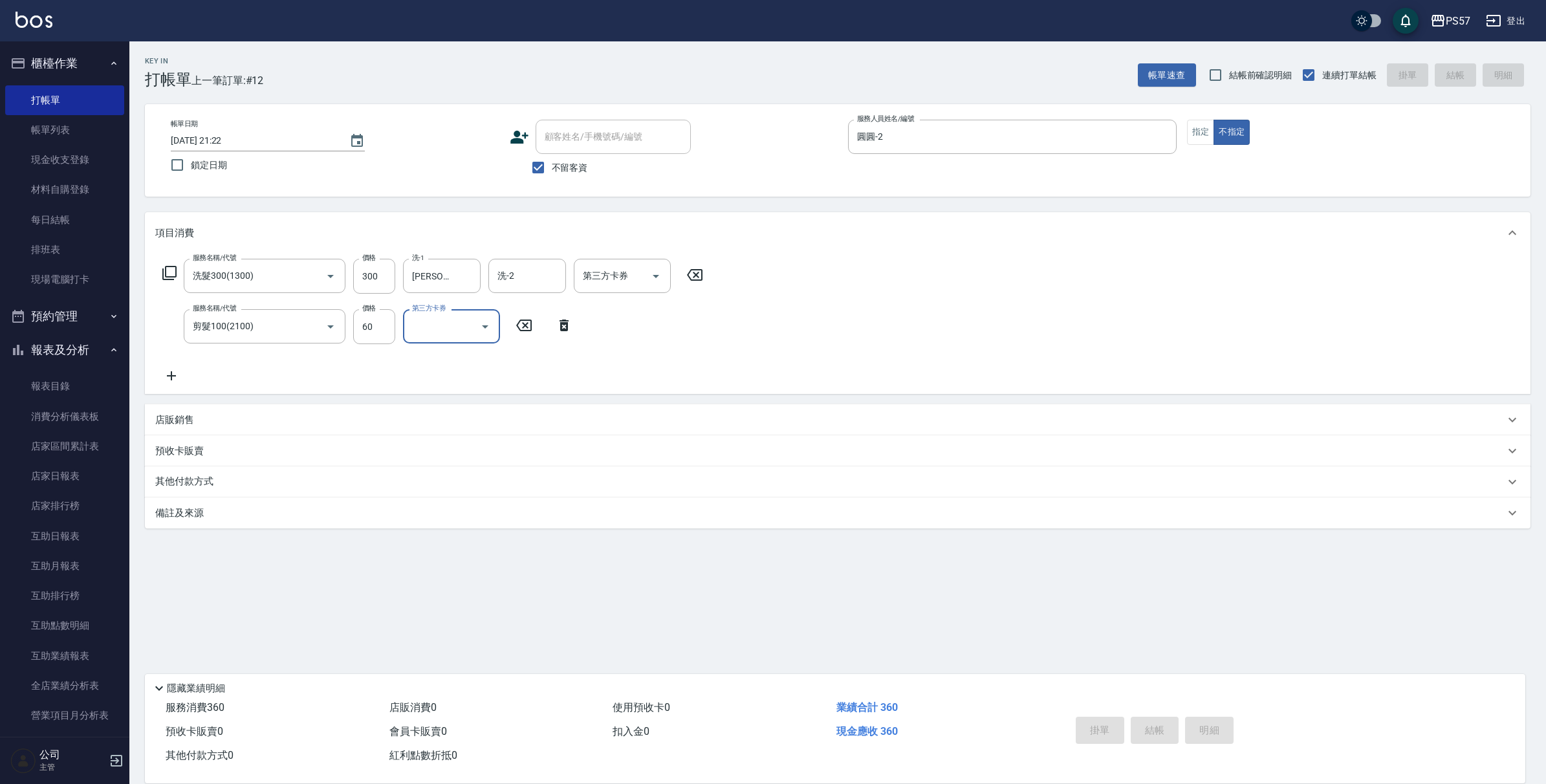 type 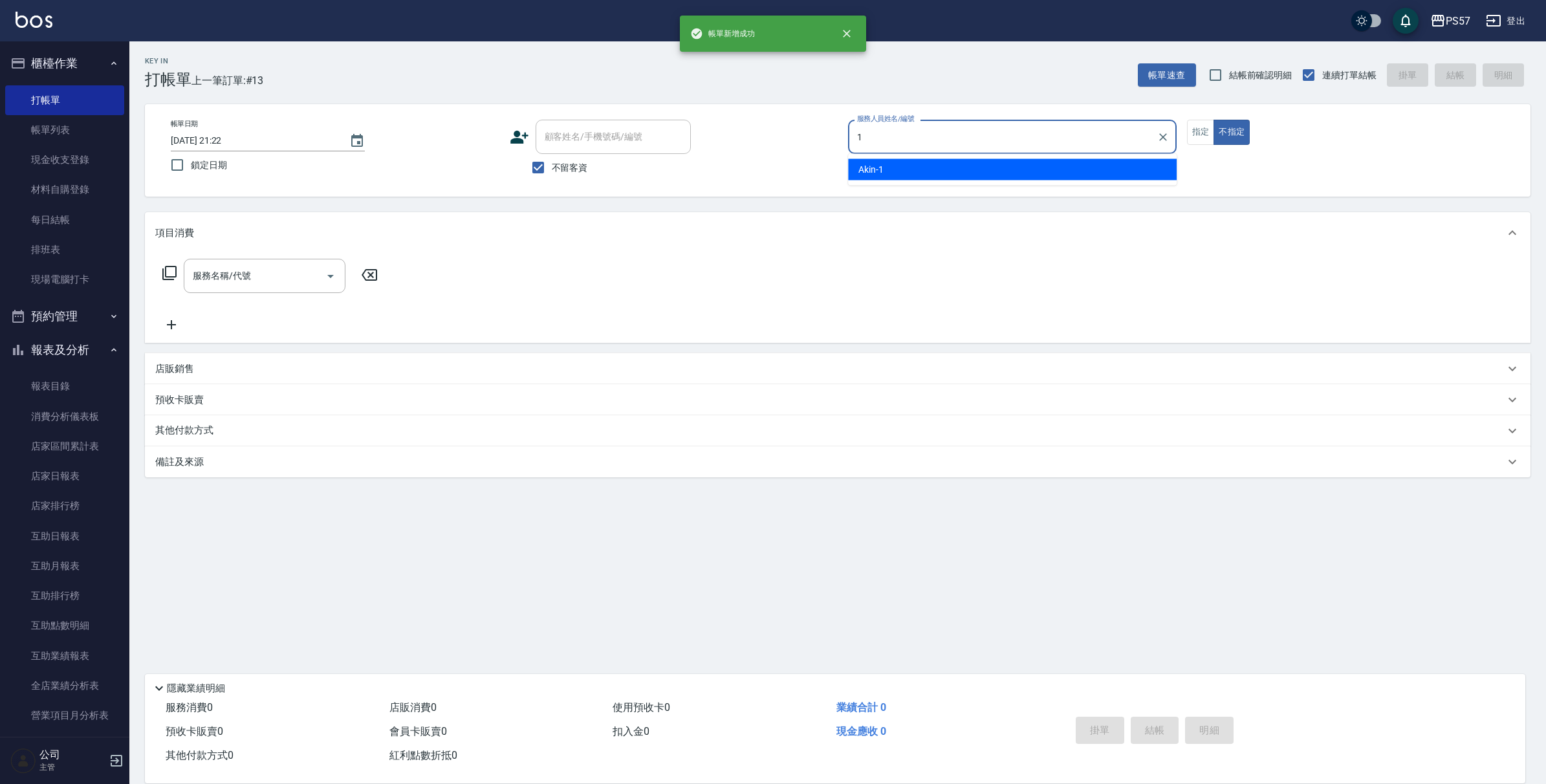 type on "Akin-1" 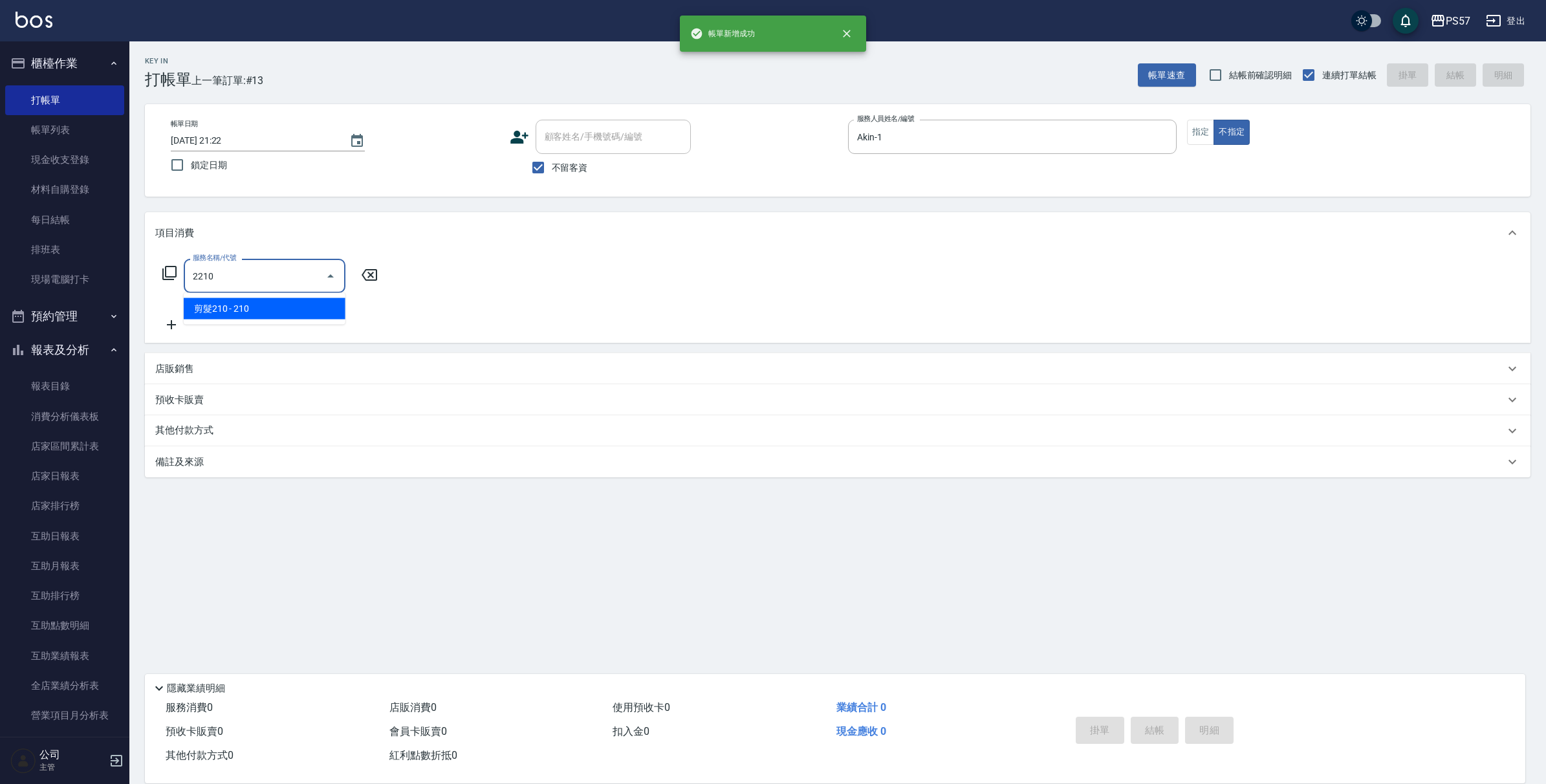 type on "剪髮210(2210)" 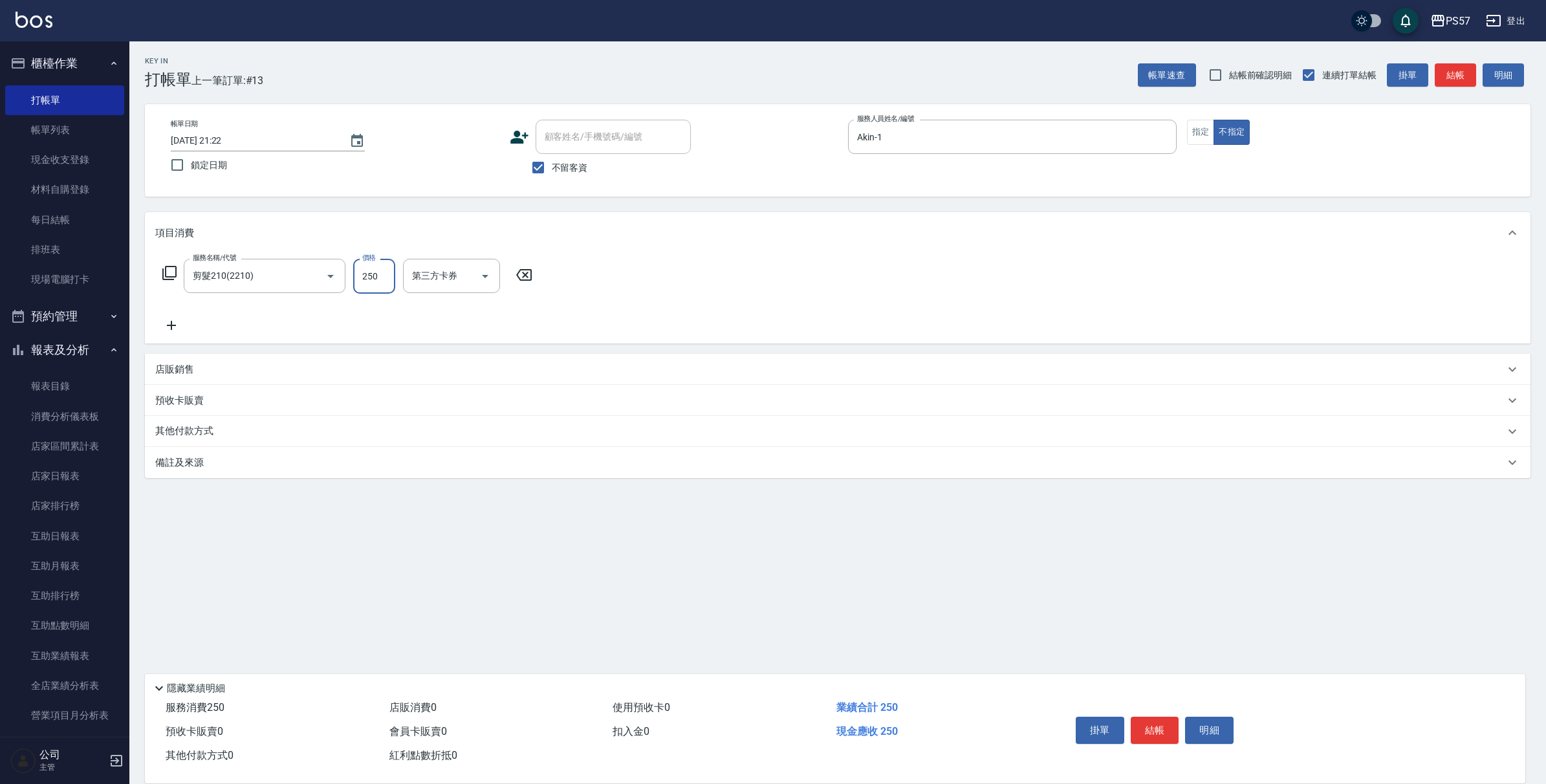 type on "250" 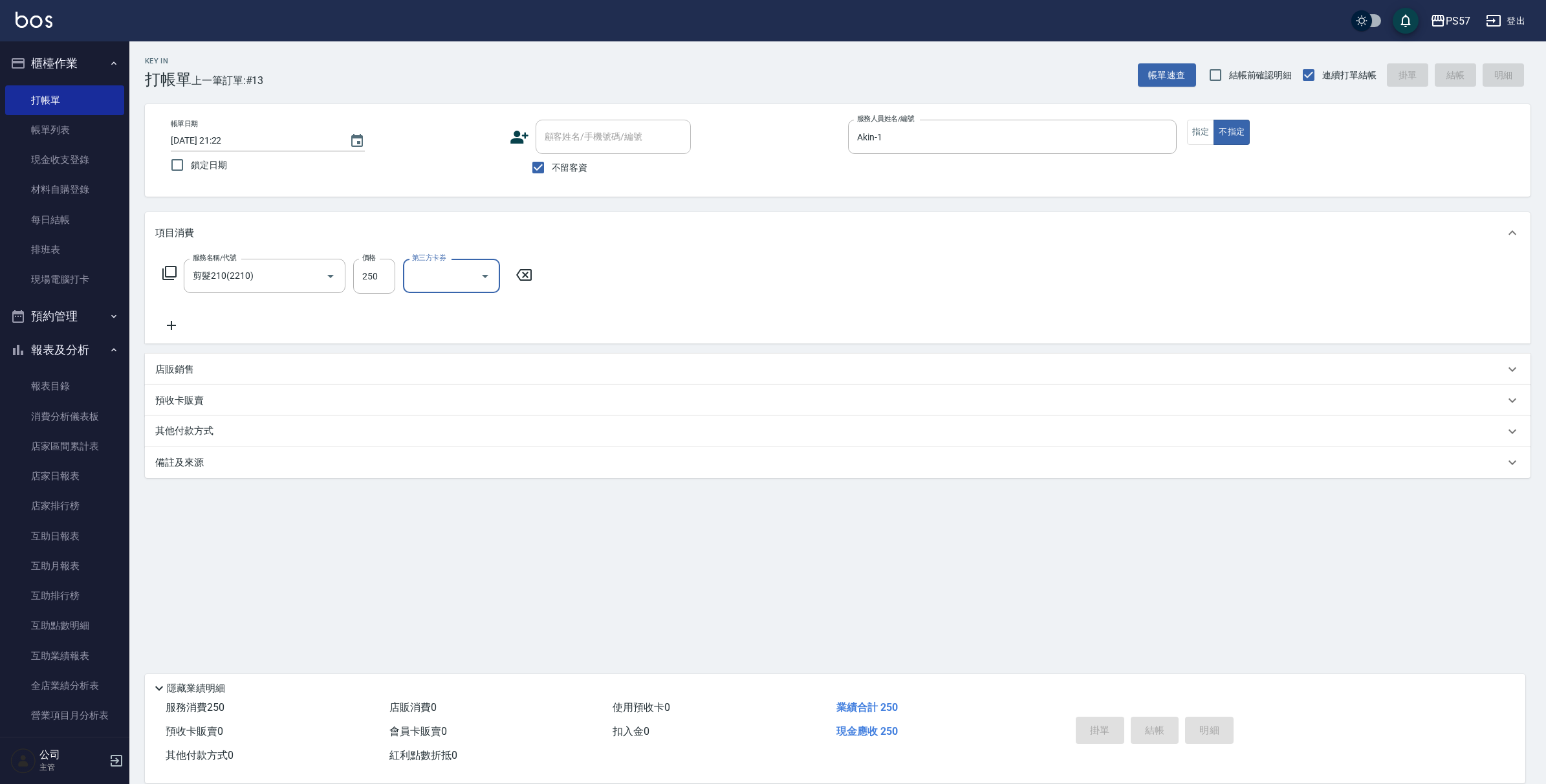 type on "[DATE] 21:23" 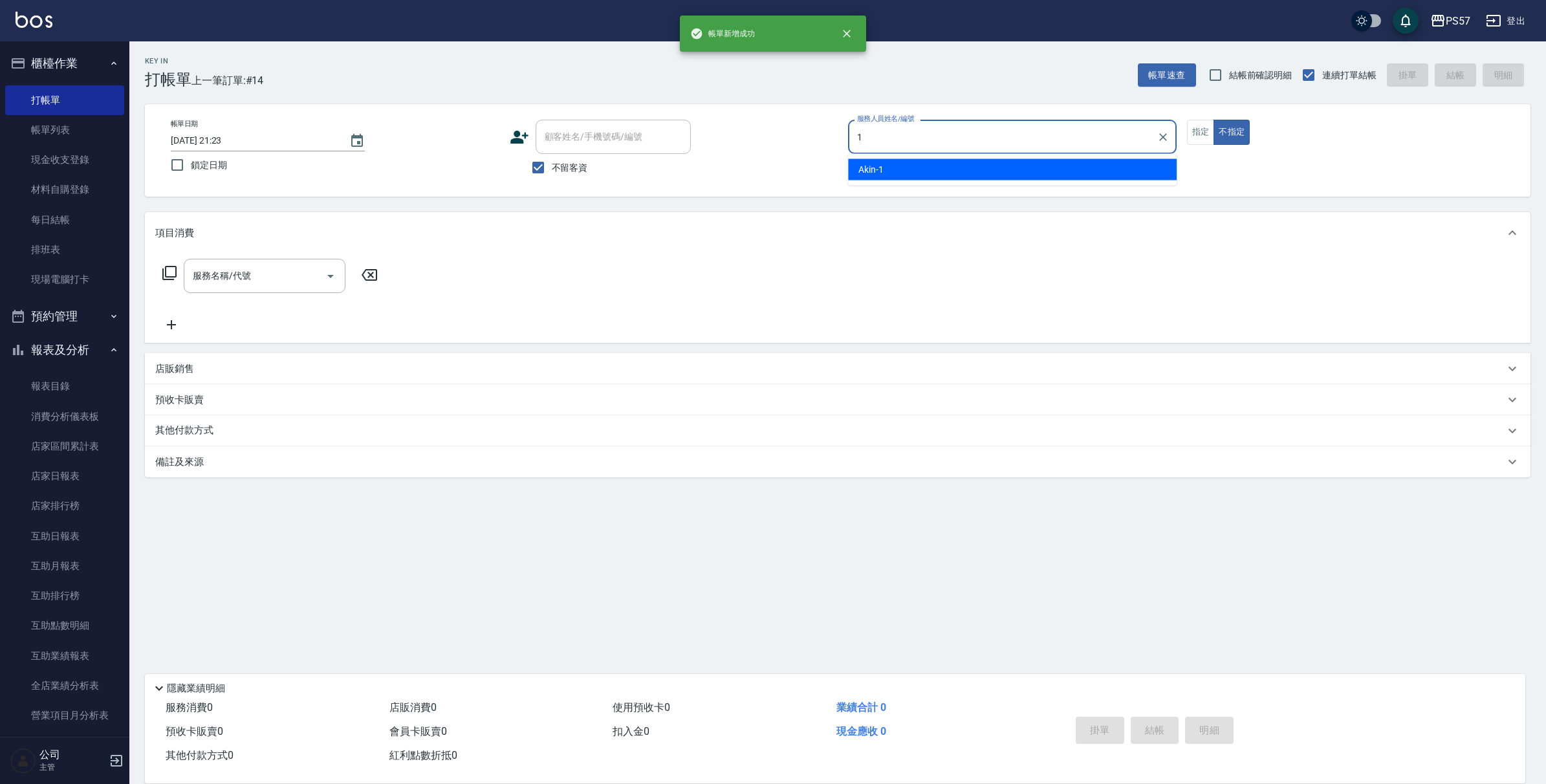 type on "Akin-1" 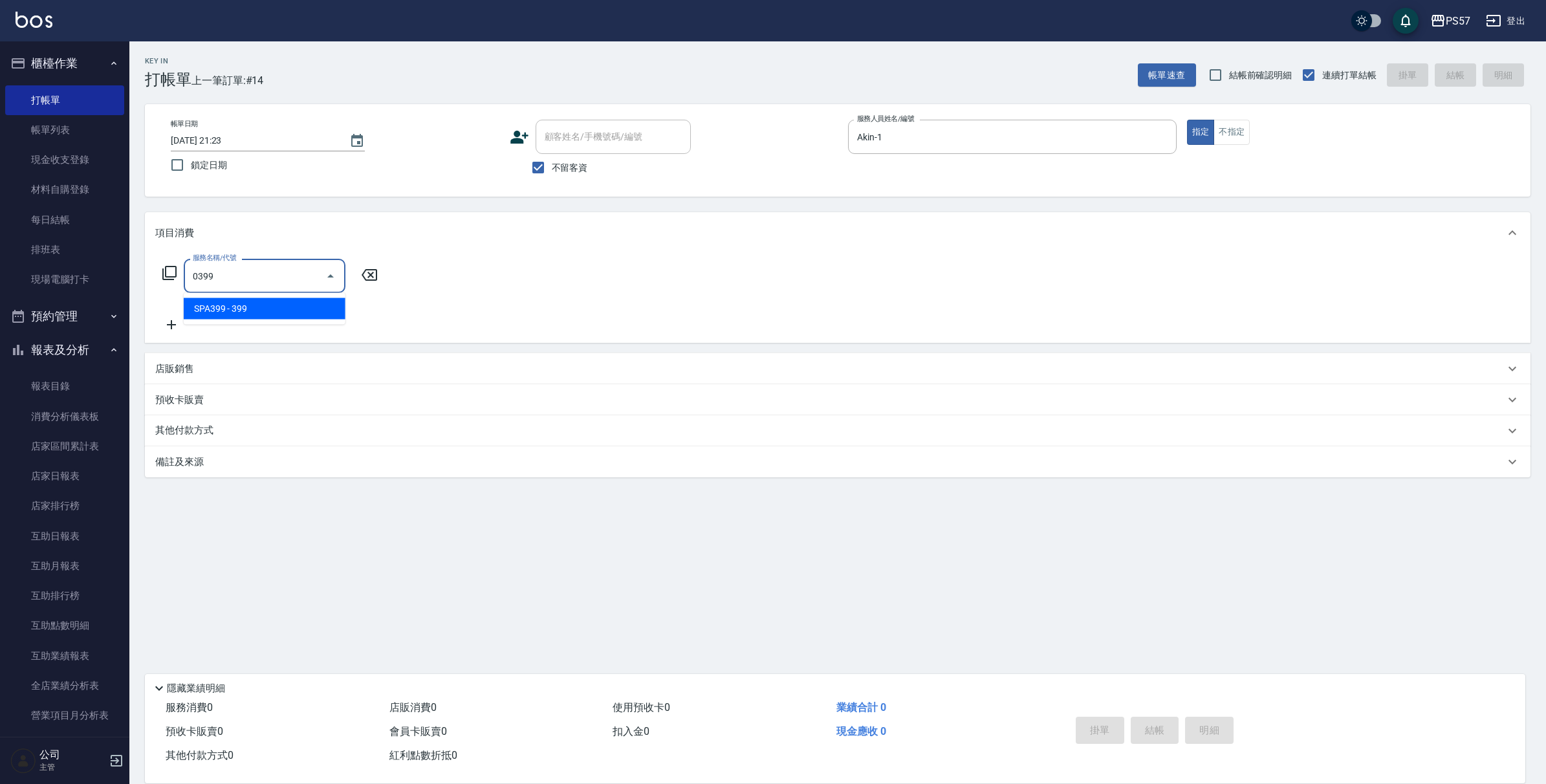 type on "SPA399(0399)" 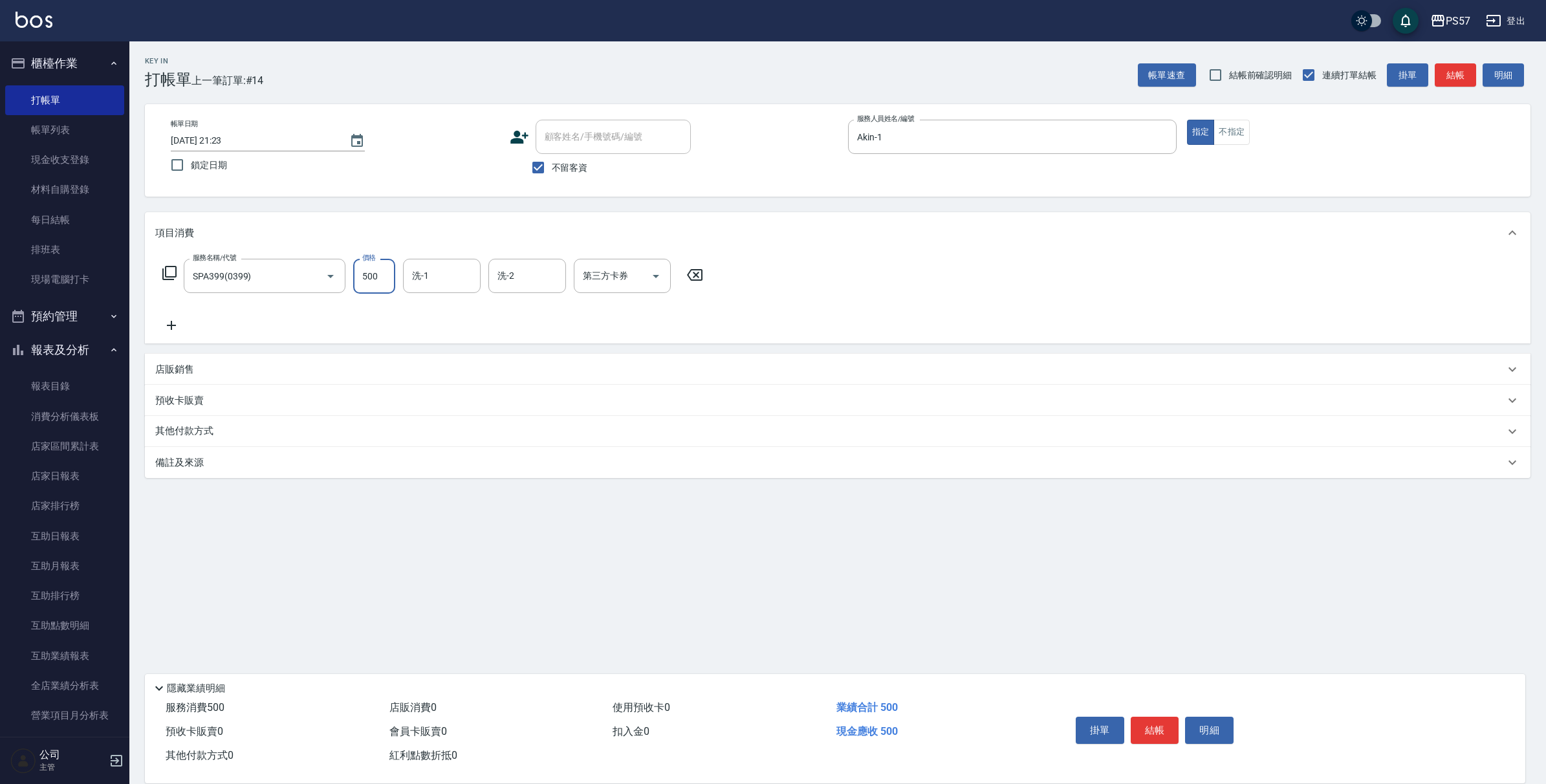 type on "500" 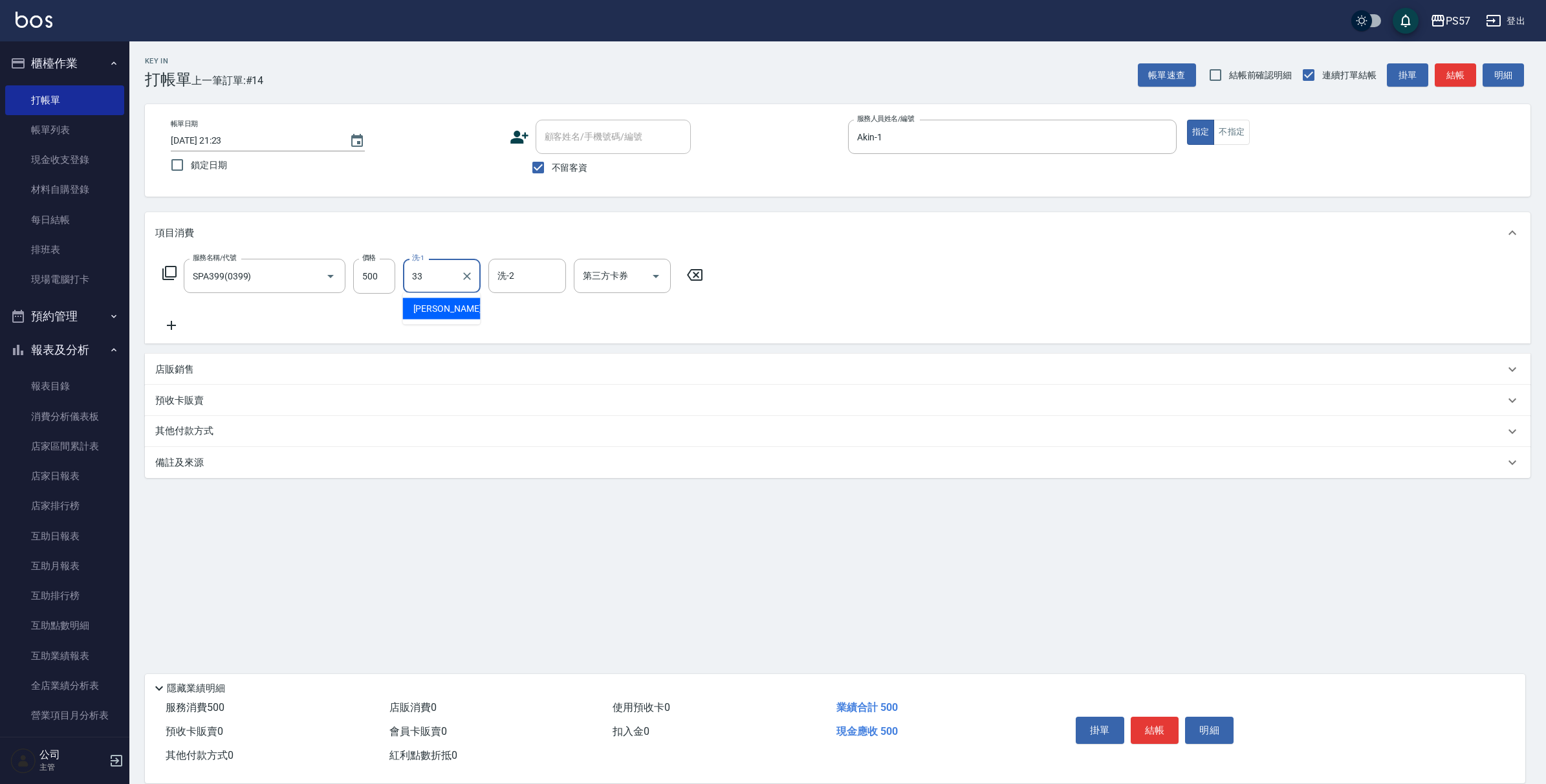 type on "[PERSON_NAME]-33" 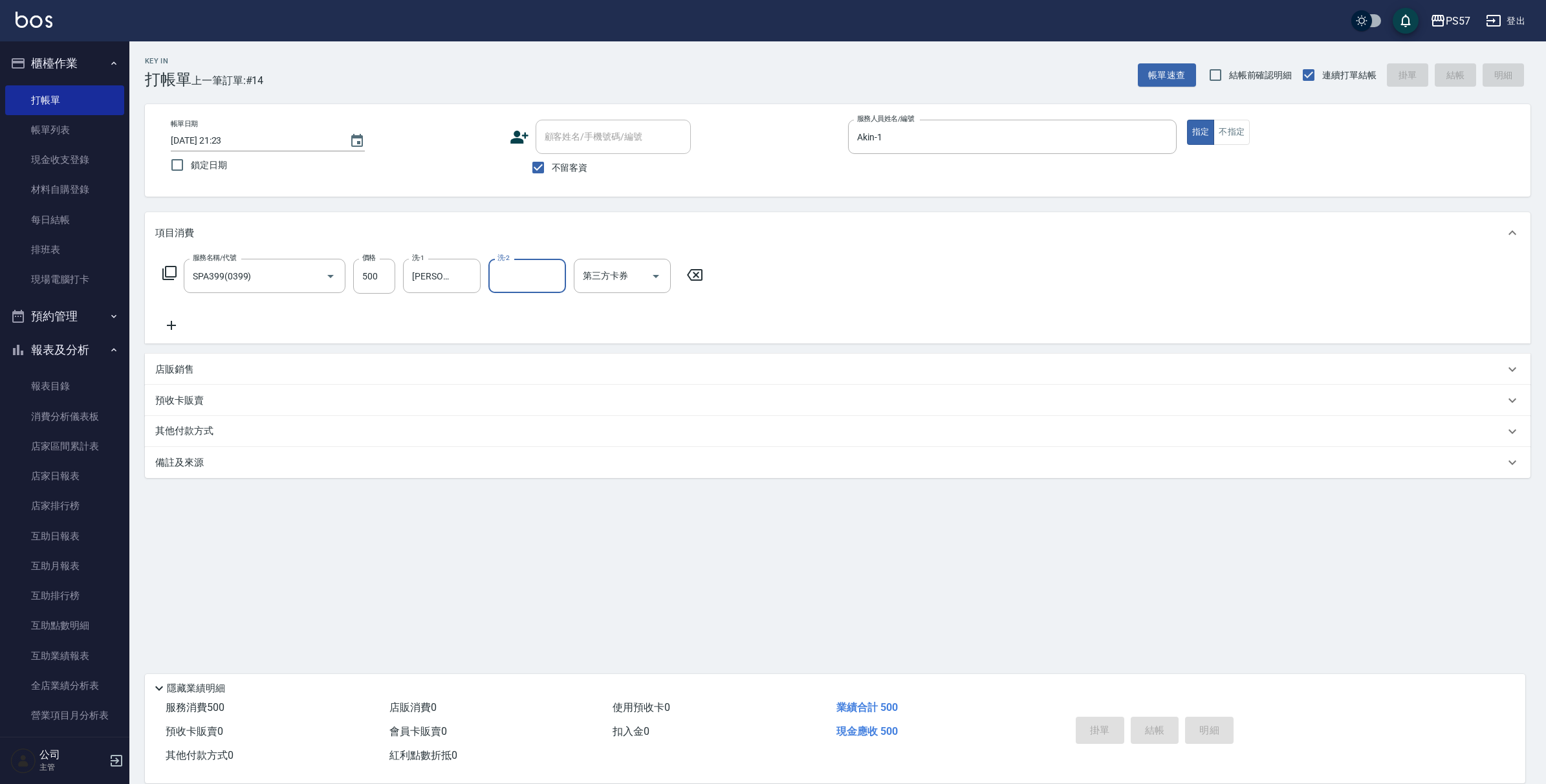 type 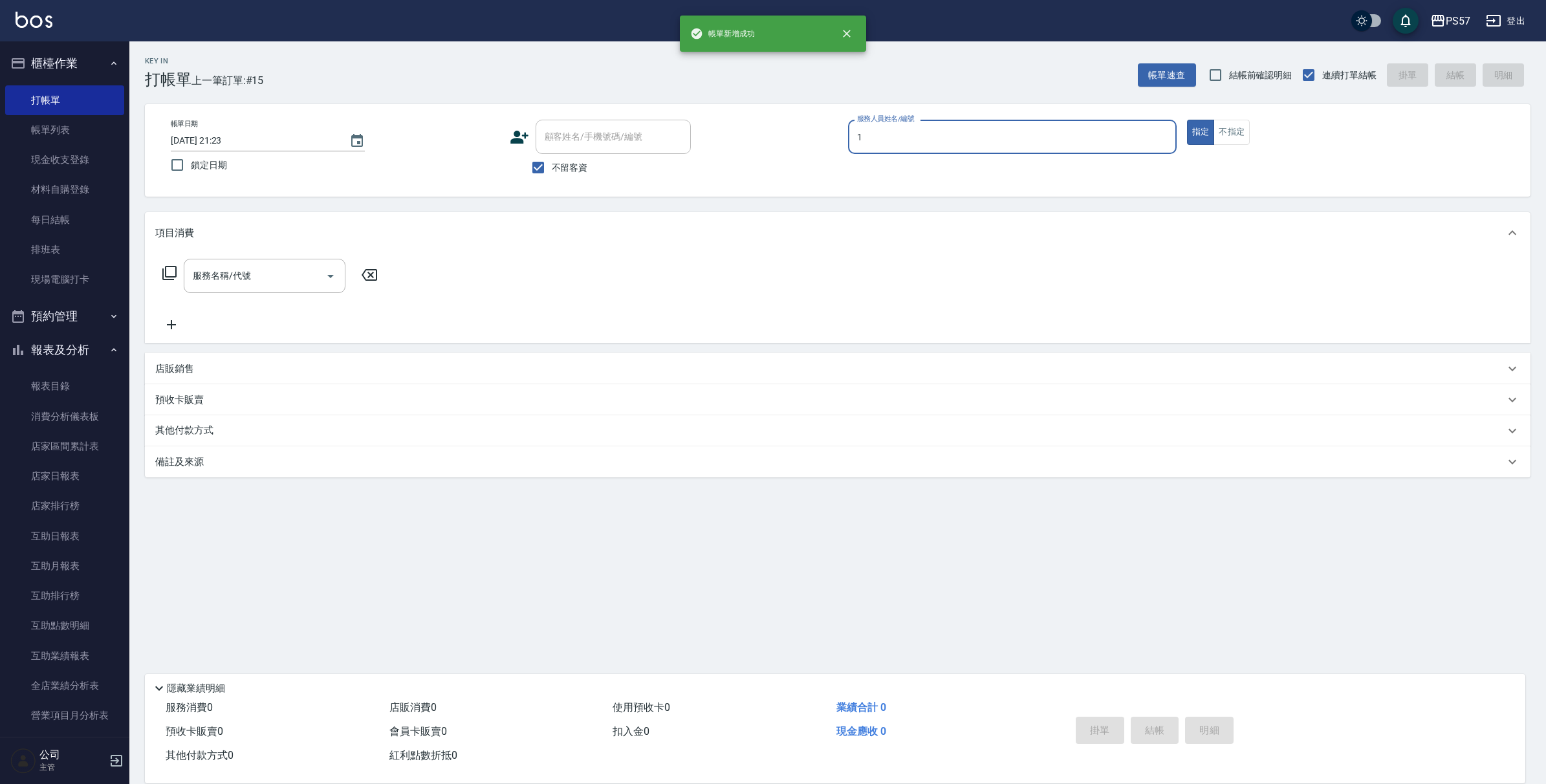 type on "Akin-1" 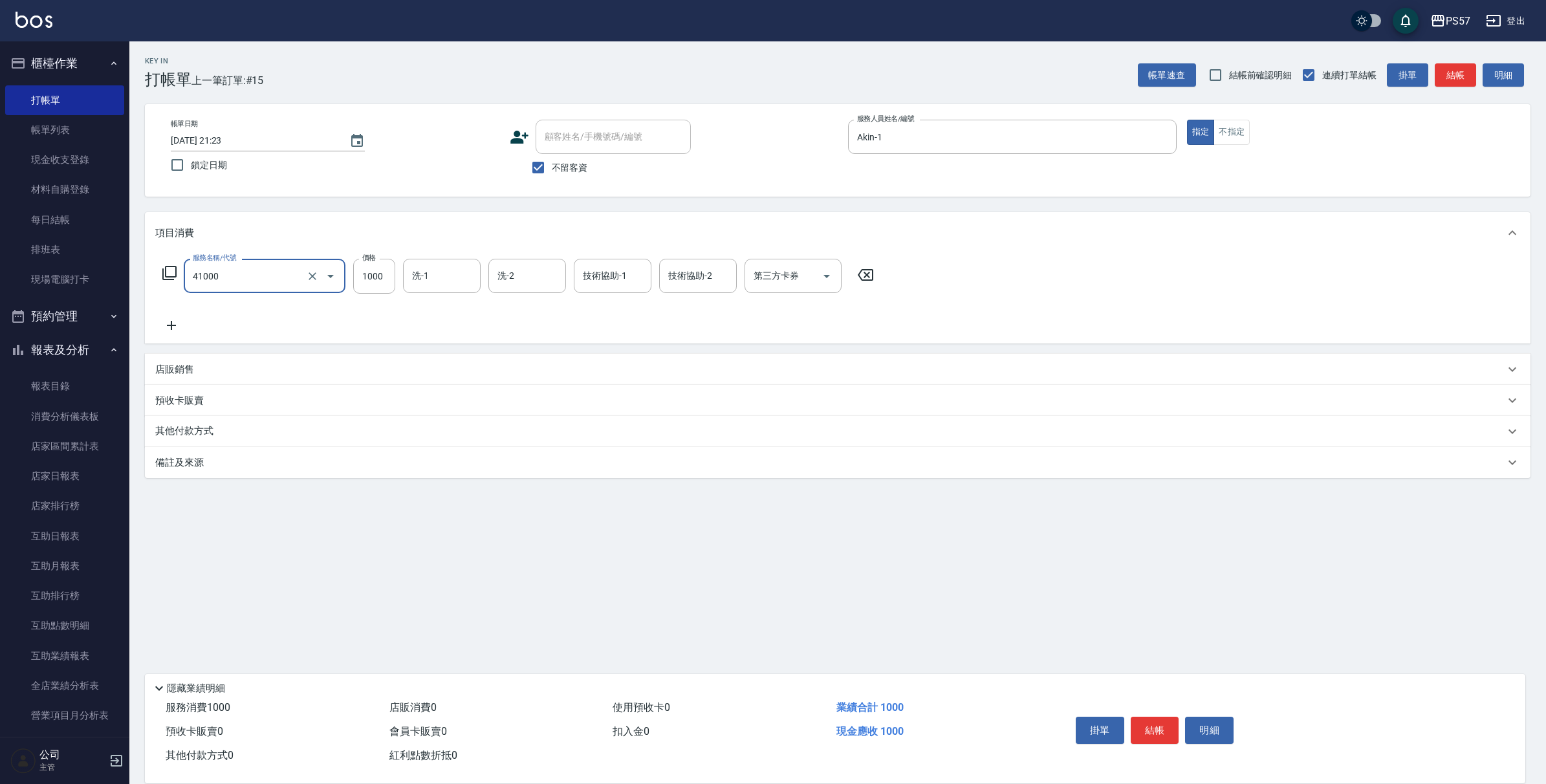 type on "任義金額燙髮(41000)" 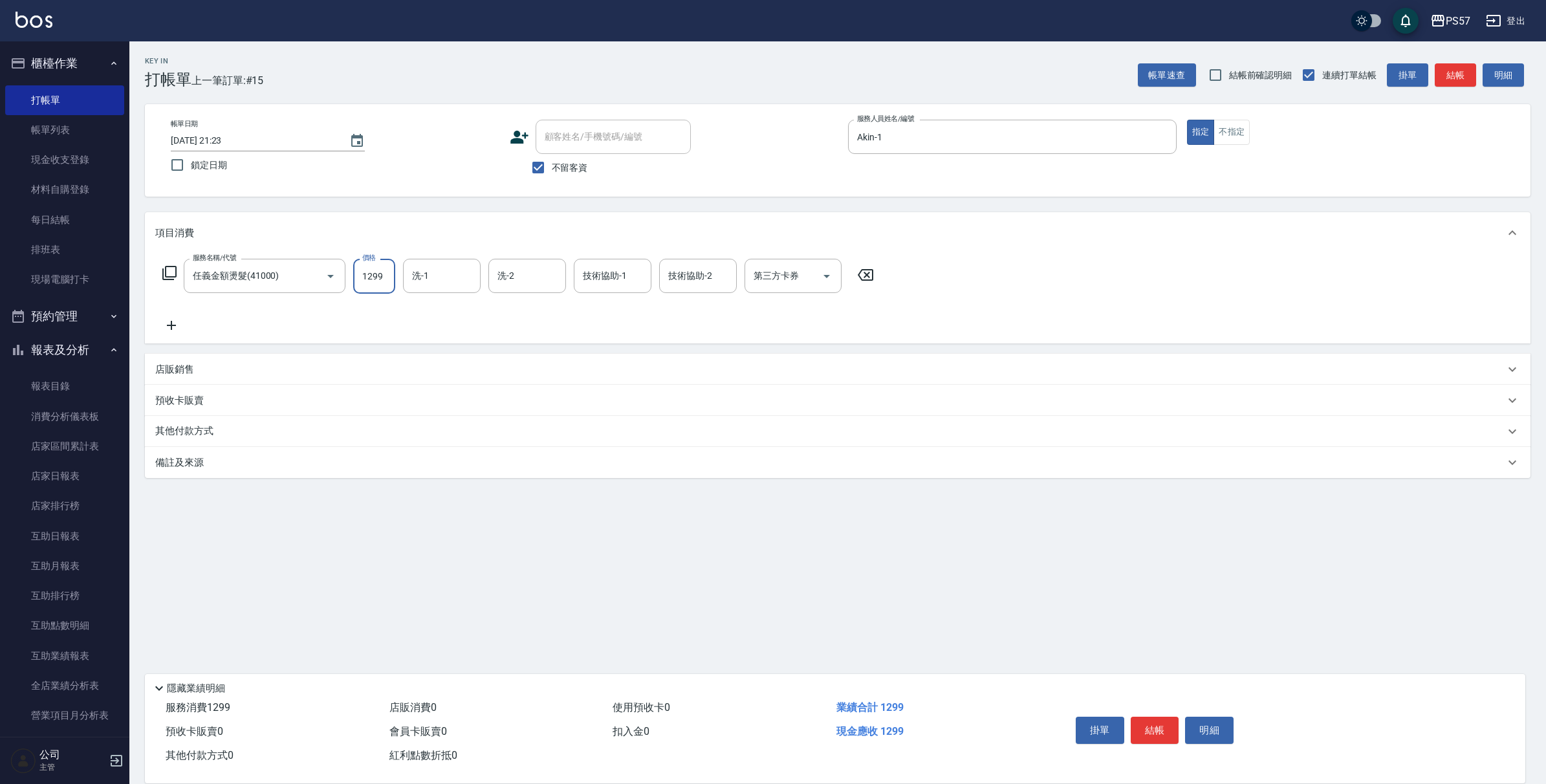 type on "1299" 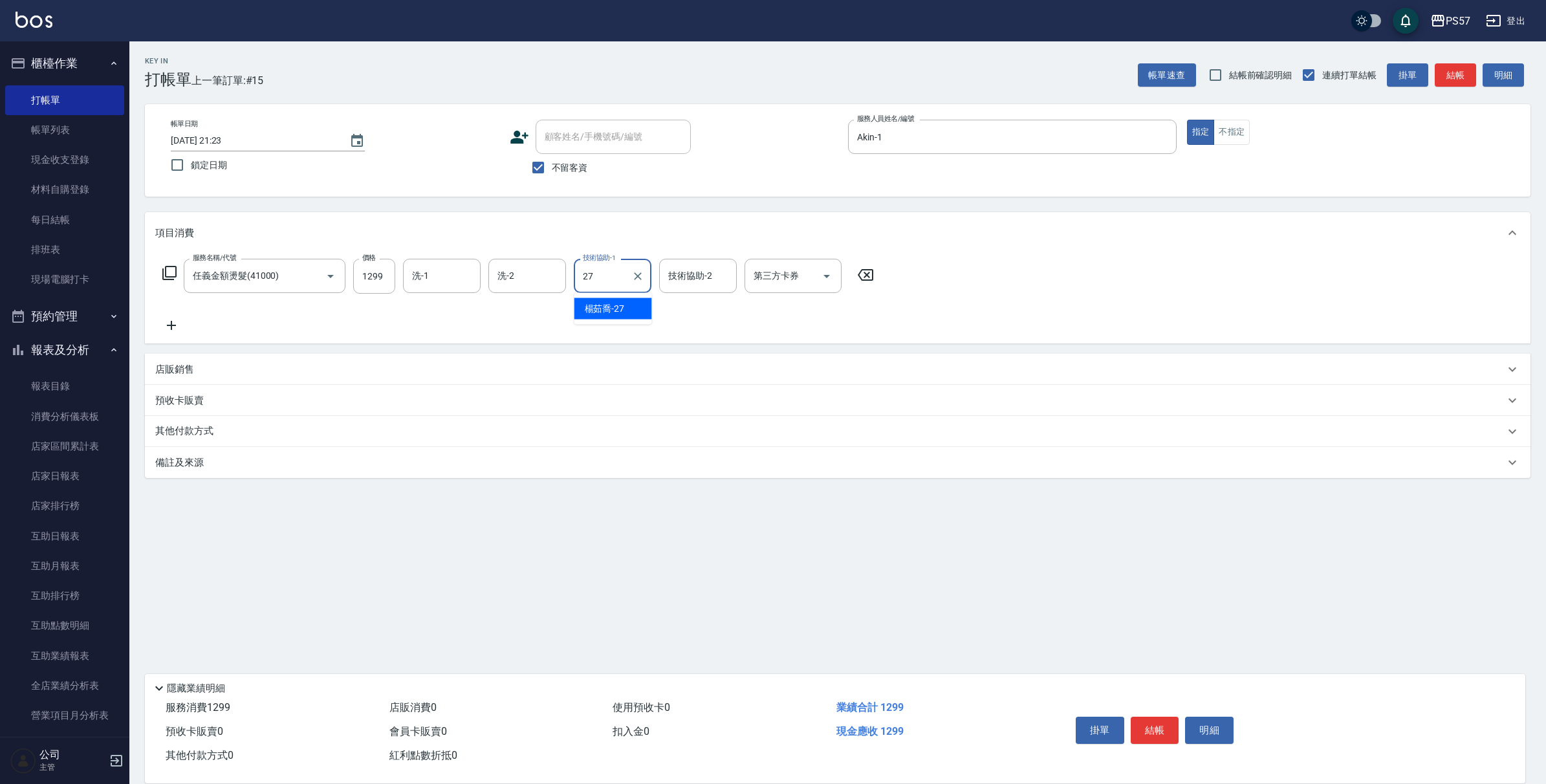 type on "[PERSON_NAME]-27" 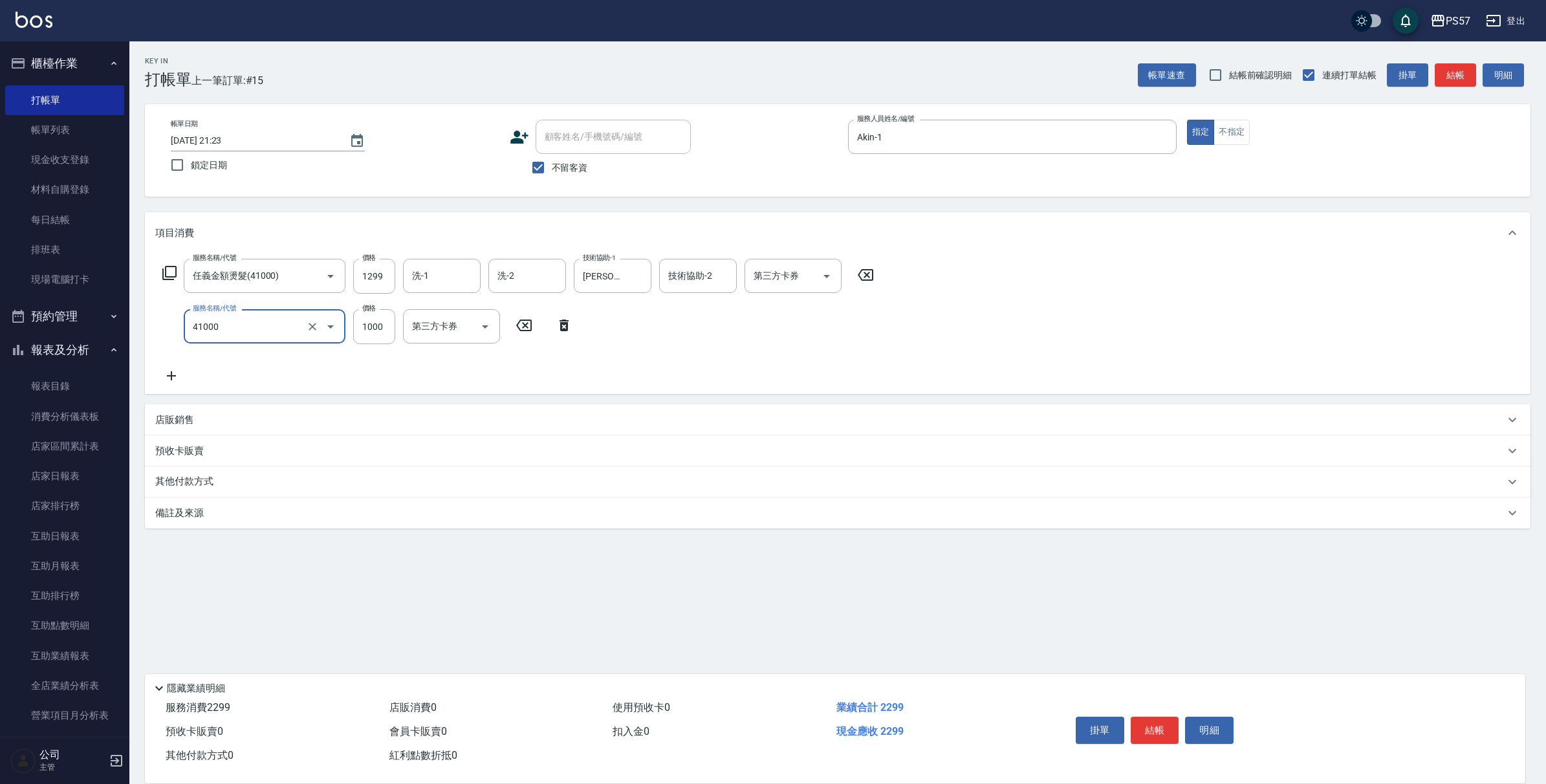 type on "任義金額燙髮(41000)" 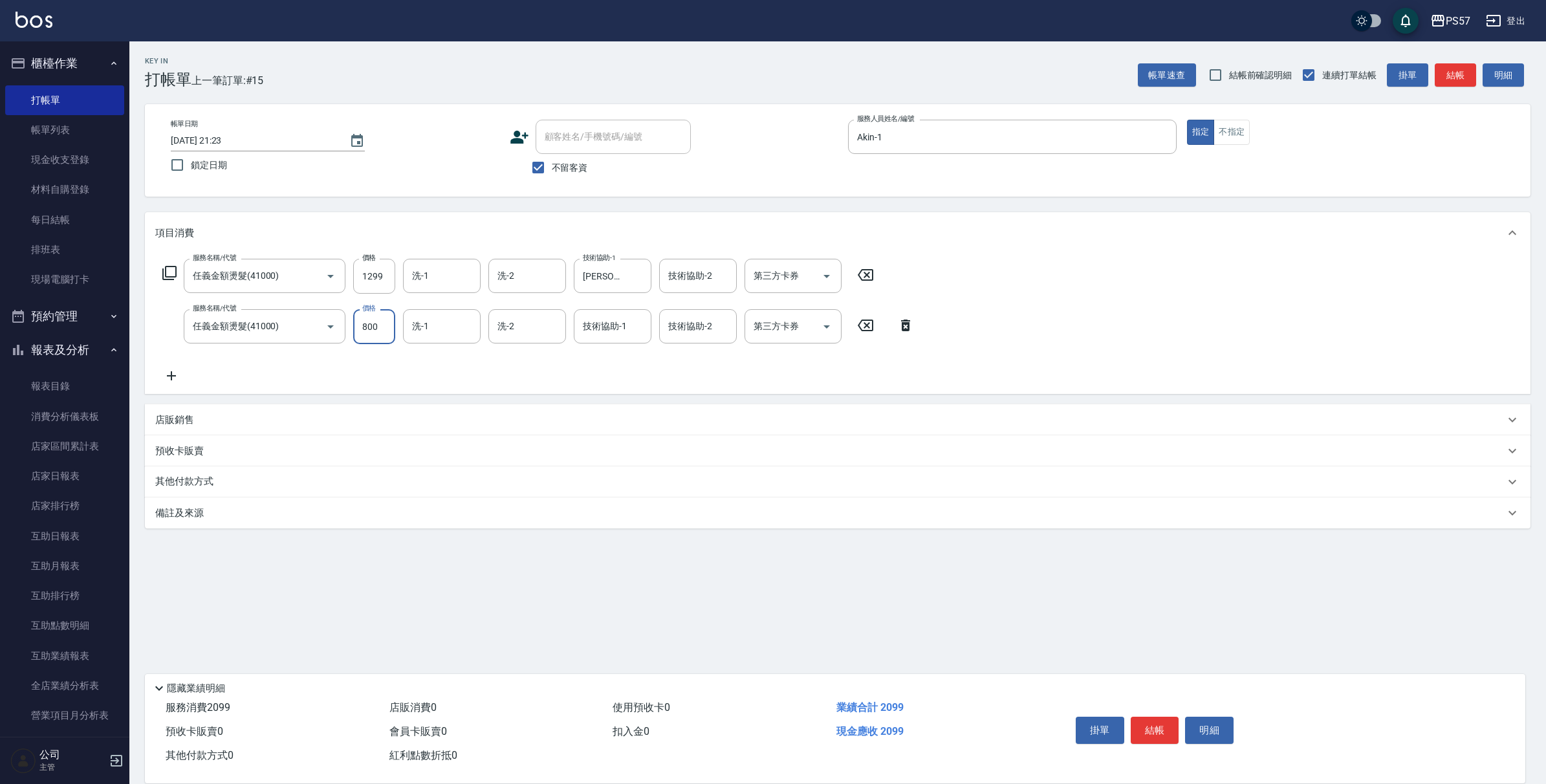 type on "800" 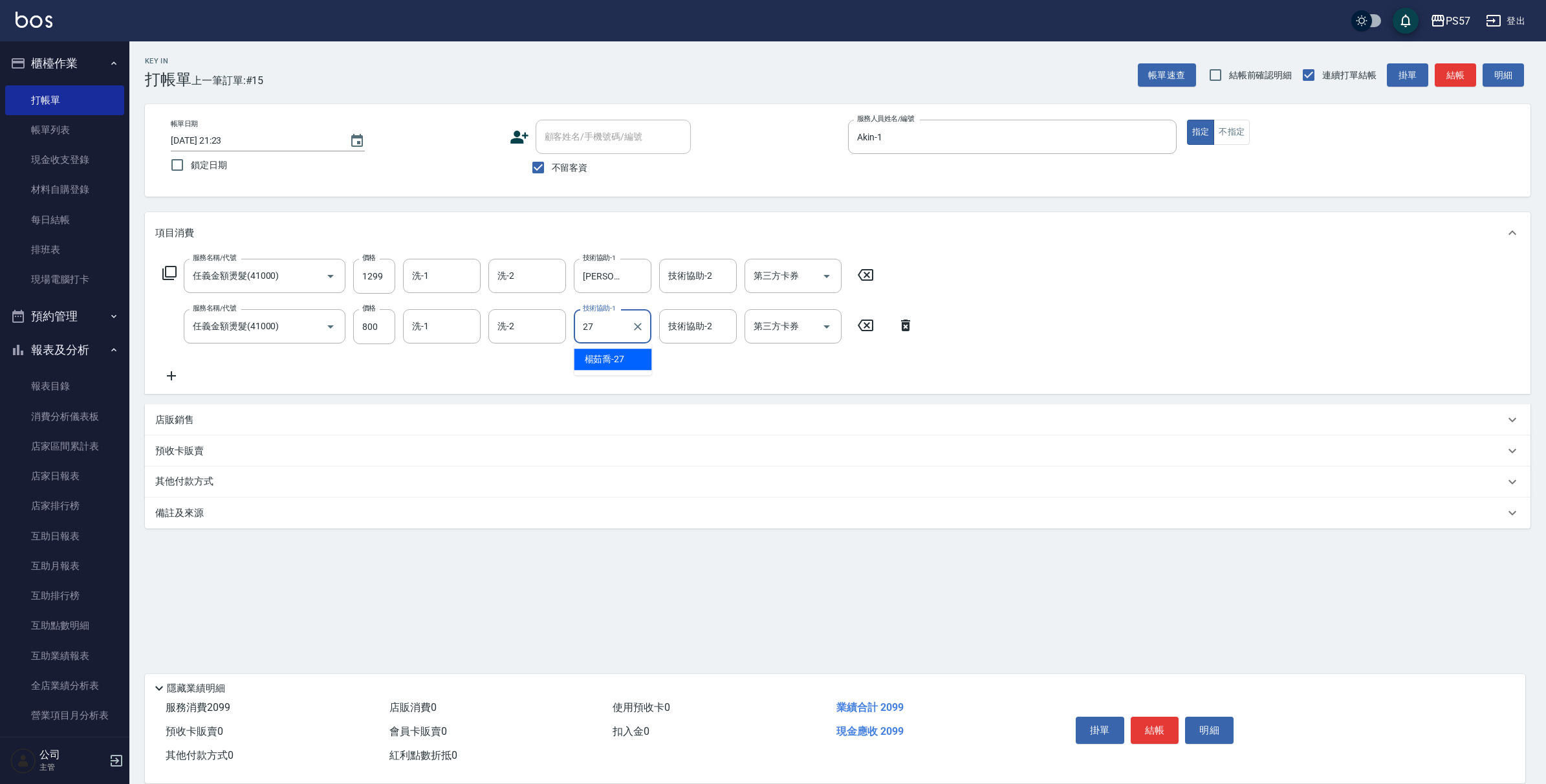 type on "[PERSON_NAME]-27" 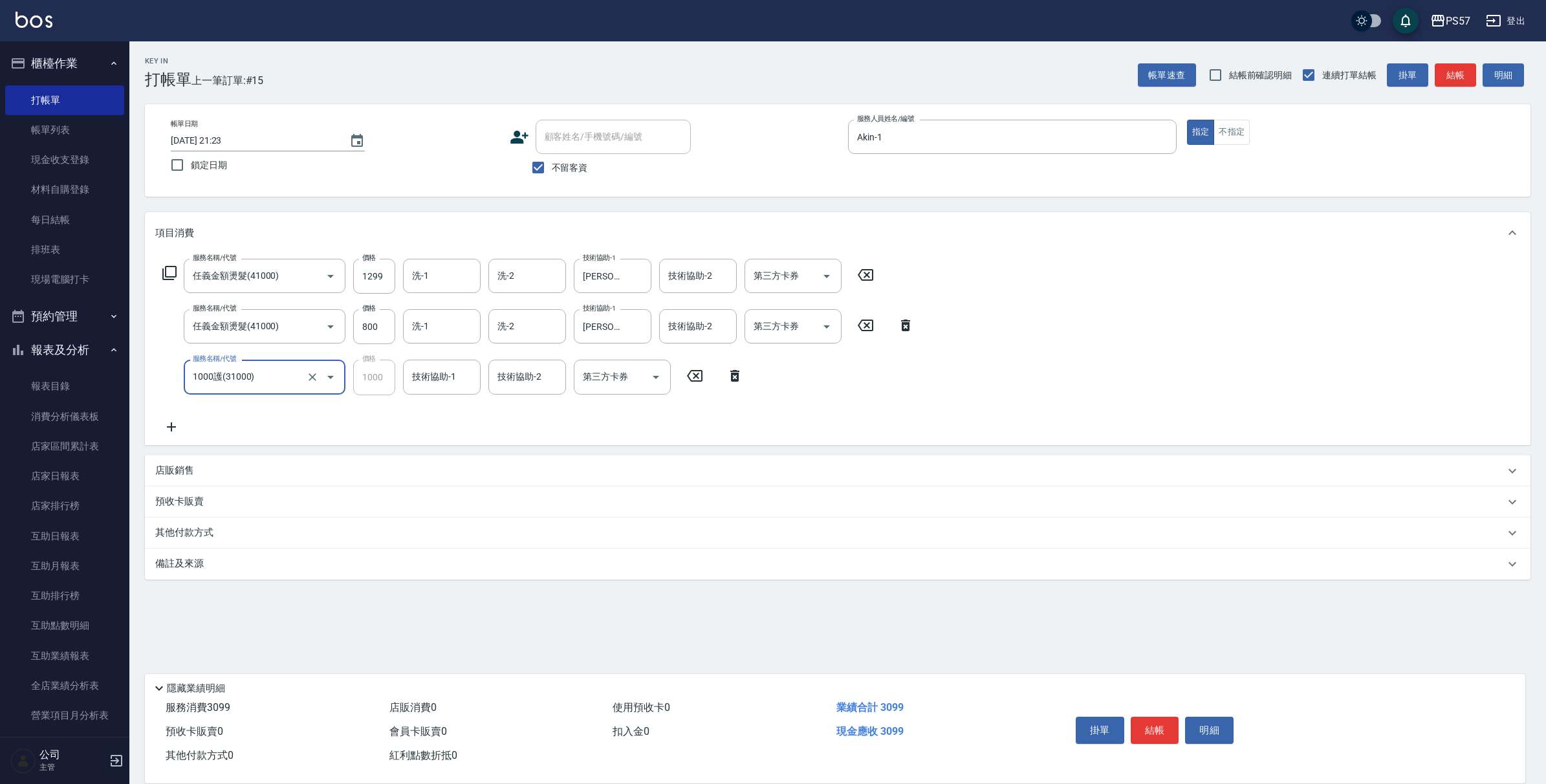 type on "1000護(31000)" 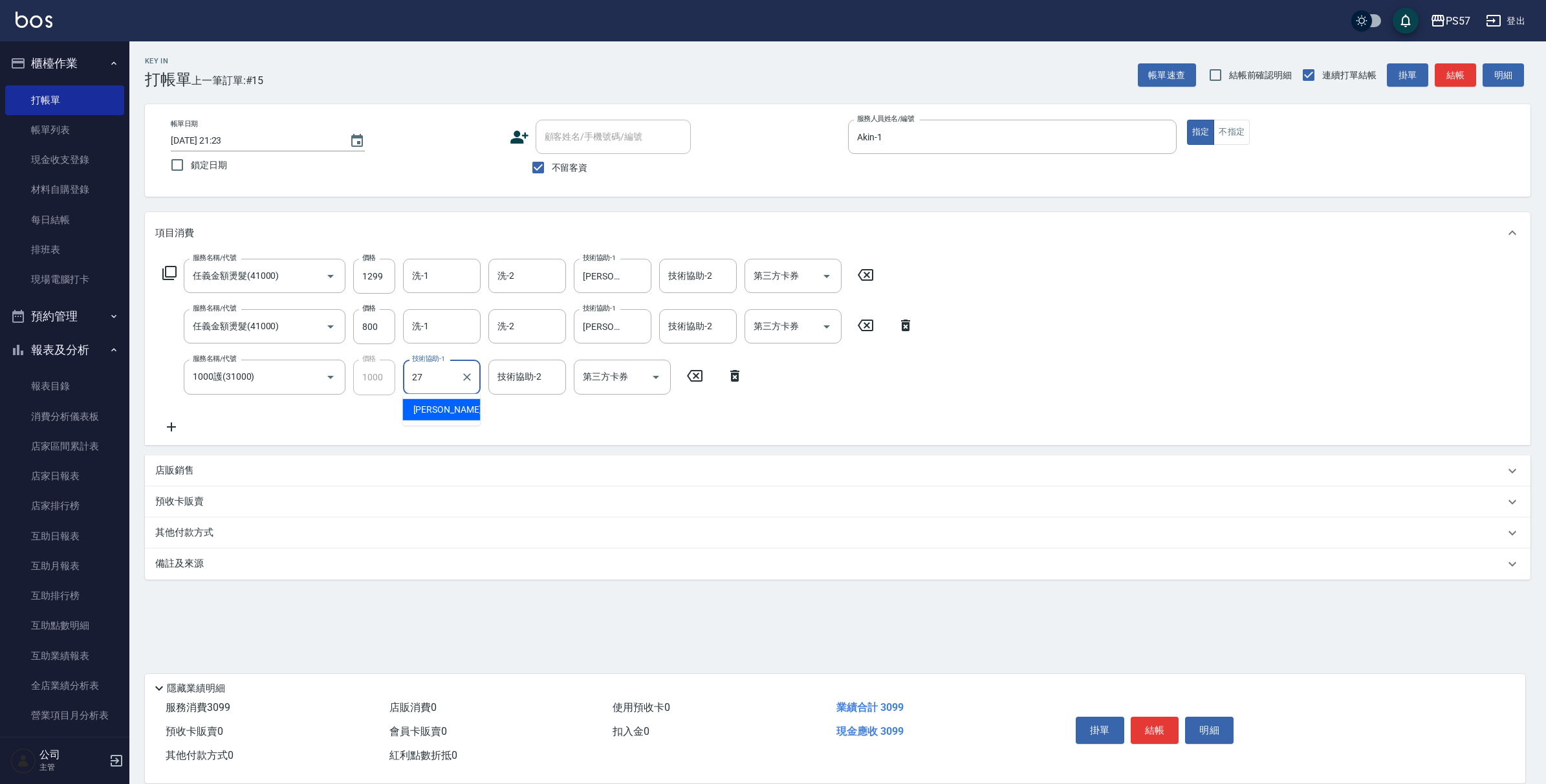 type on "[PERSON_NAME]-27" 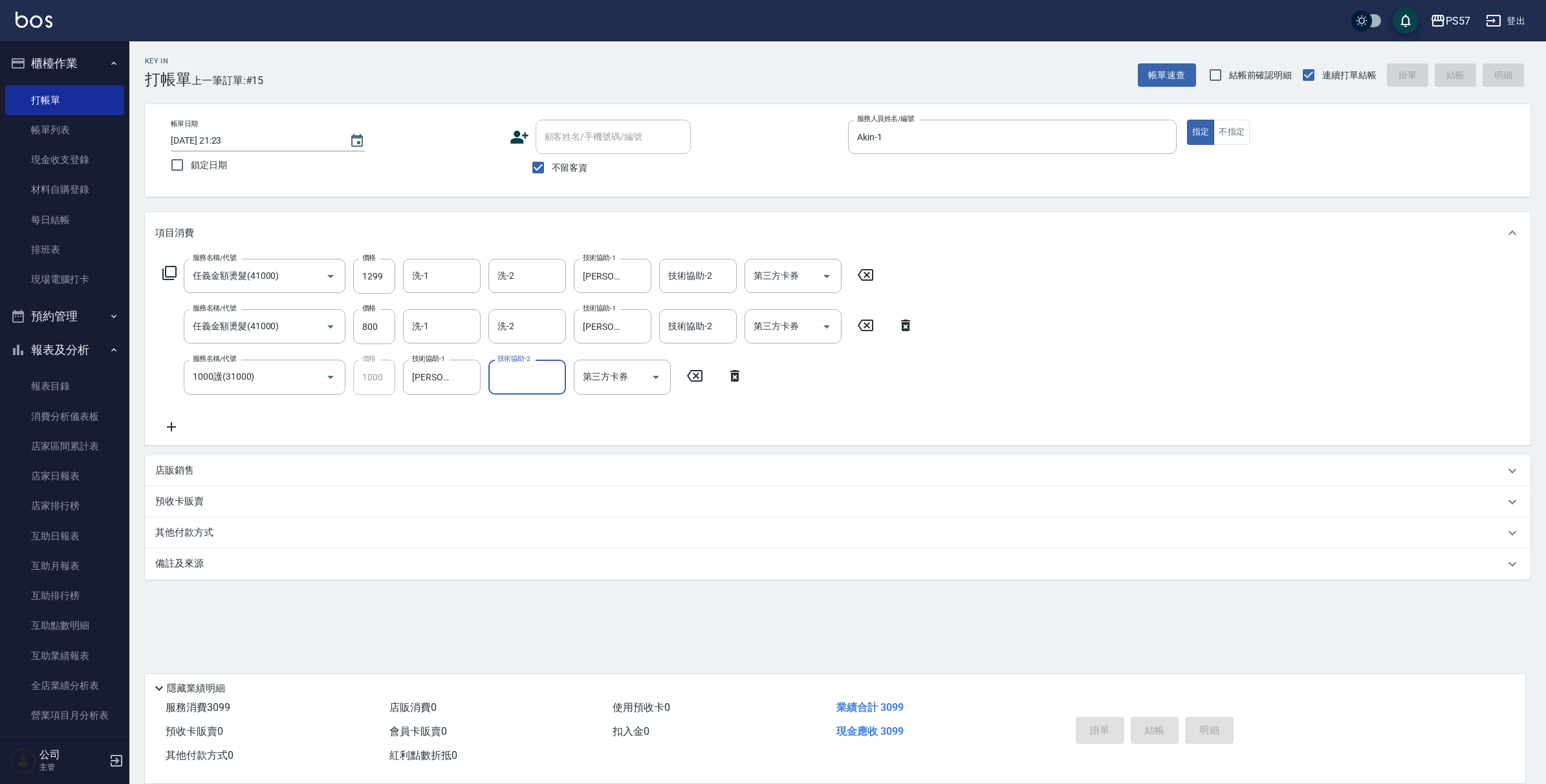 type 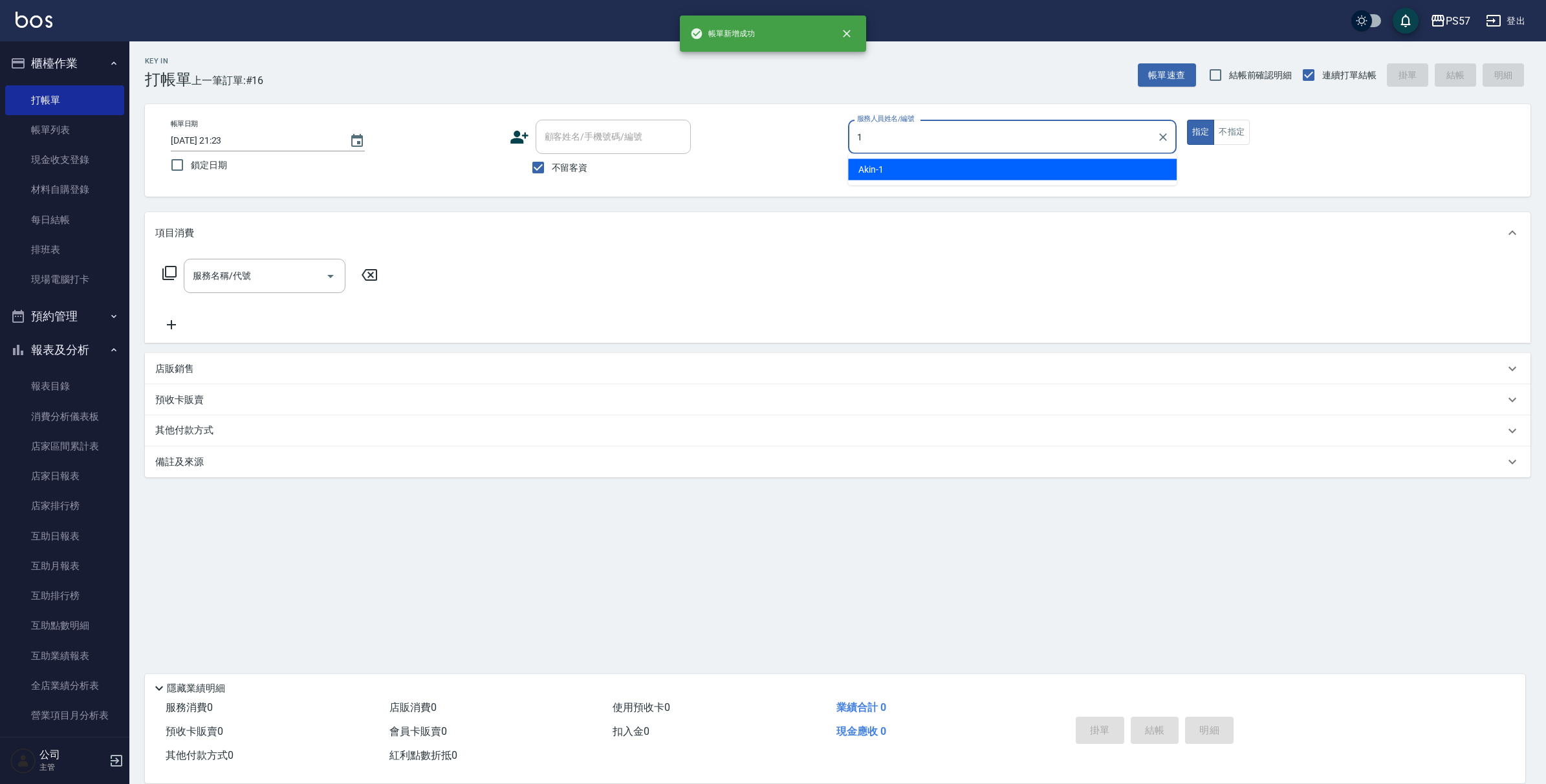type on "Akin-1" 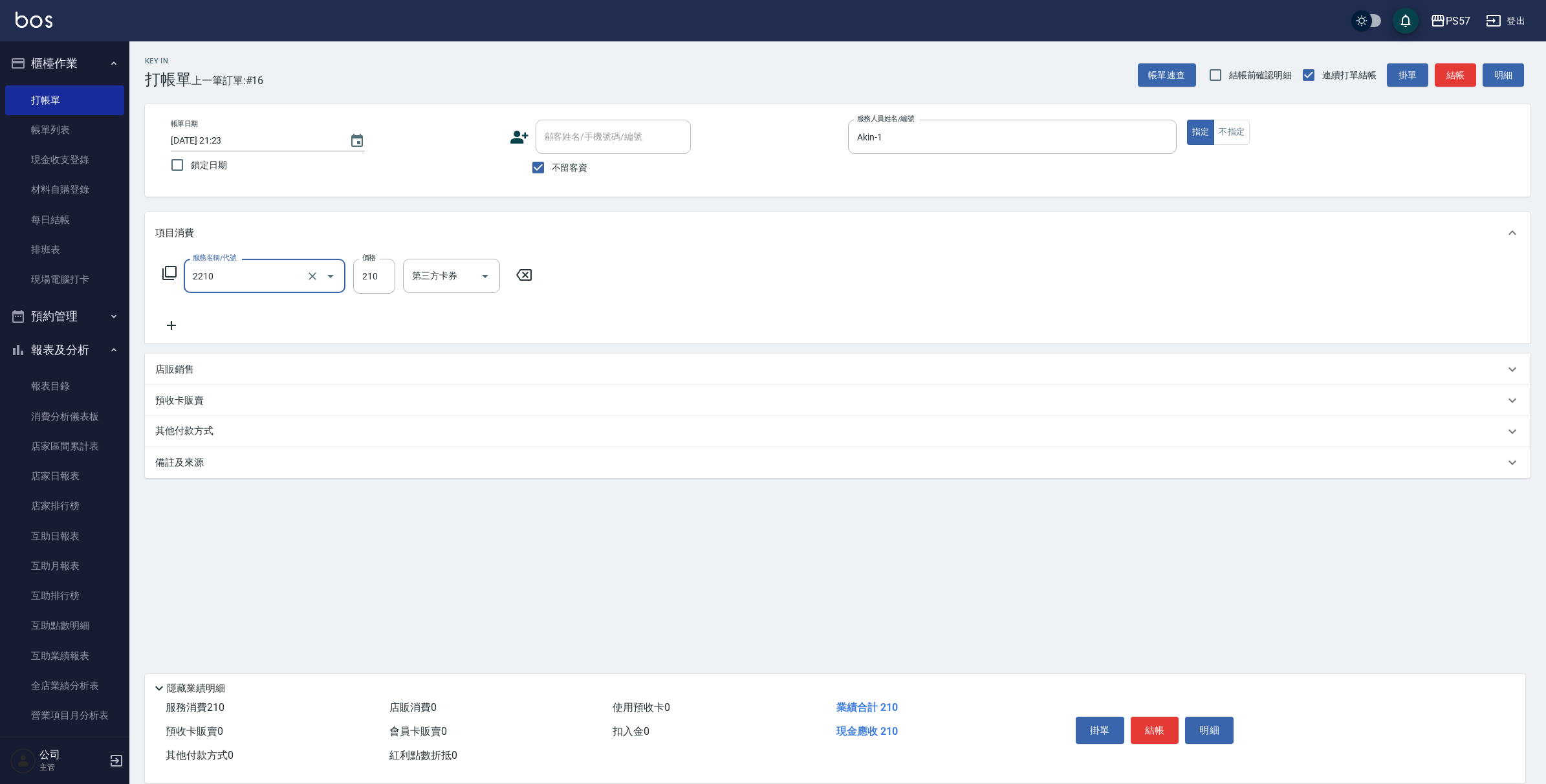 type on "剪髮210(2210)" 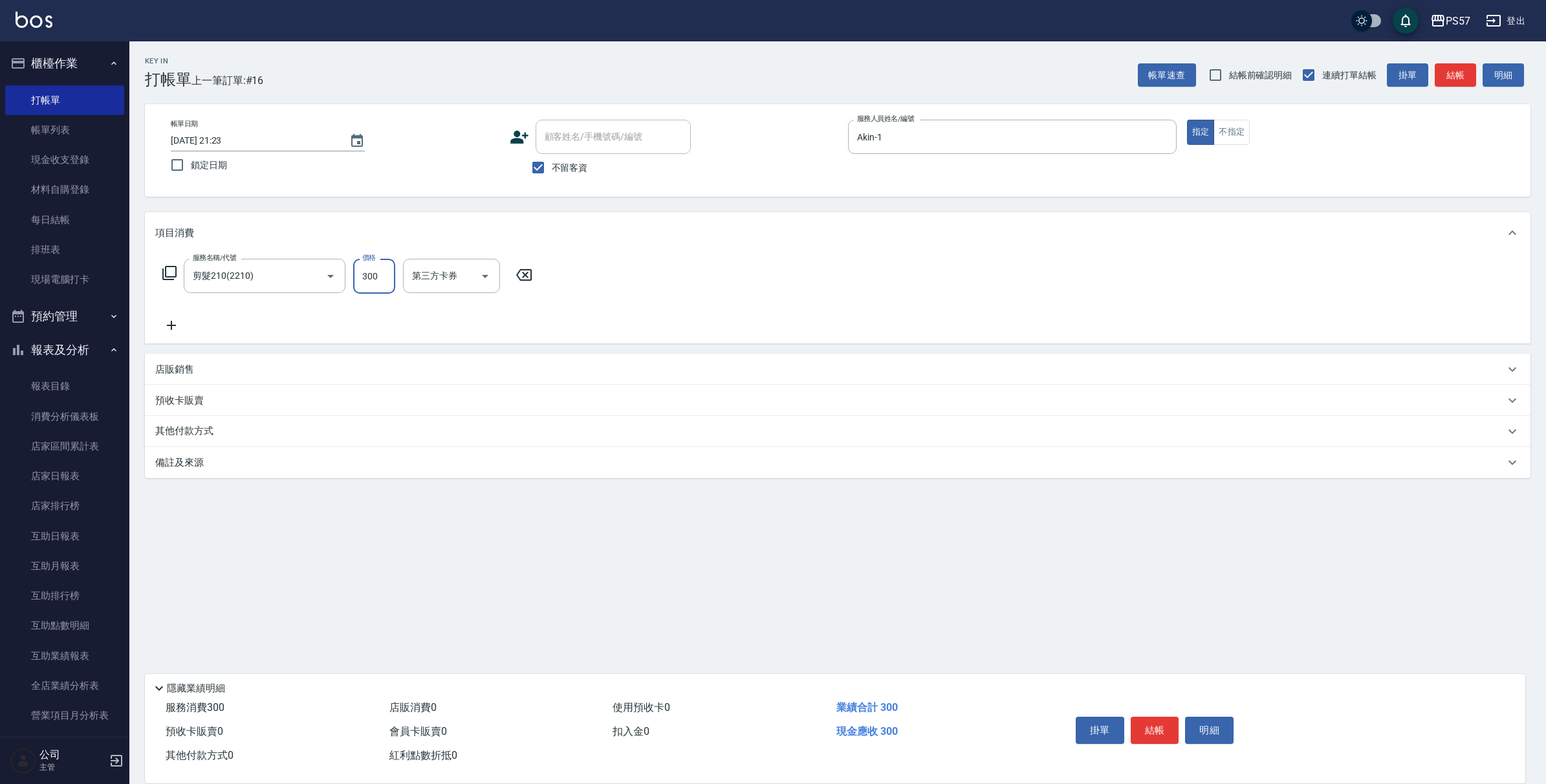 type on "300" 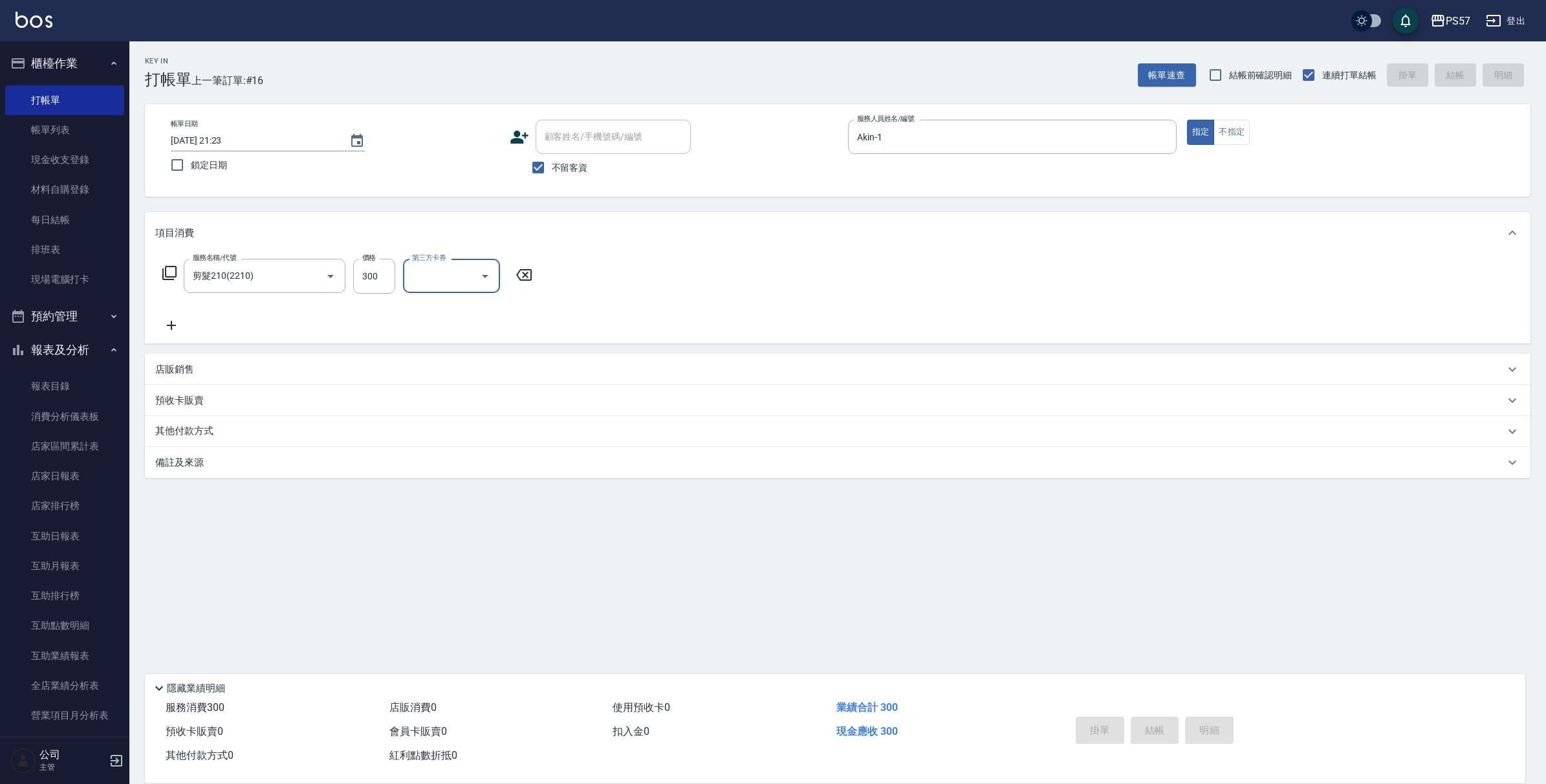 type 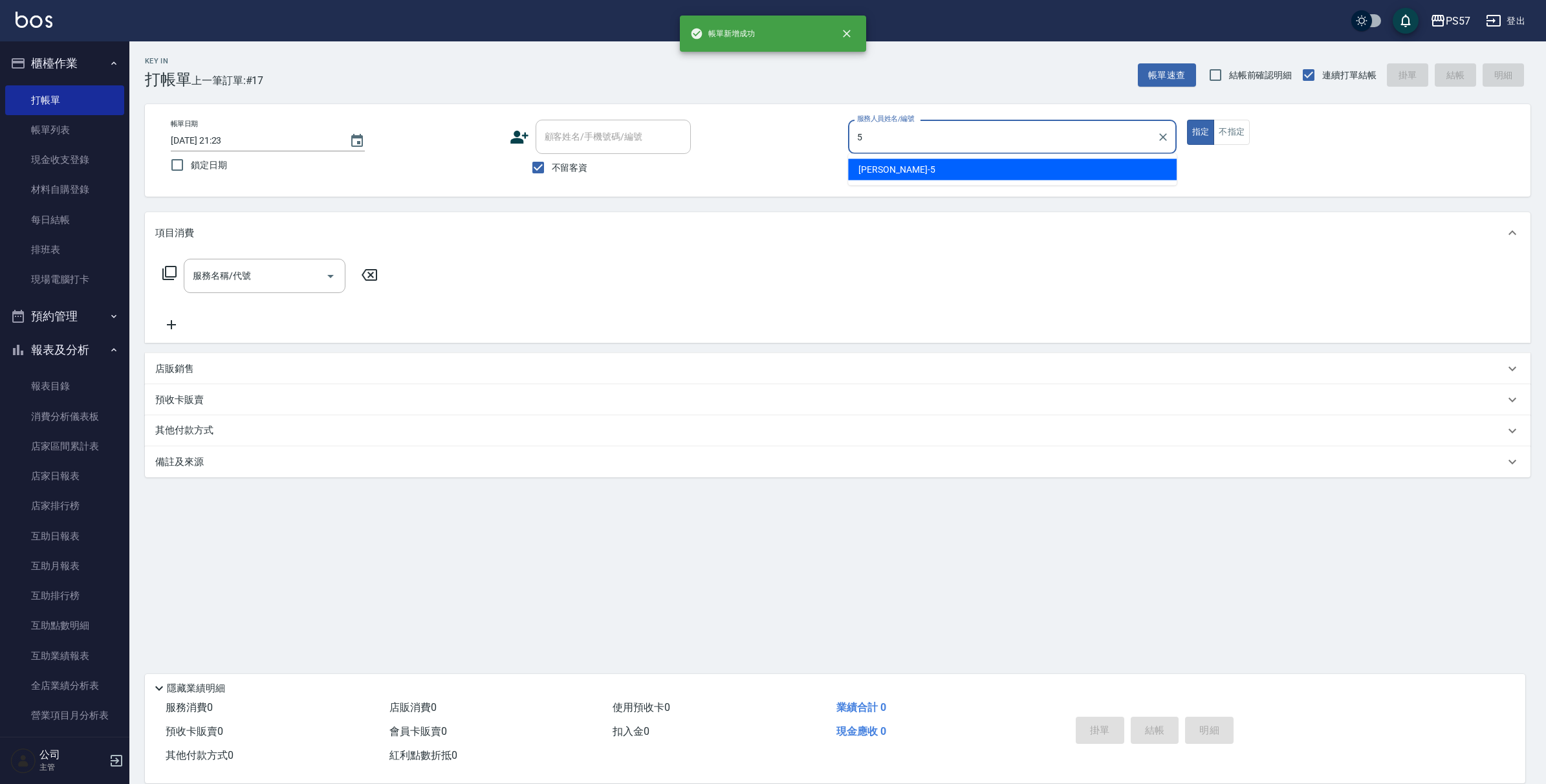 type on "[PERSON_NAME]5" 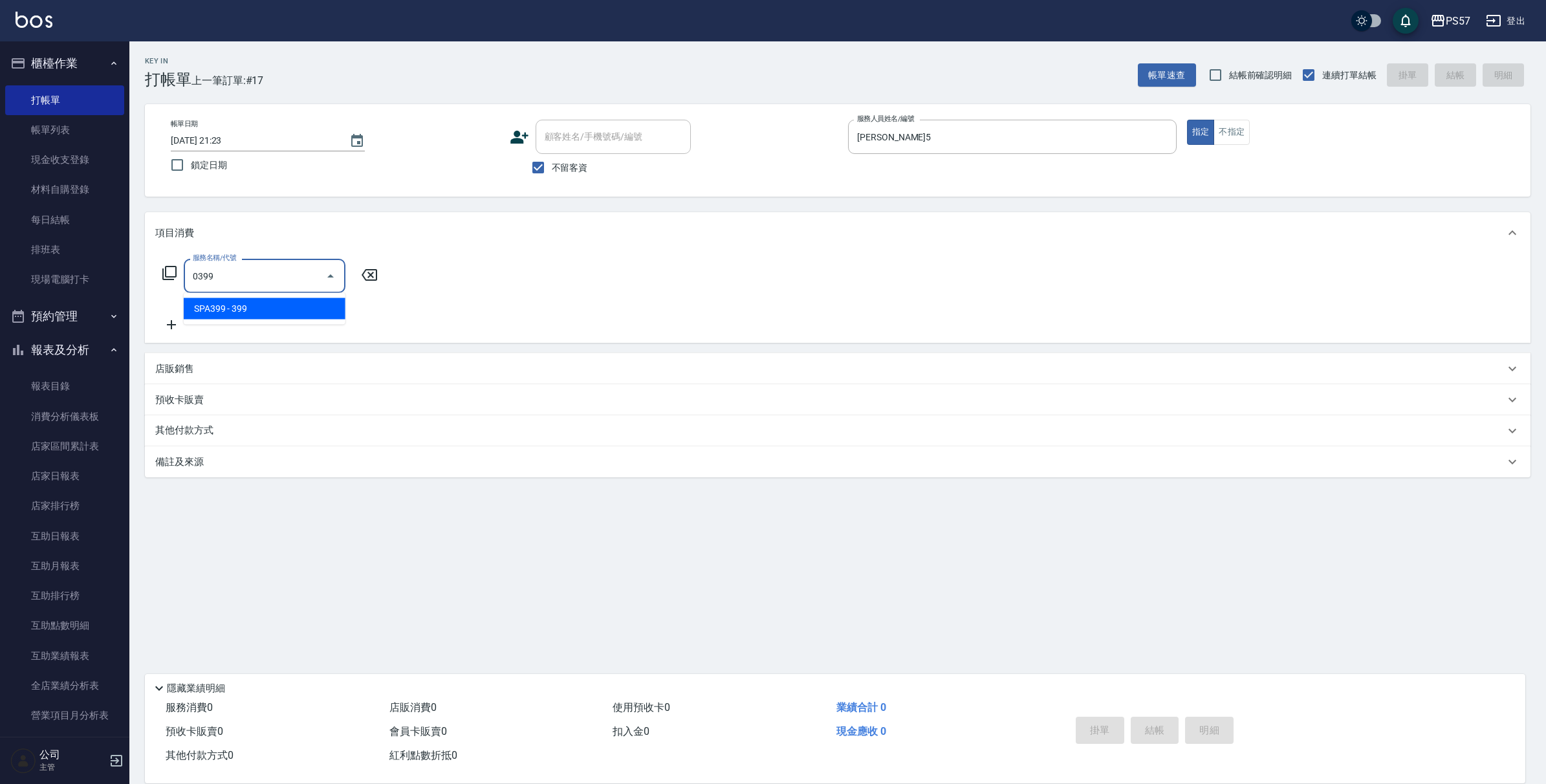 type on "SPA399(0399)" 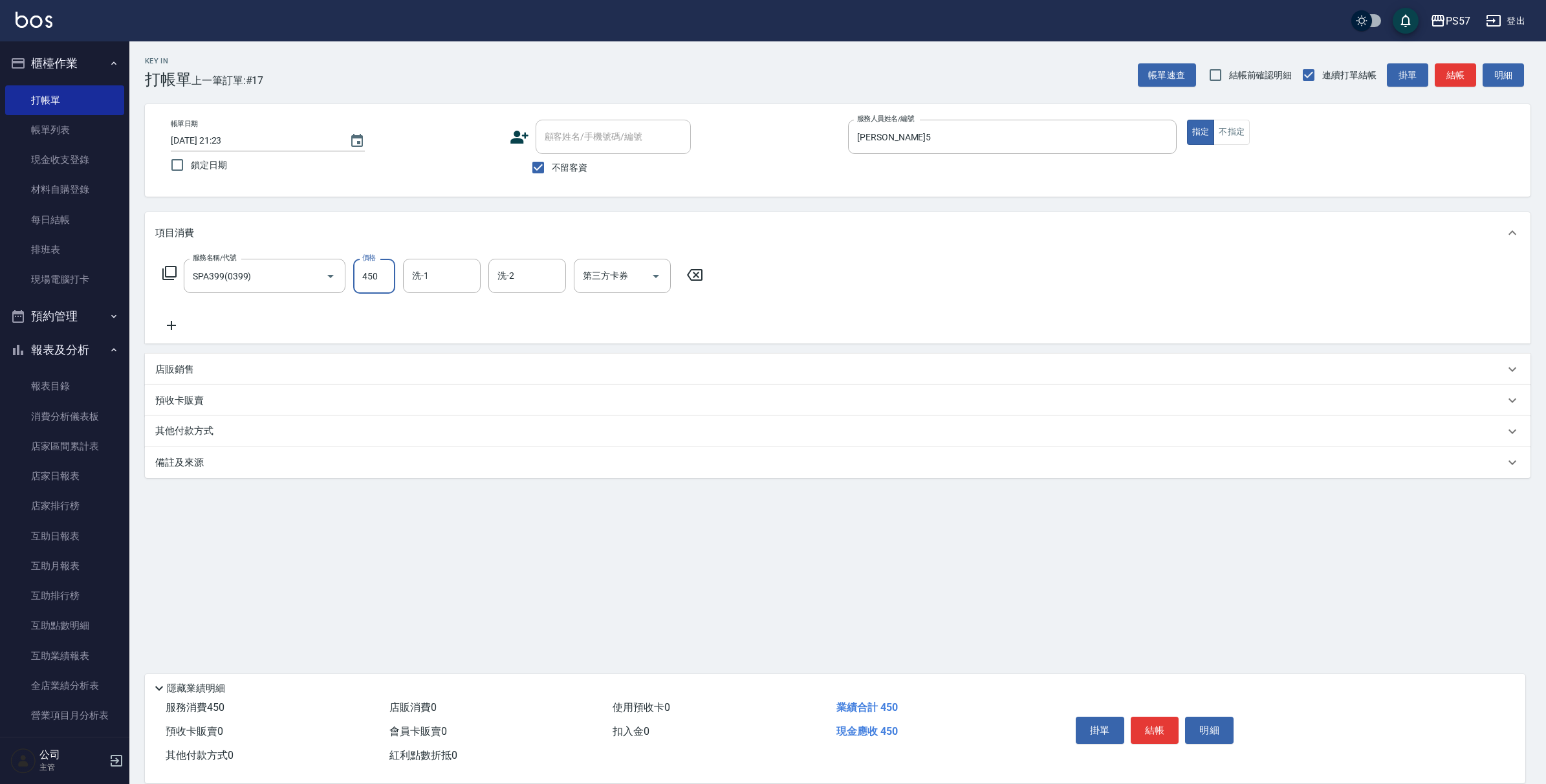 type on "450" 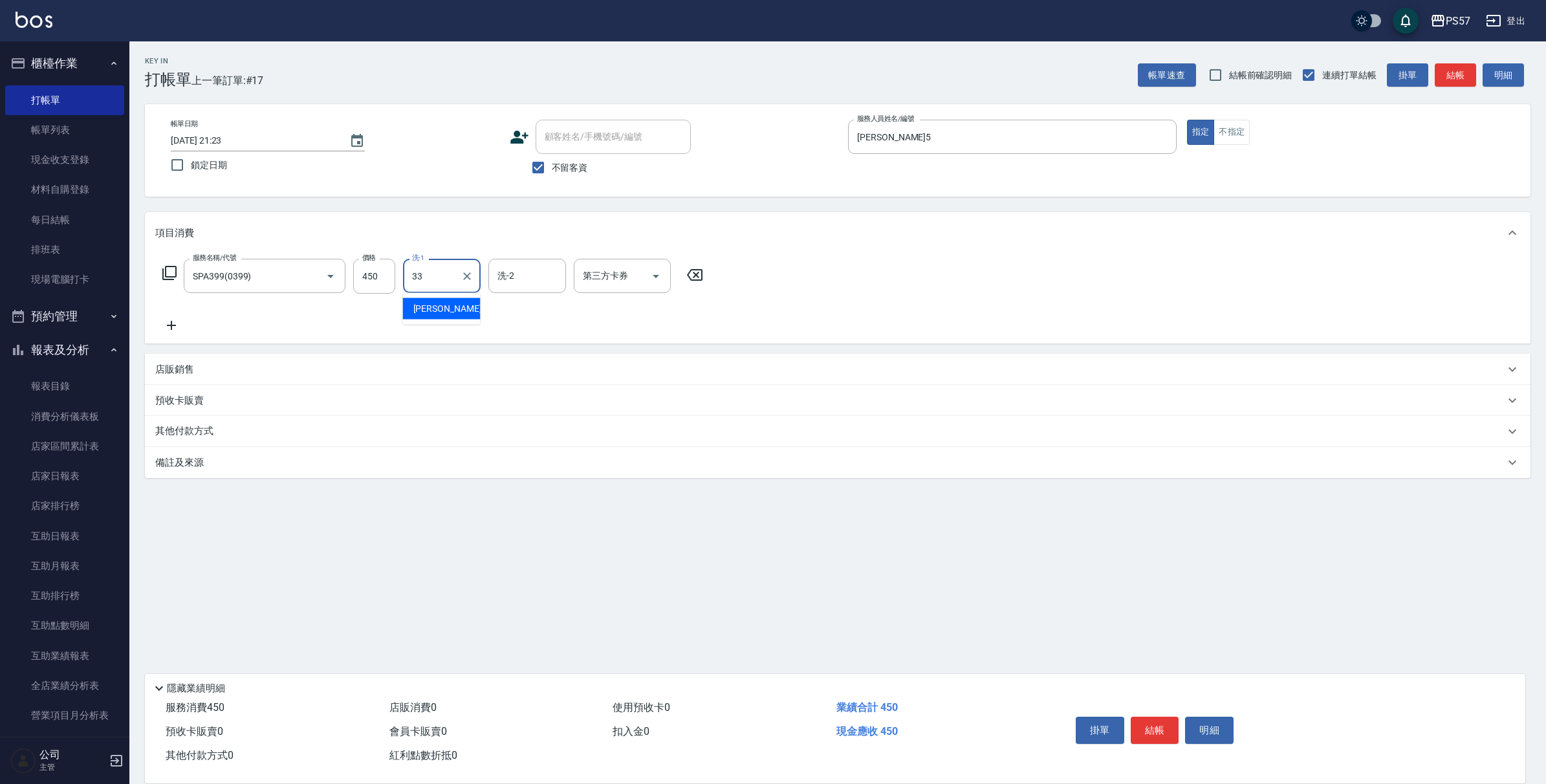type on "[PERSON_NAME]-33" 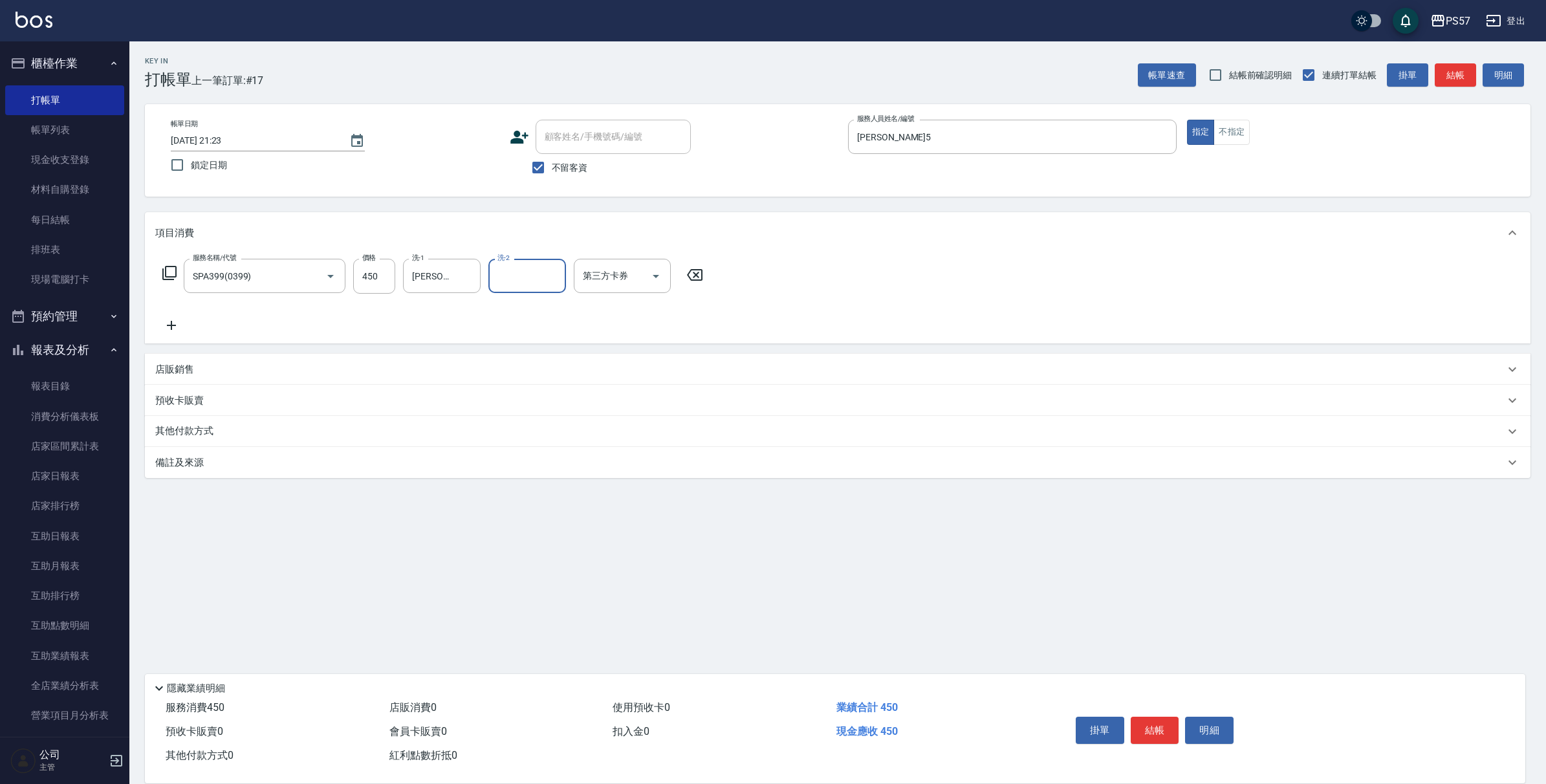 type 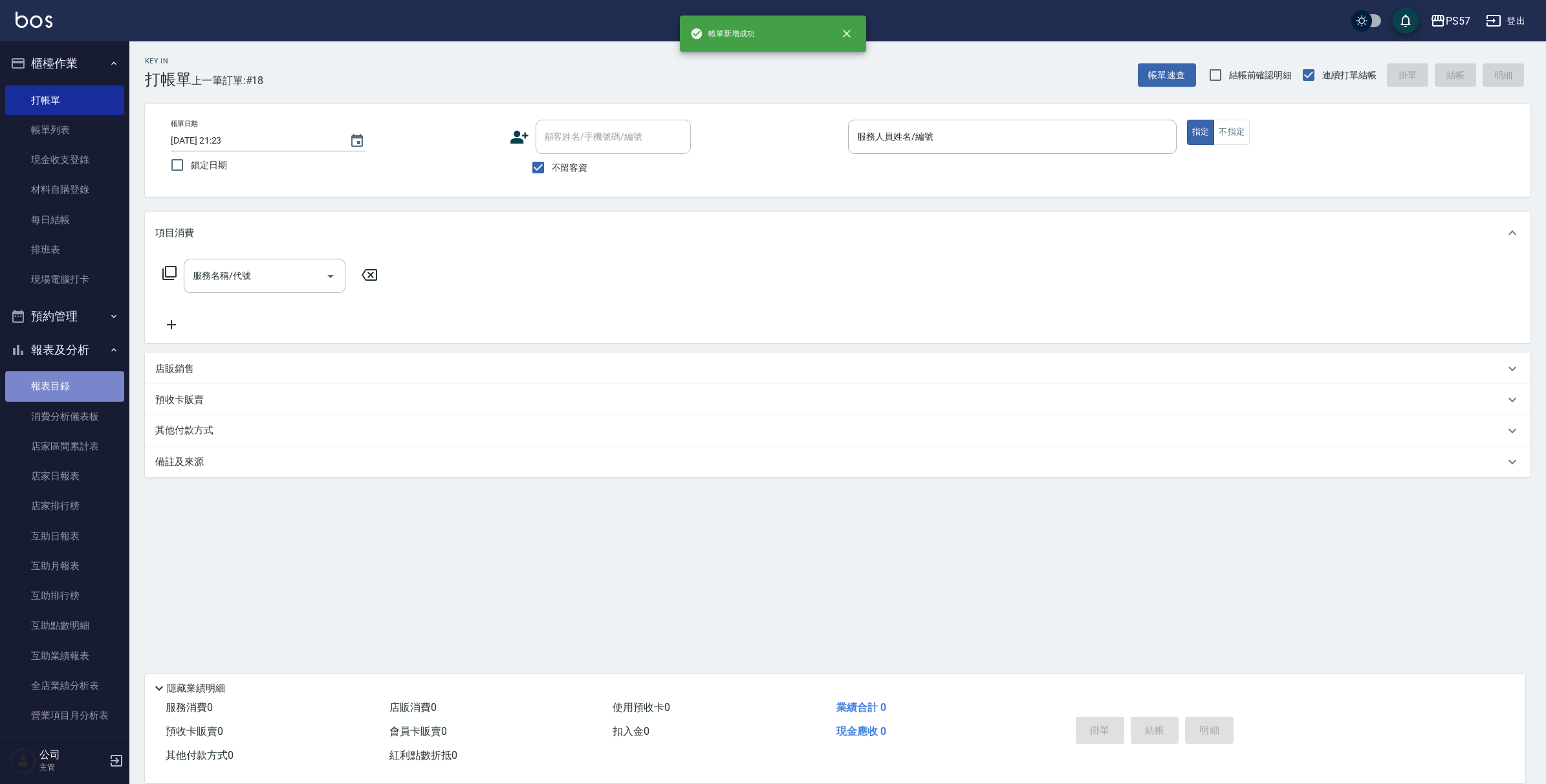 click on "報表目錄" at bounding box center (65, 386) 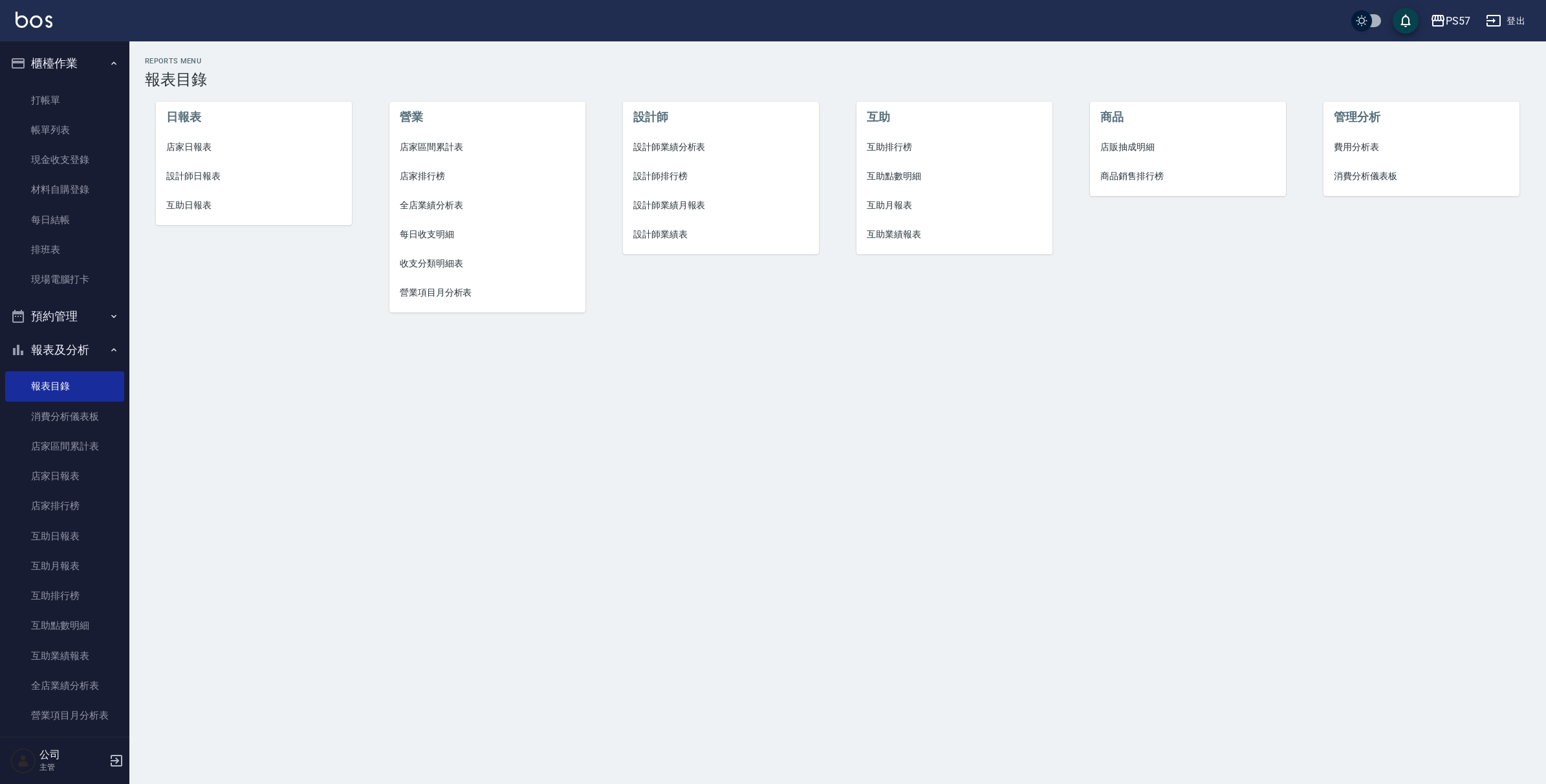 click on "店家日報表" at bounding box center [254, 147] 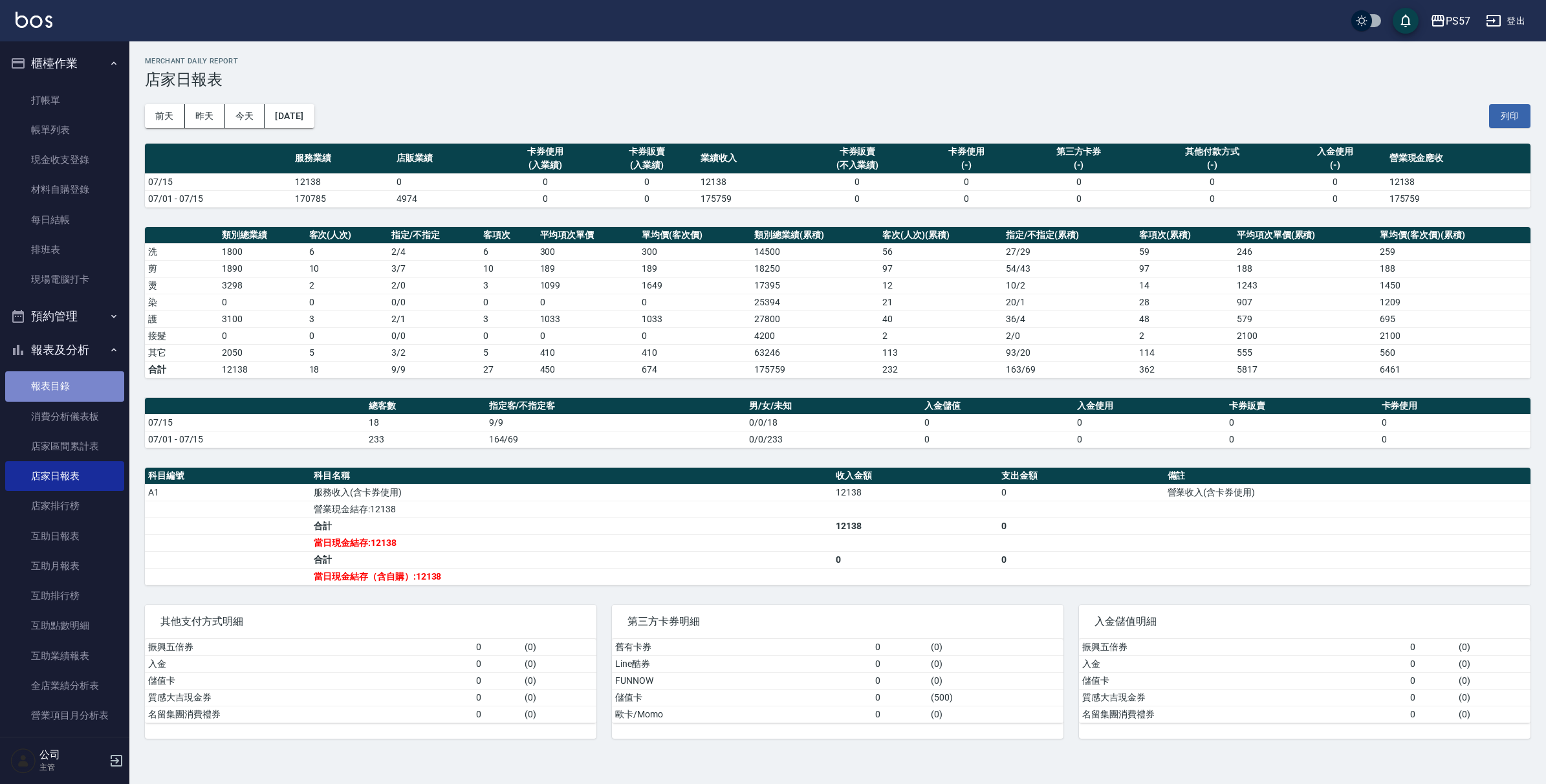 click on "報表目錄" at bounding box center [65, 386] 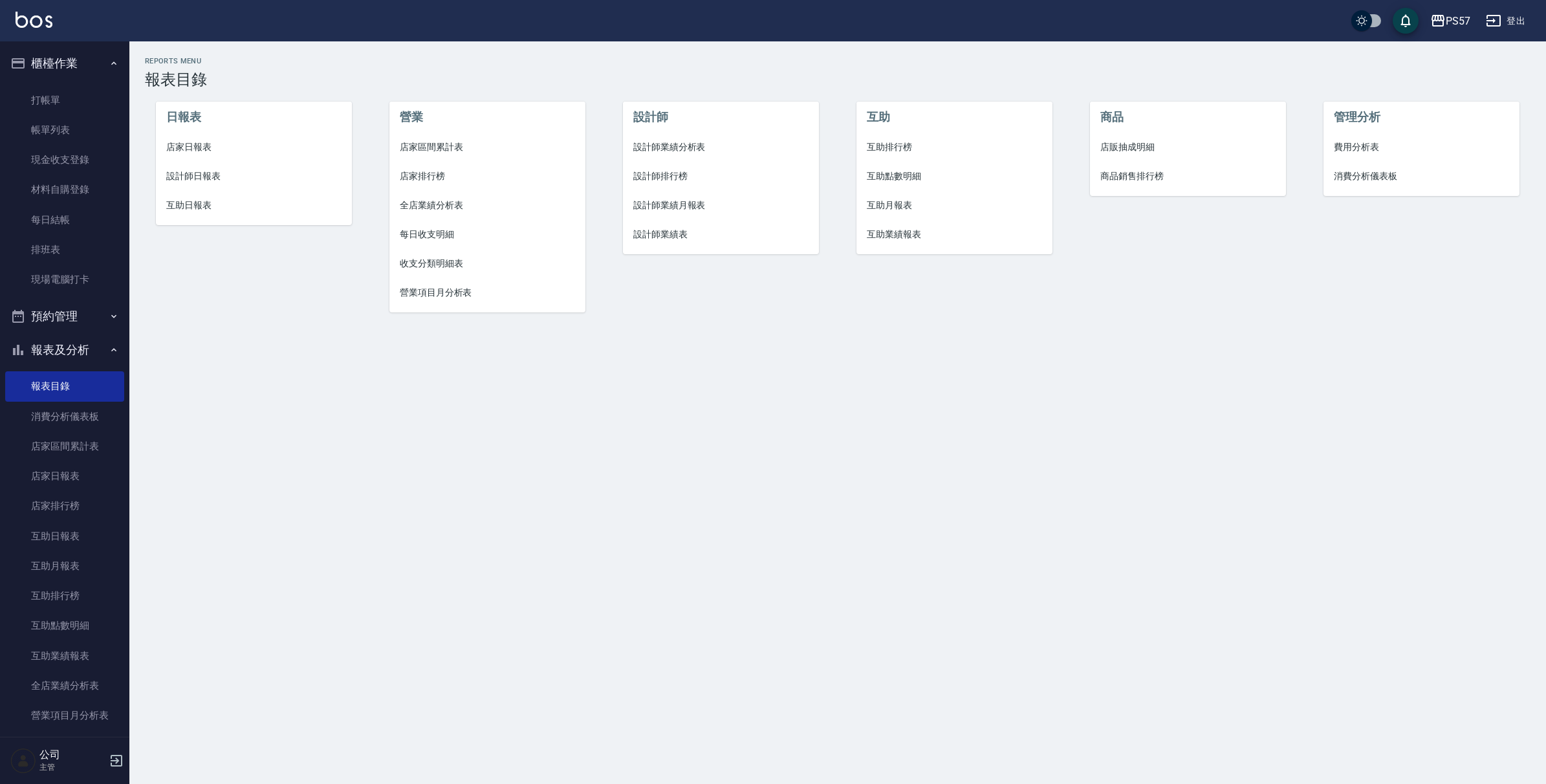 click on "設計師日報表" at bounding box center [254, 176] 